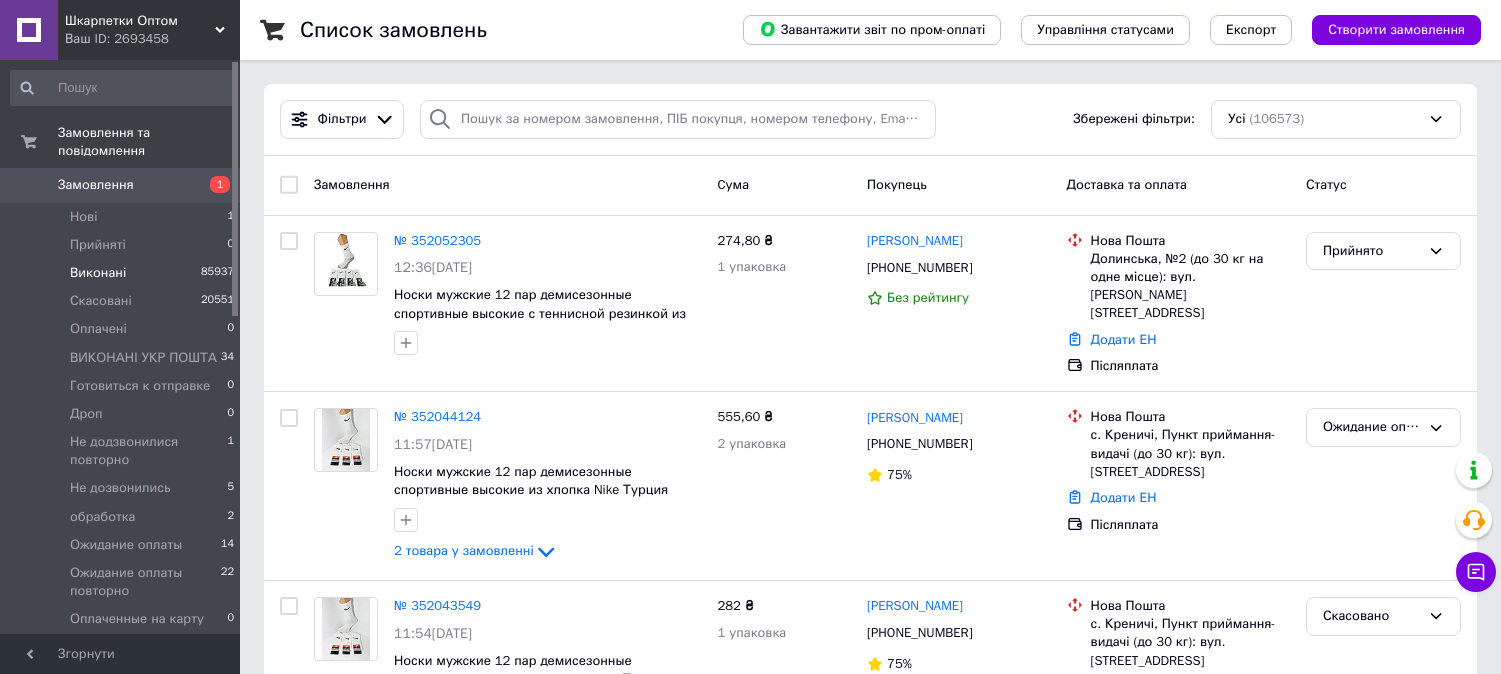 scroll, scrollTop: 0, scrollLeft: 0, axis: both 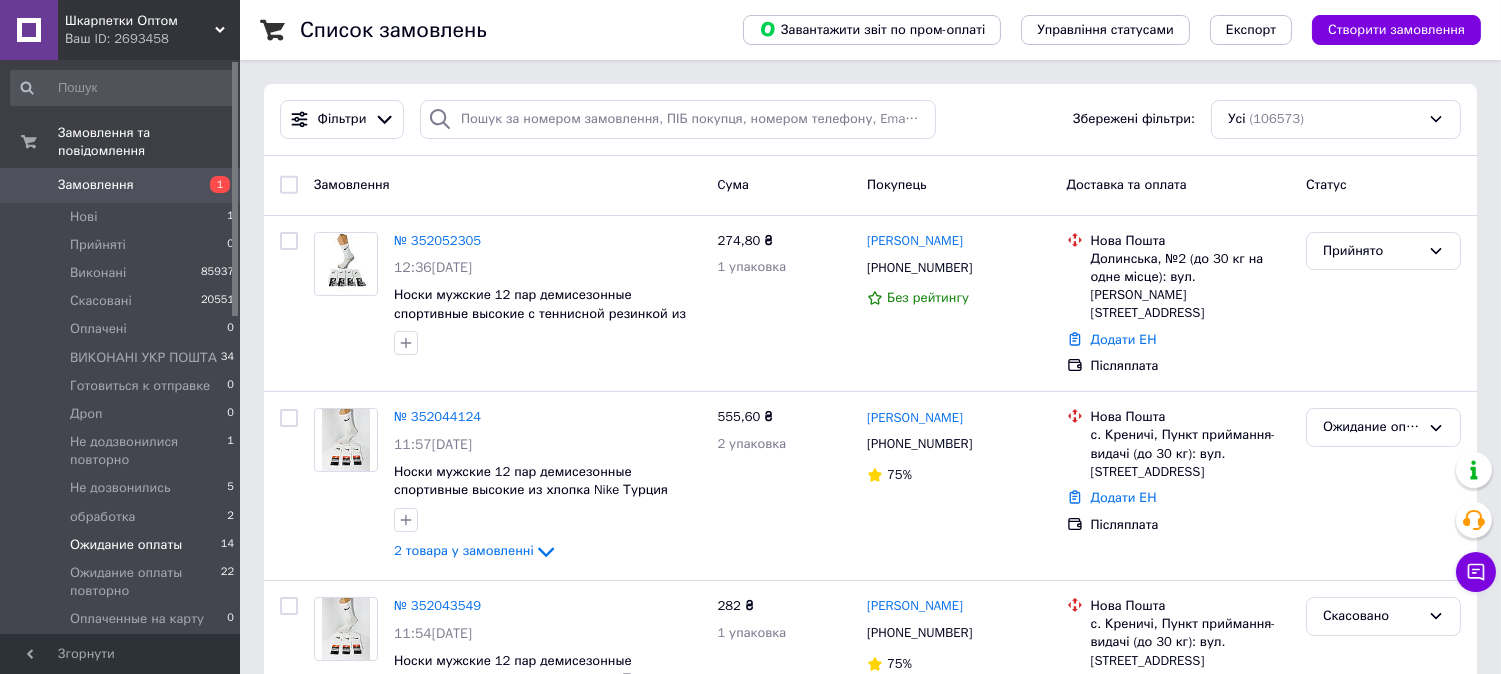 click on "Ожидание оплаты" at bounding box center [126, 545] 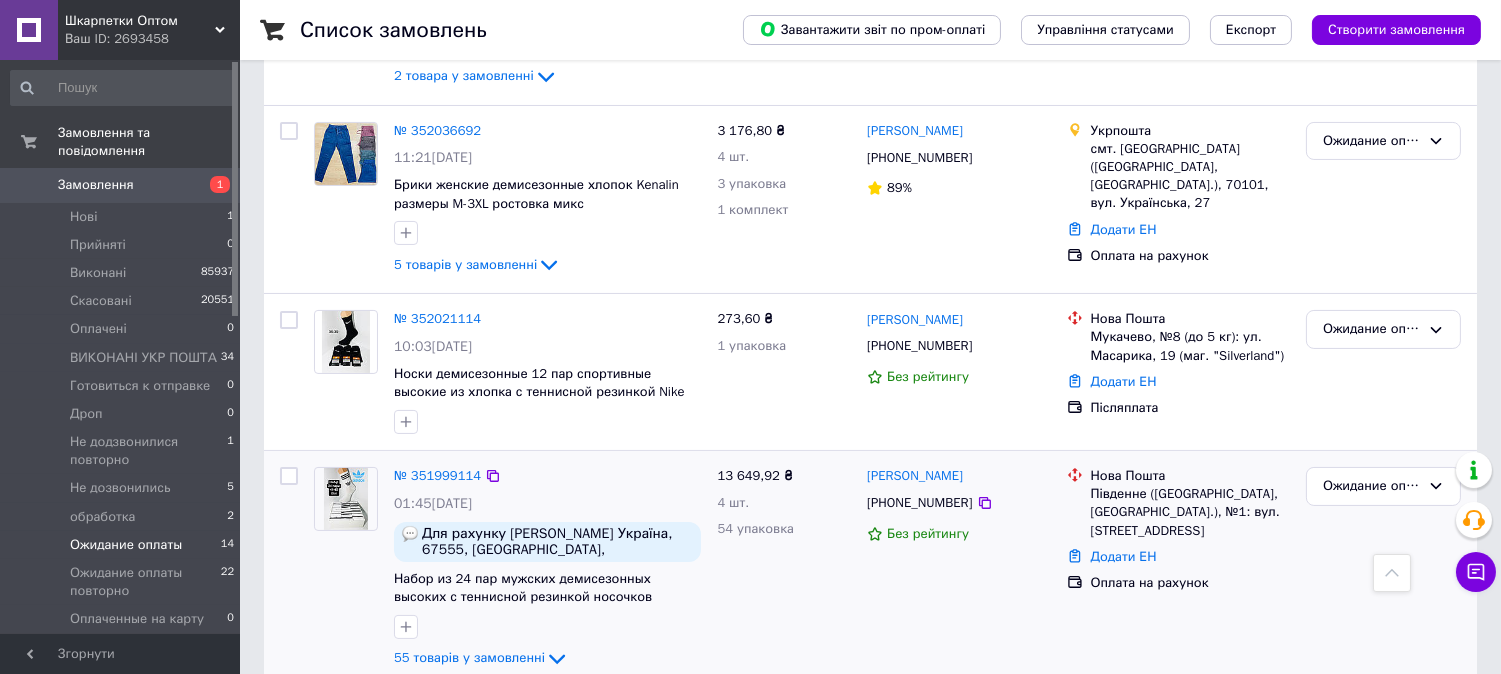 scroll, scrollTop: 666, scrollLeft: 0, axis: vertical 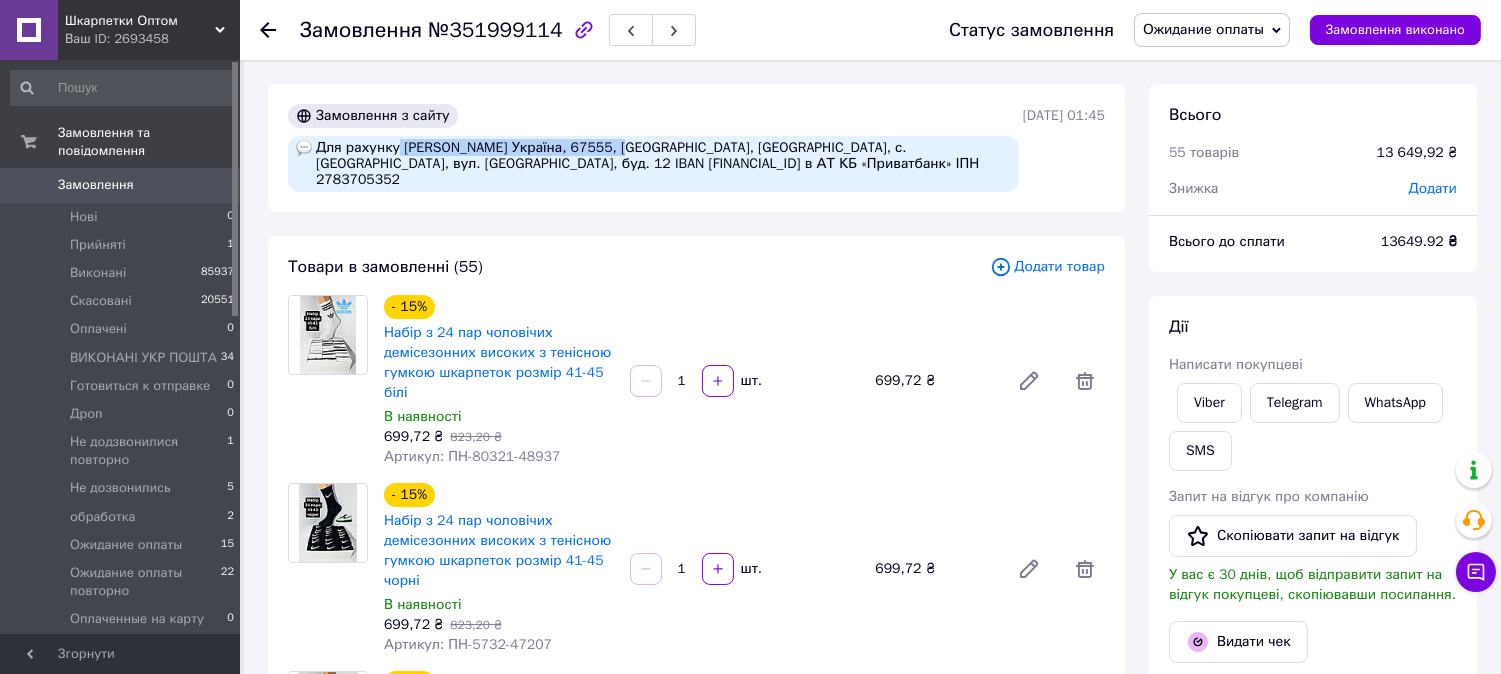 drag, startPoint x: 395, startPoint y: 147, endPoint x: 635, endPoint y: 143, distance: 240.03333 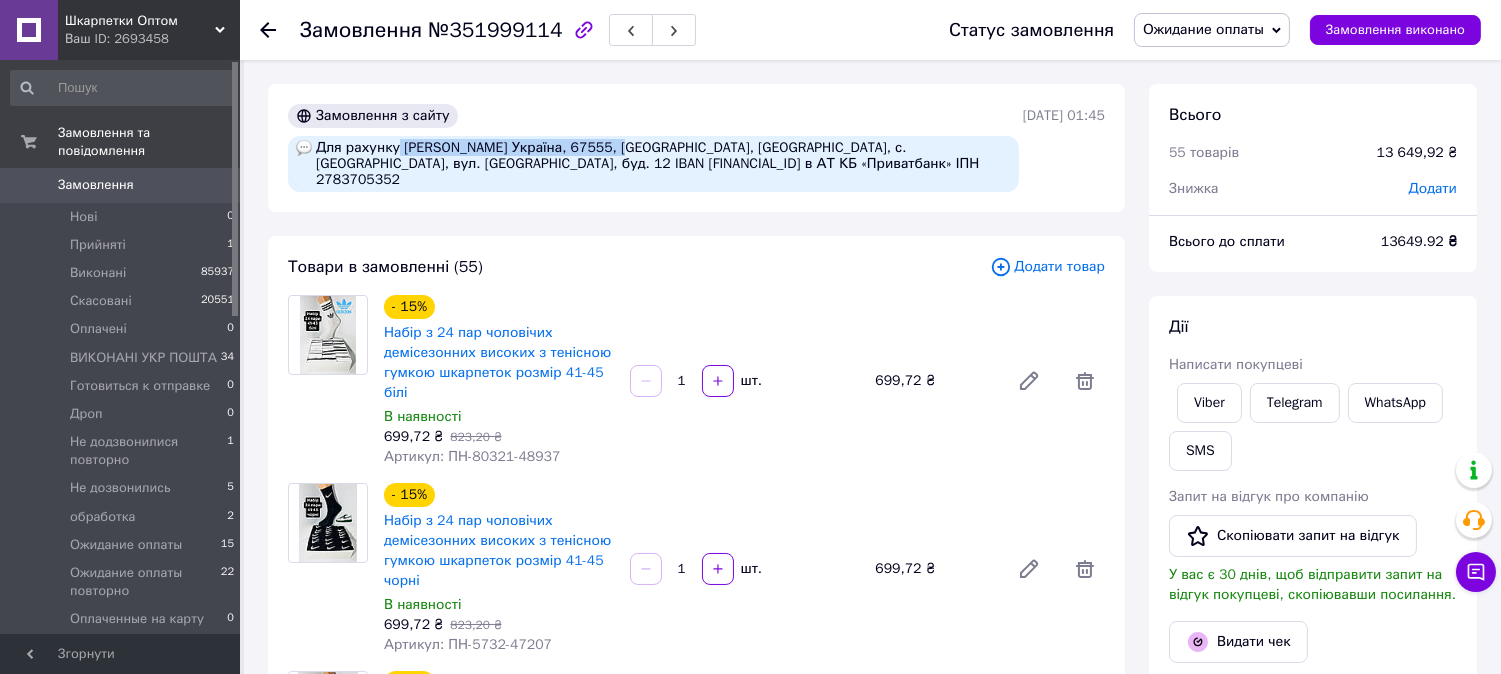 copy on "[PERSON_NAME]" 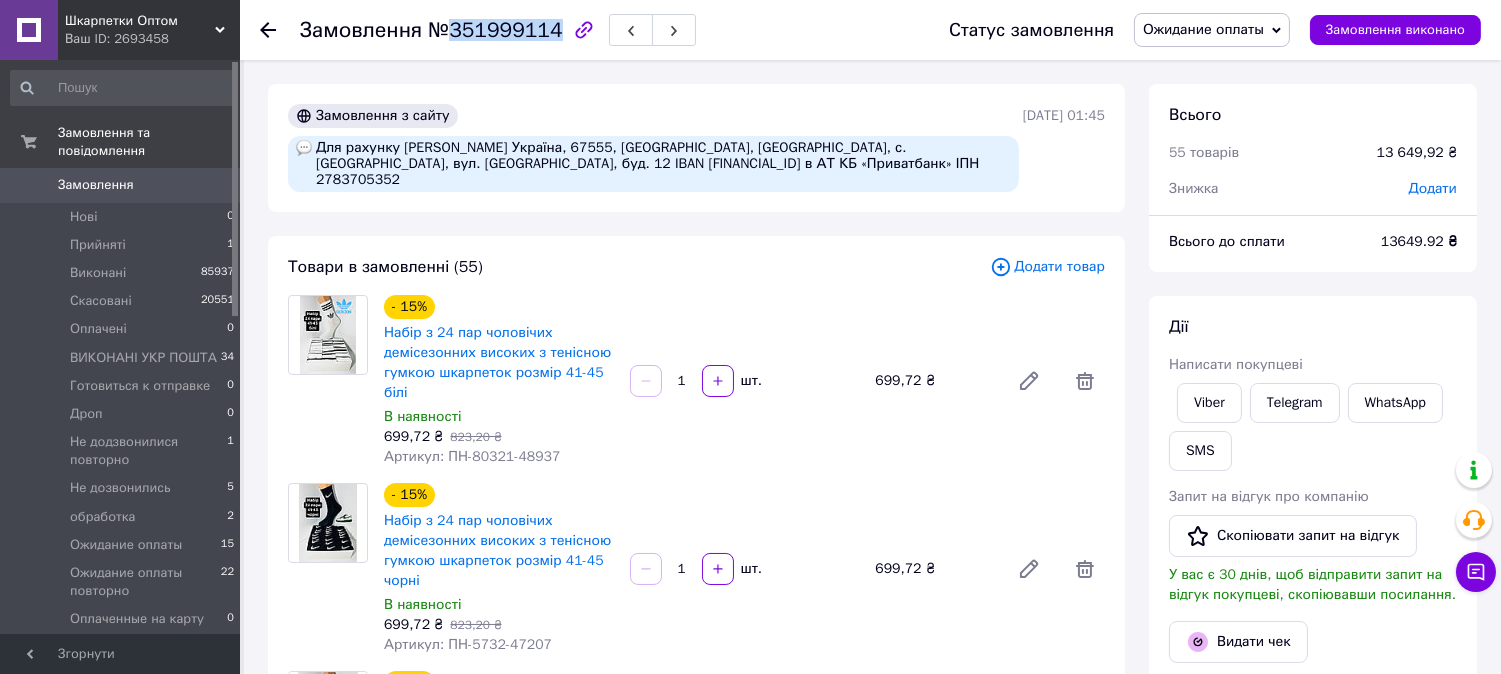 drag, startPoint x: 446, startPoint y: 31, endPoint x: 546, endPoint y: 33, distance: 100.02 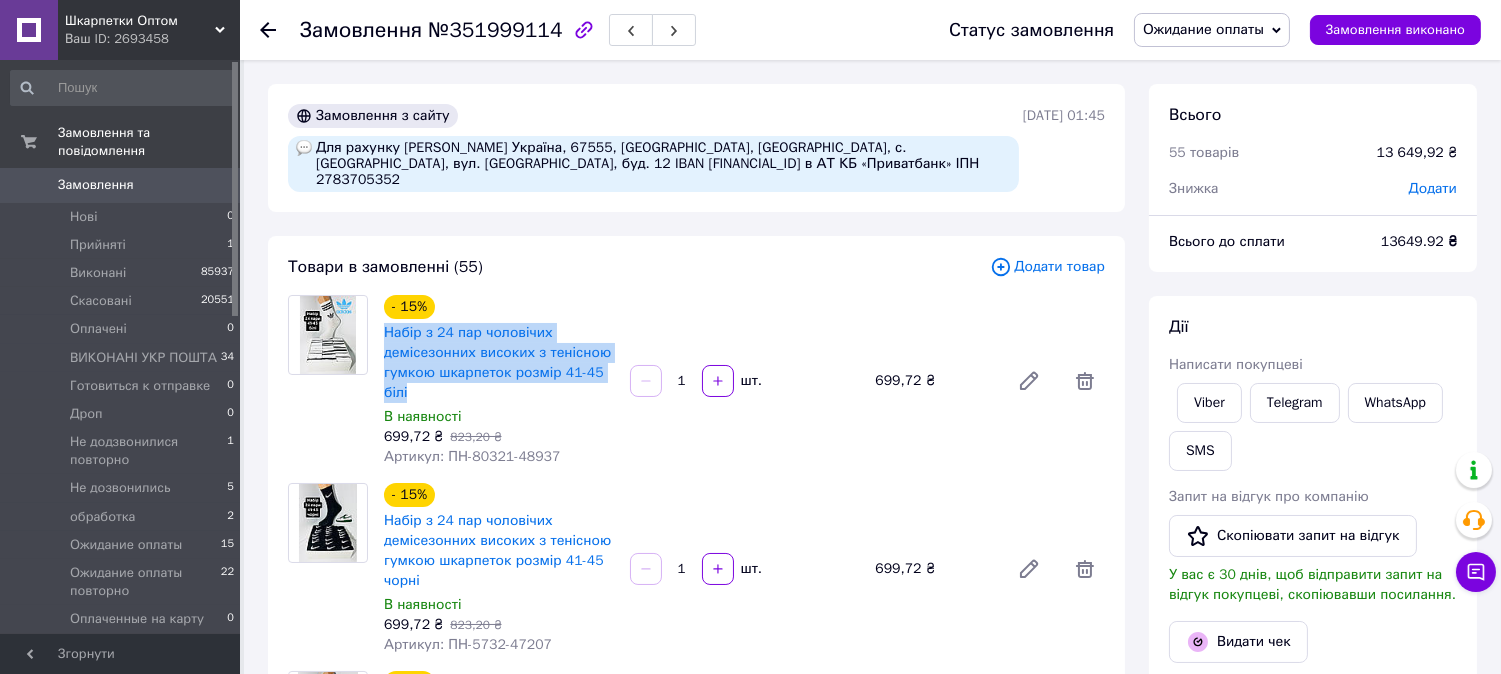 drag, startPoint x: 381, startPoint y: 332, endPoint x: 574, endPoint y: 398, distance: 203.97304 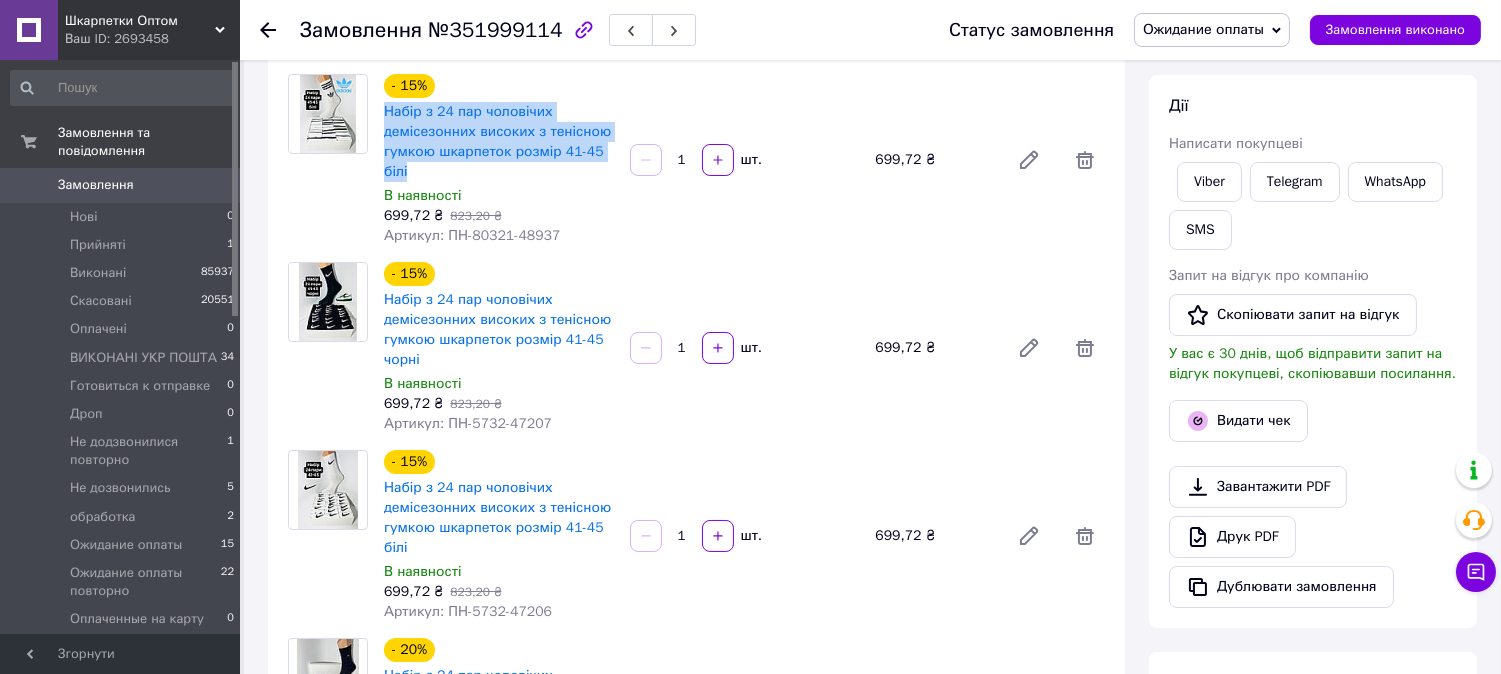 scroll, scrollTop: 222, scrollLeft: 0, axis: vertical 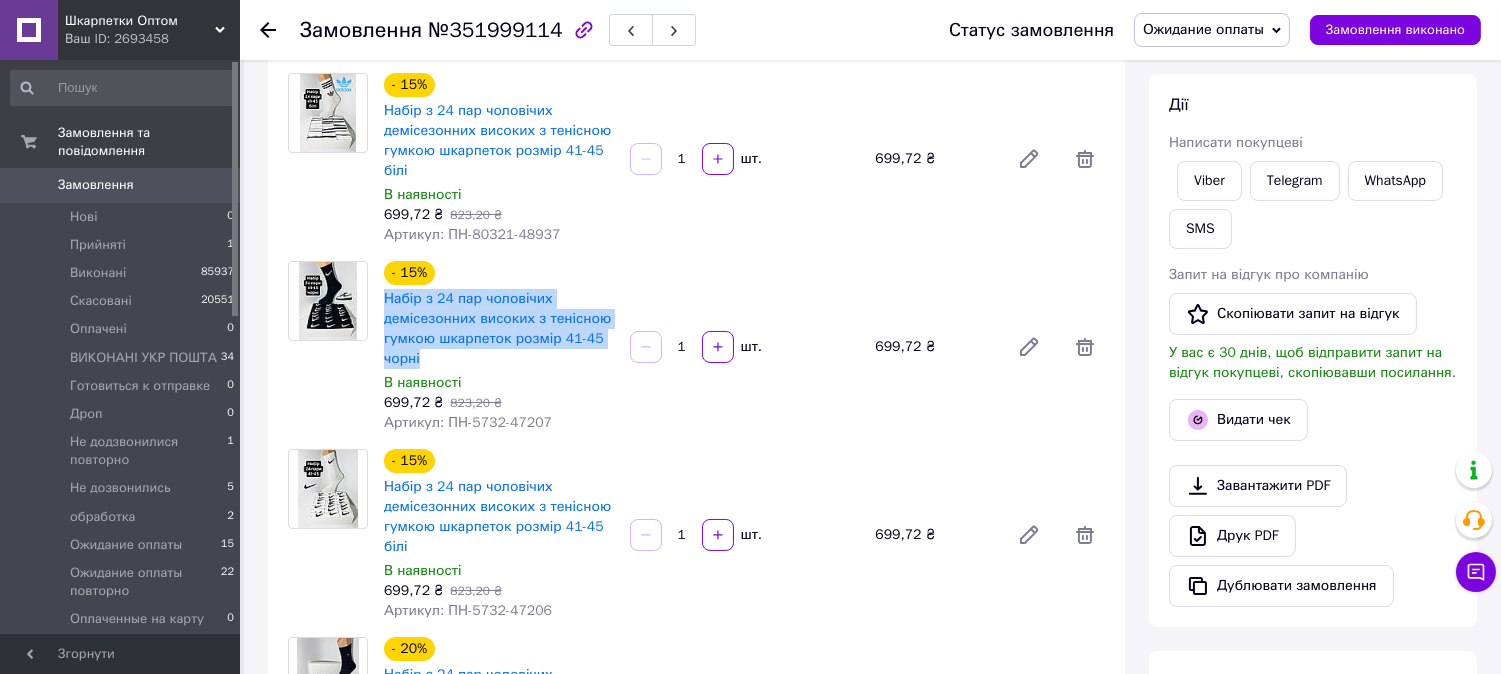 drag, startPoint x: 381, startPoint y: 298, endPoint x: 470, endPoint y: 356, distance: 106.23088 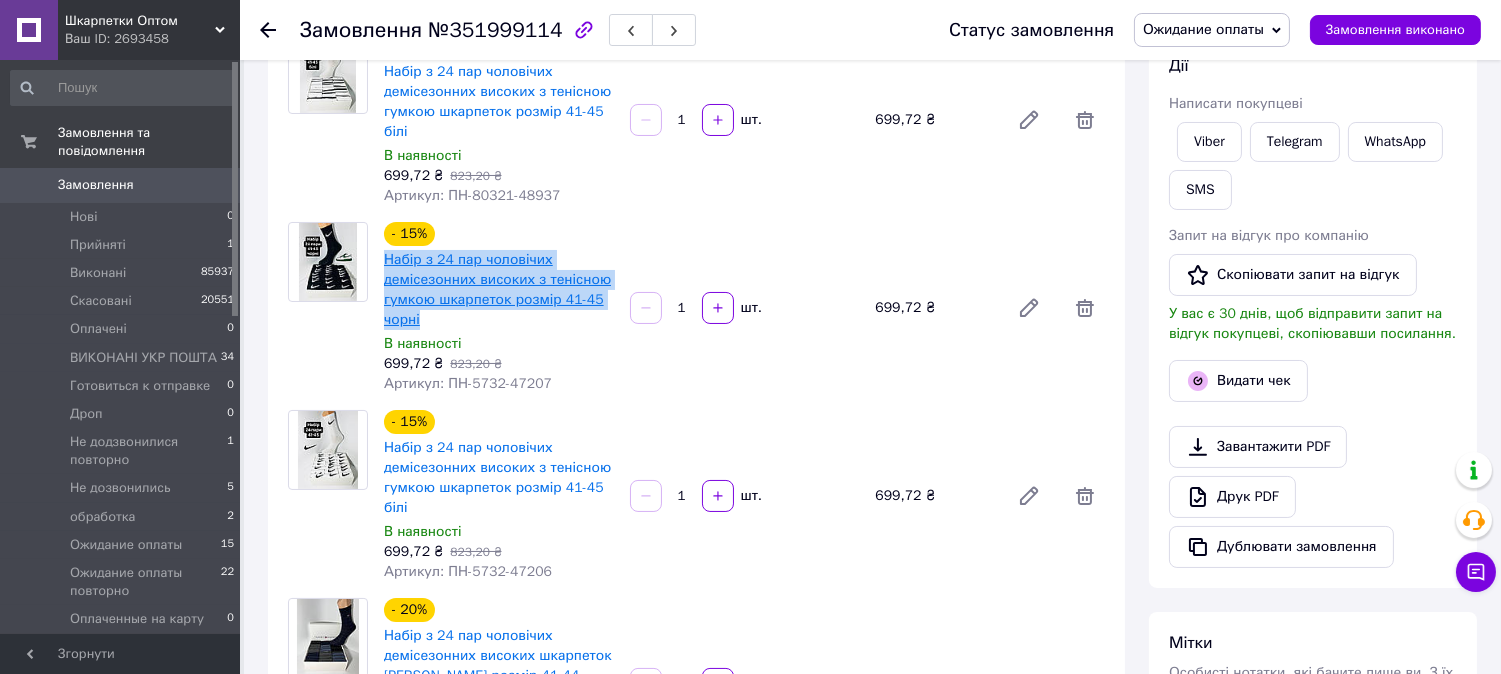 scroll, scrollTop: 555, scrollLeft: 0, axis: vertical 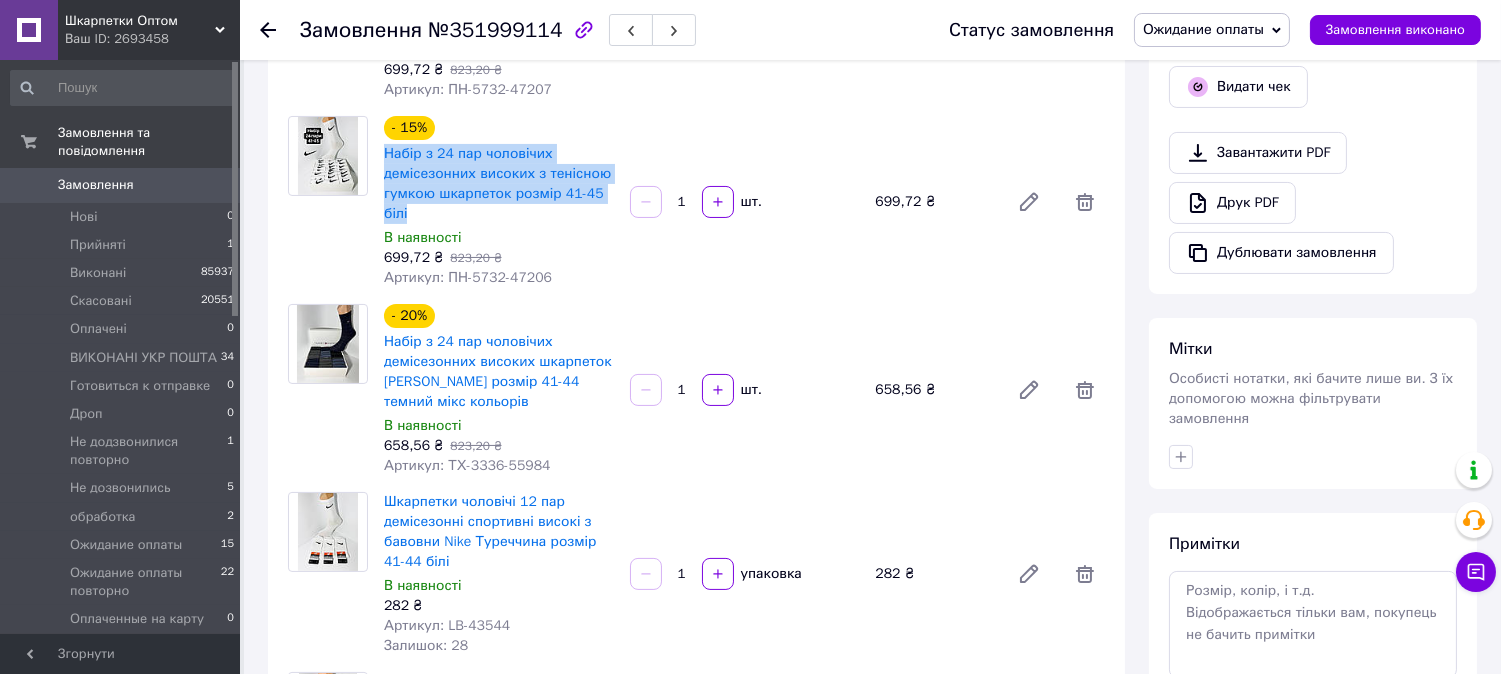 drag, startPoint x: 380, startPoint y: 151, endPoint x: 423, endPoint y: 207, distance: 70.60453 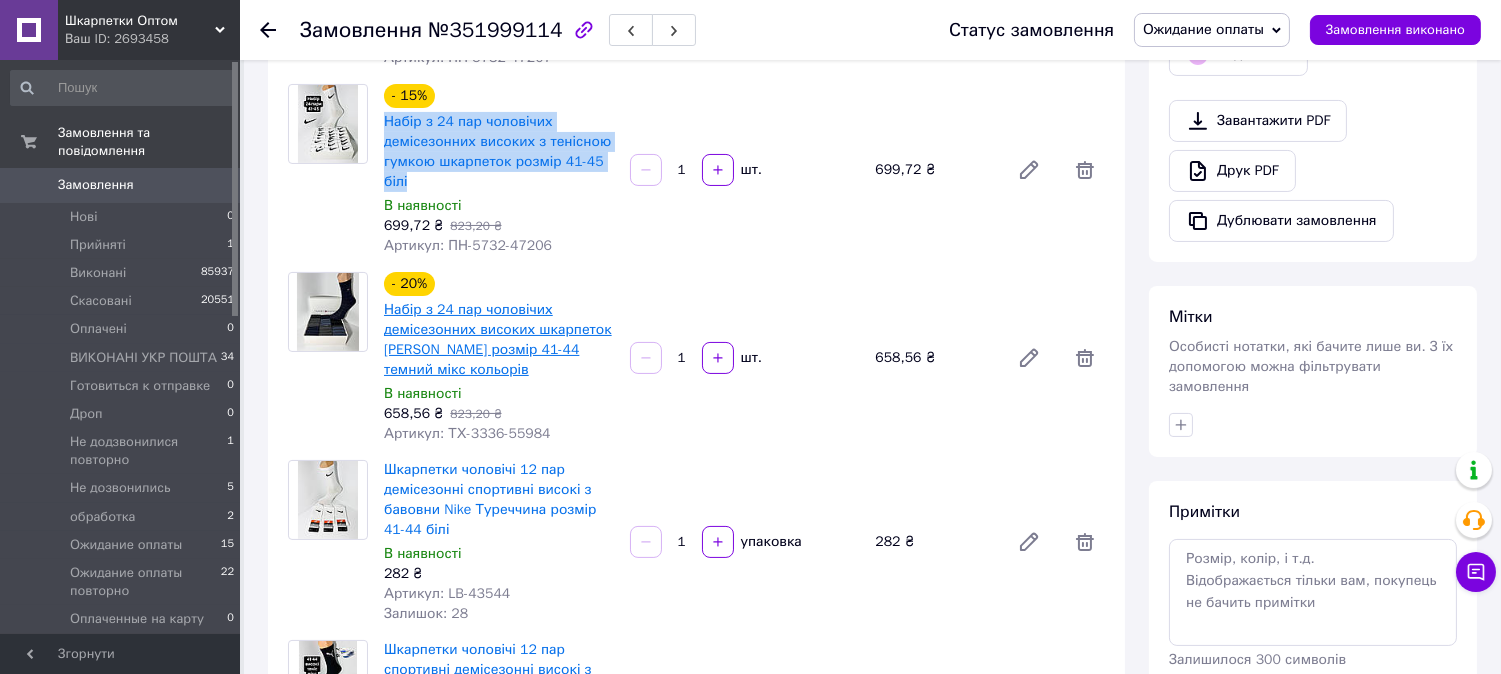 scroll, scrollTop: 666, scrollLeft: 0, axis: vertical 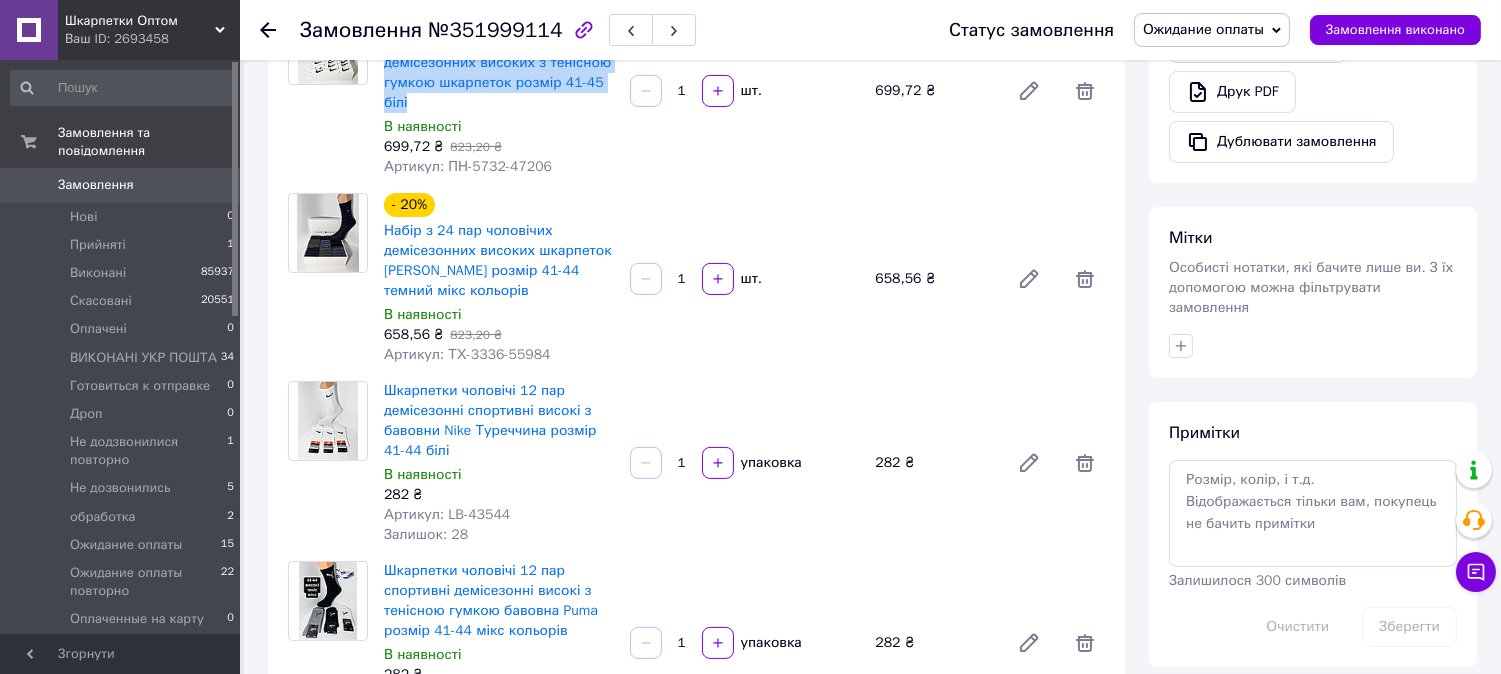 drag, startPoint x: 381, startPoint y: 227, endPoint x: 543, endPoint y: 301, distance: 178.10109 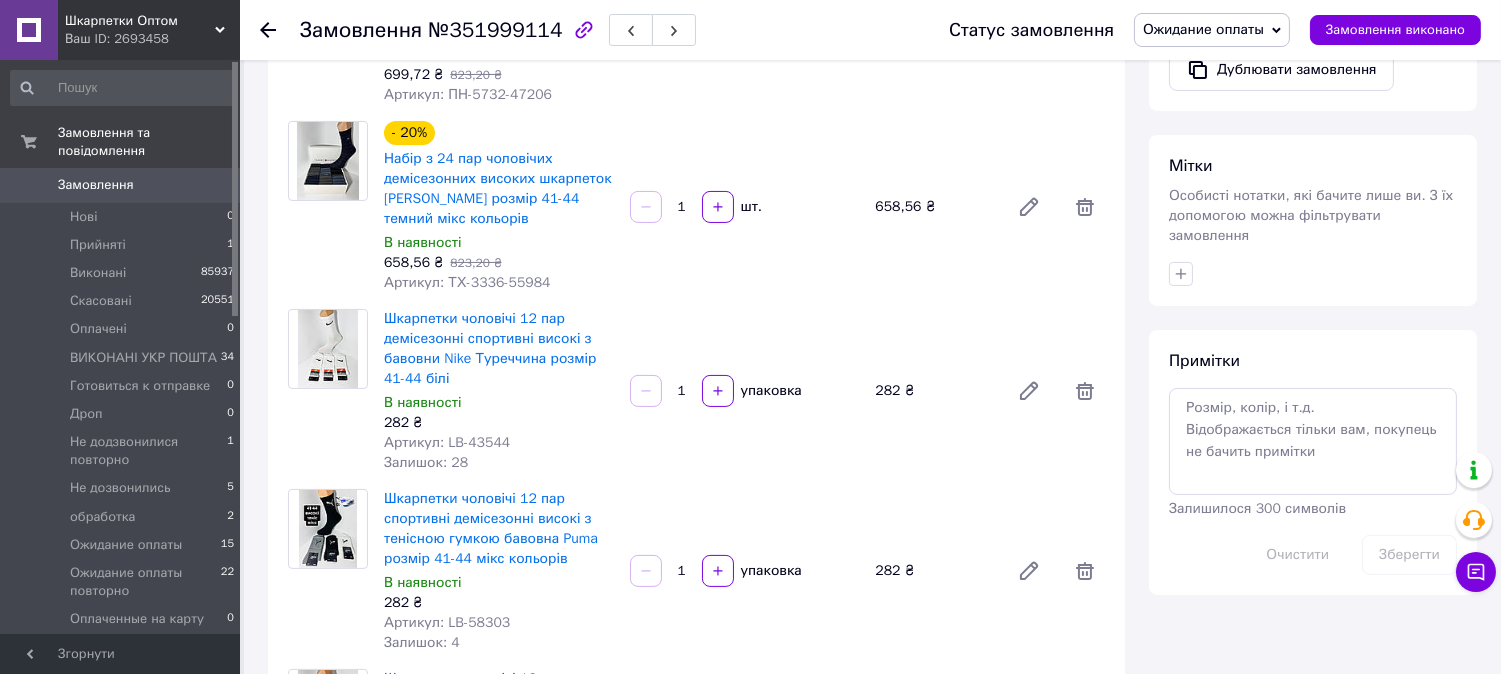 scroll, scrollTop: 777, scrollLeft: 0, axis: vertical 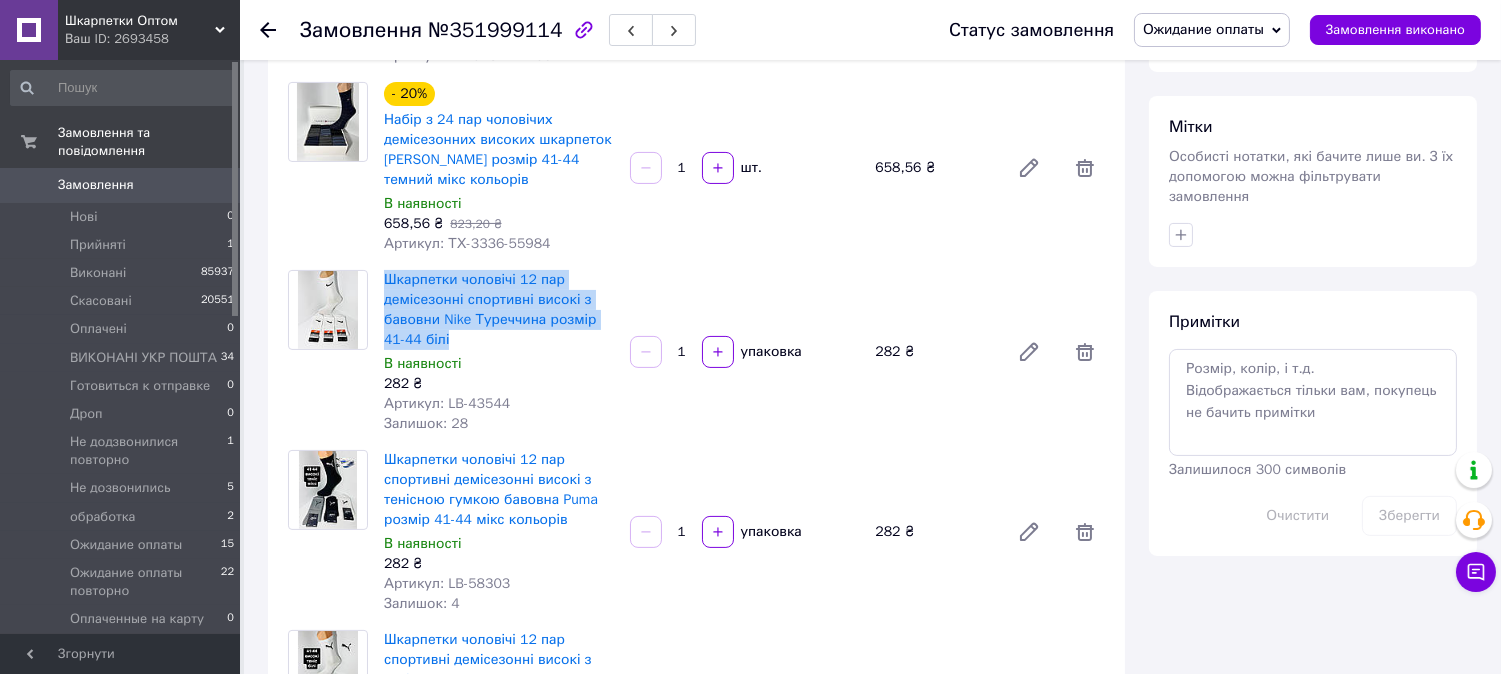 drag, startPoint x: 382, startPoint y: 278, endPoint x: 477, endPoint y: 332, distance: 109.27488 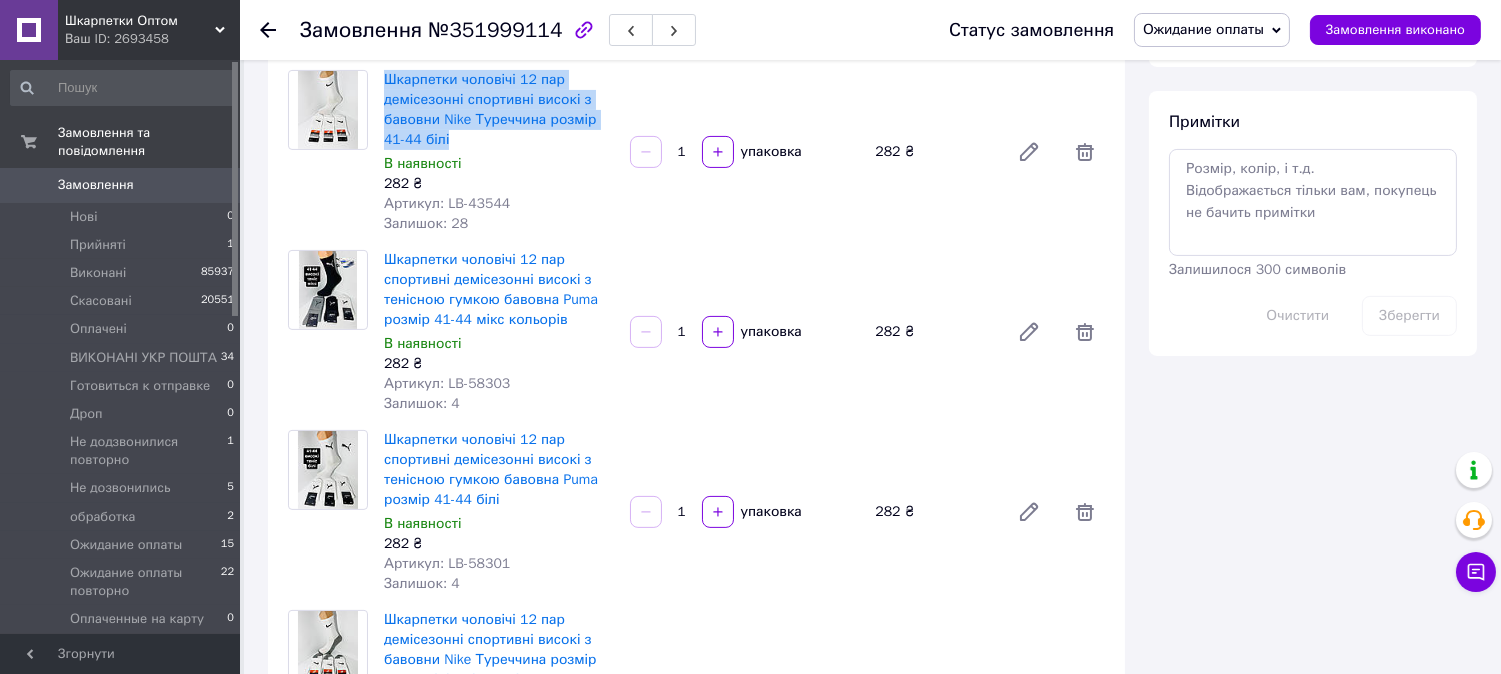 scroll, scrollTop: 1000, scrollLeft: 0, axis: vertical 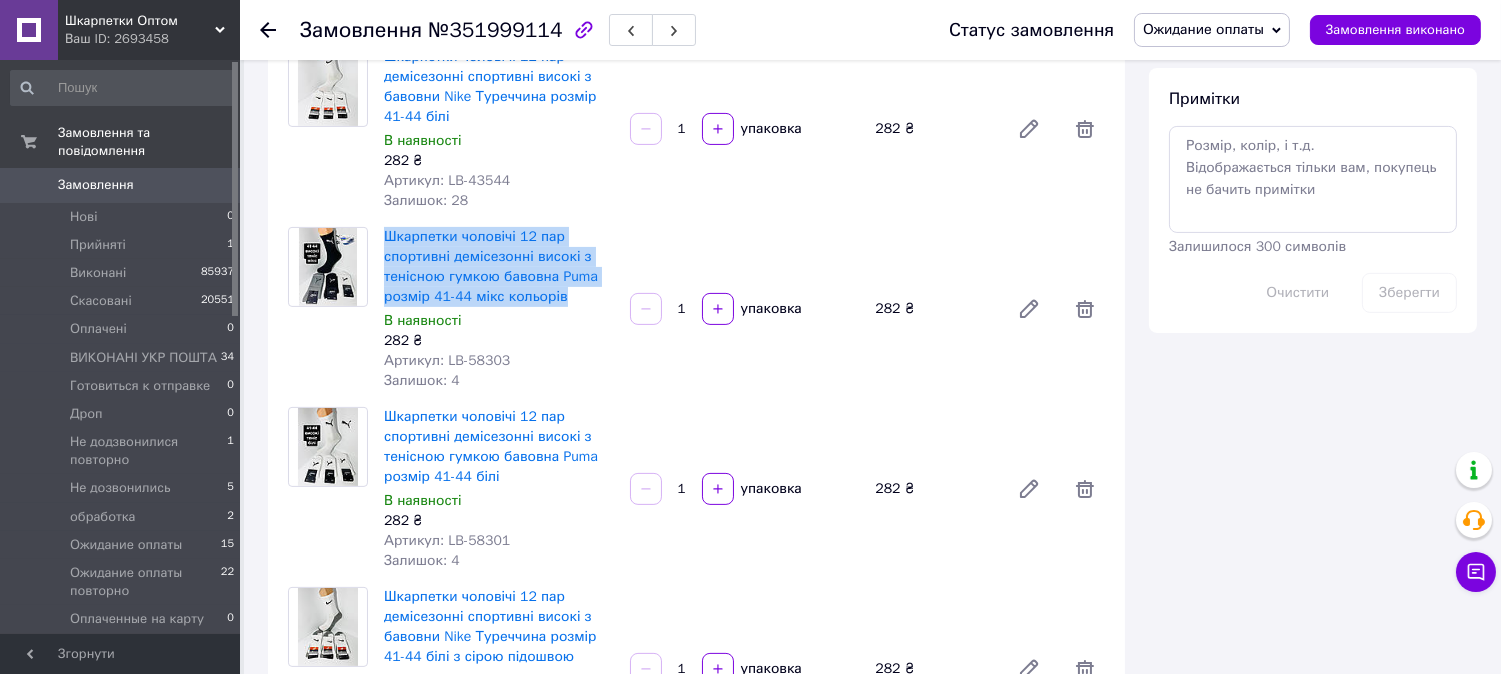 drag, startPoint x: 377, startPoint y: 236, endPoint x: 600, endPoint y: 306, distance: 233.72847 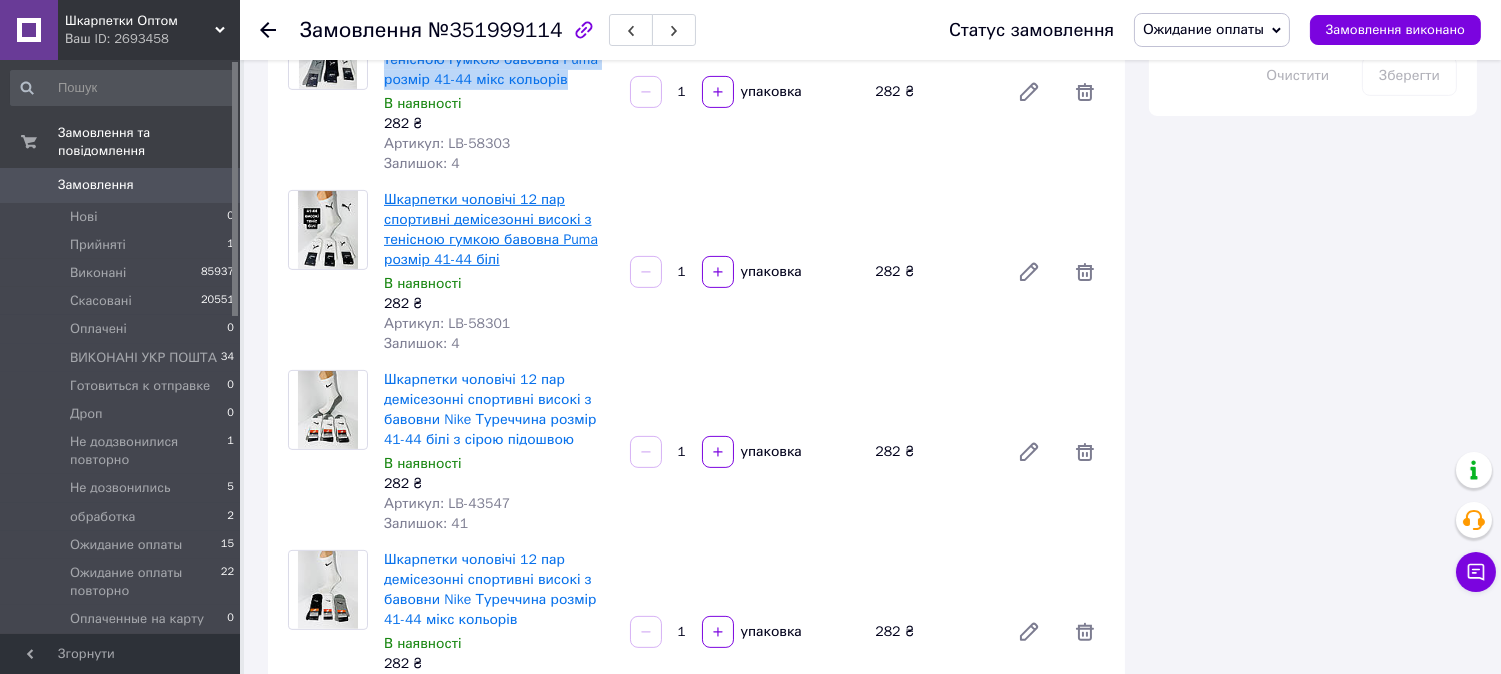 scroll, scrollTop: 1222, scrollLeft: 0, axis: vertical 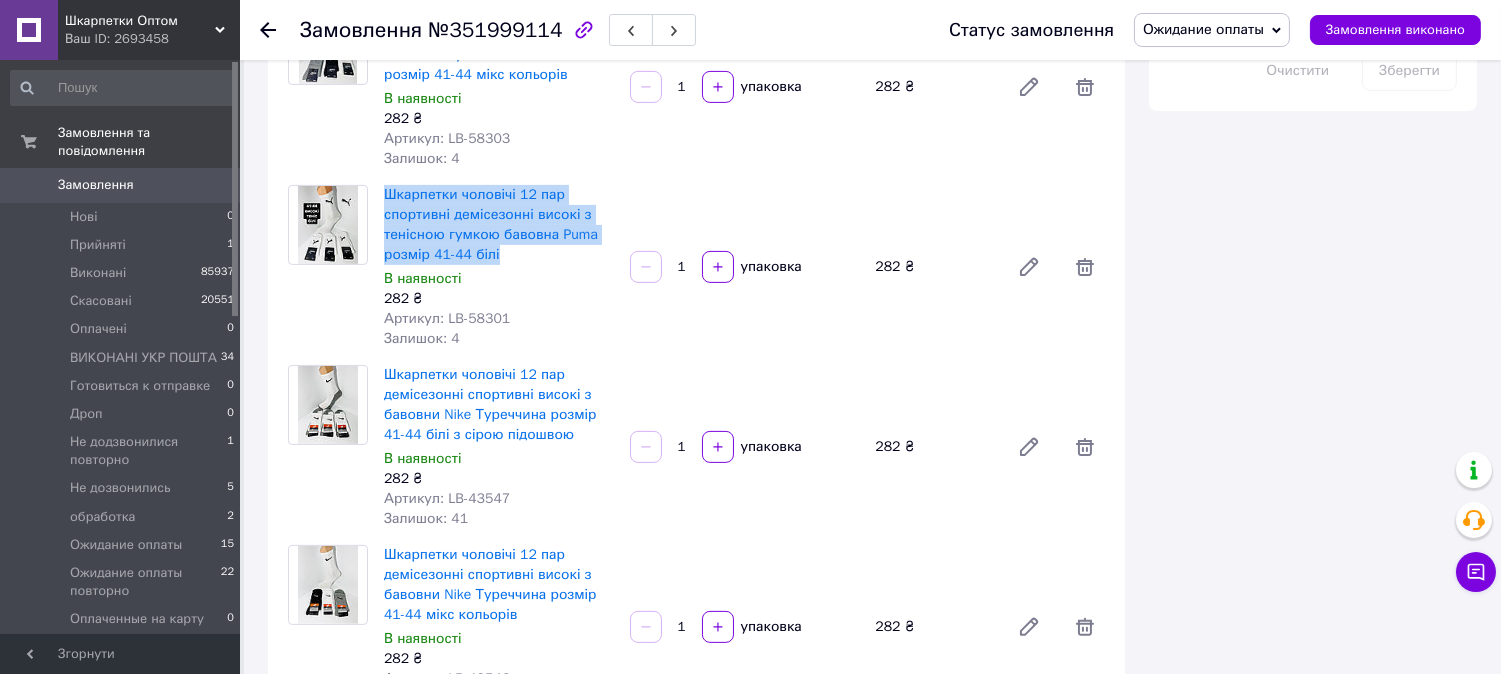 drag, startPoint x: 378, startPoint y: 194, endPoint x: 515, endPoint y: 258, distance: 151.21178 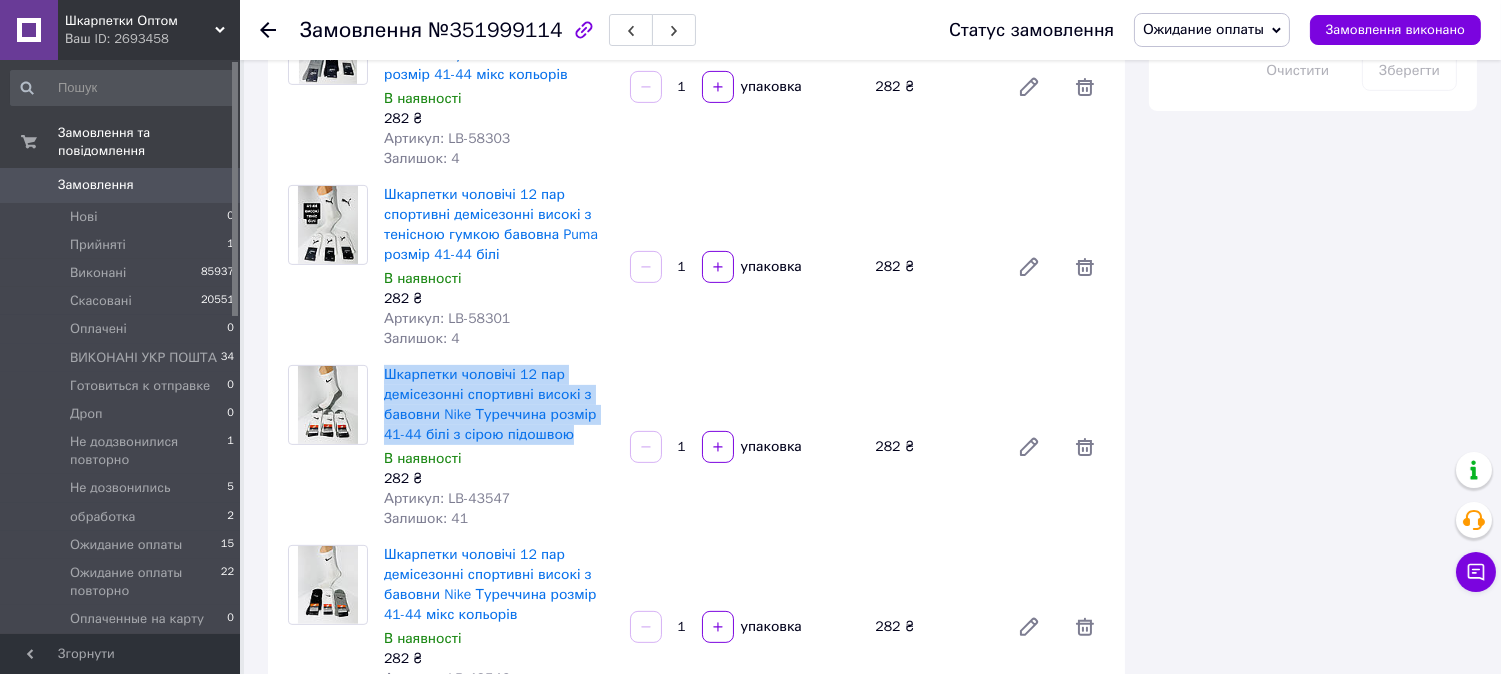 drag, startPoint x: 380, startPoint y: 374, endPoint x: 571, endPoint y: 443, distance: 203.08127 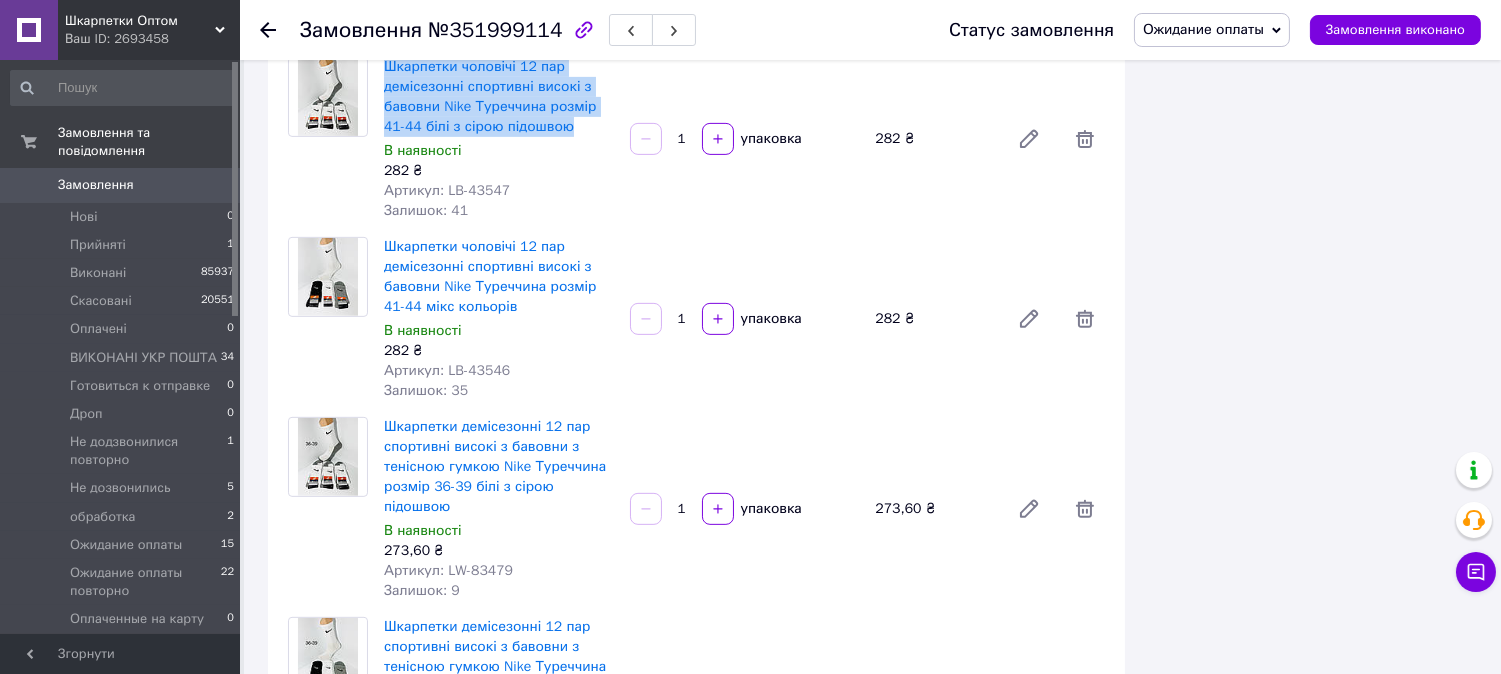 scroll, scrollTop: 1555, scrollLeft: 0, axis: vertical 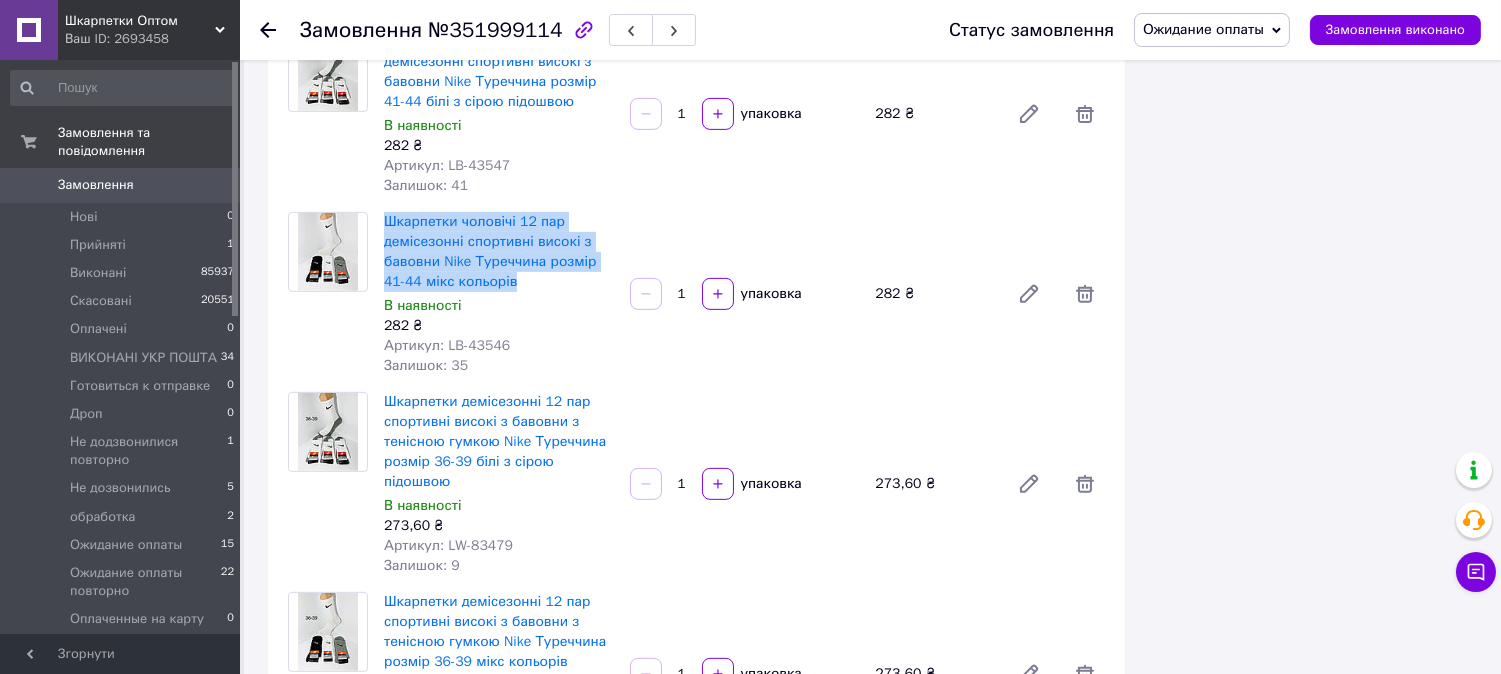 drag, startPoint x: 381, startPoint y: 221, endPoint x: 566, endPoint y: 278, distance: 193.58203 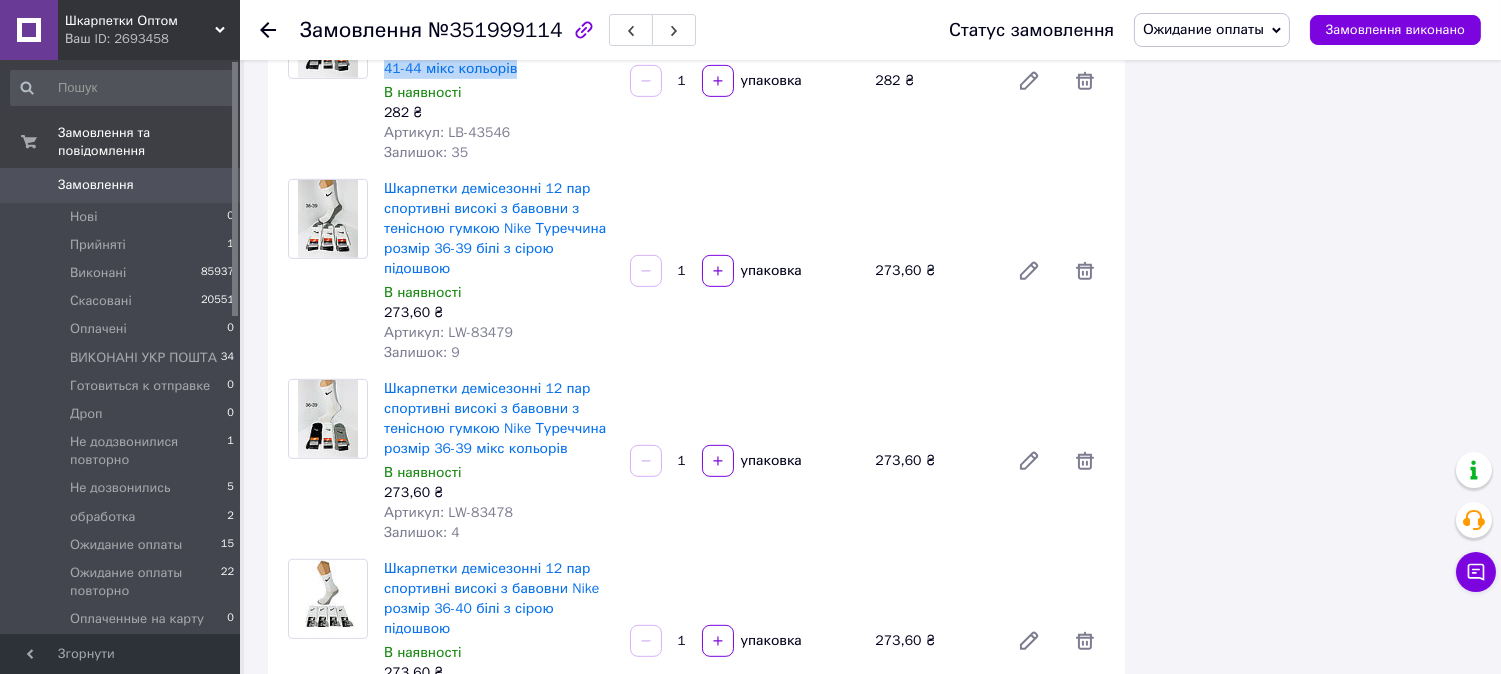 scroll, scrollTop: 1777, scrollLeft: 0, axis: vertical 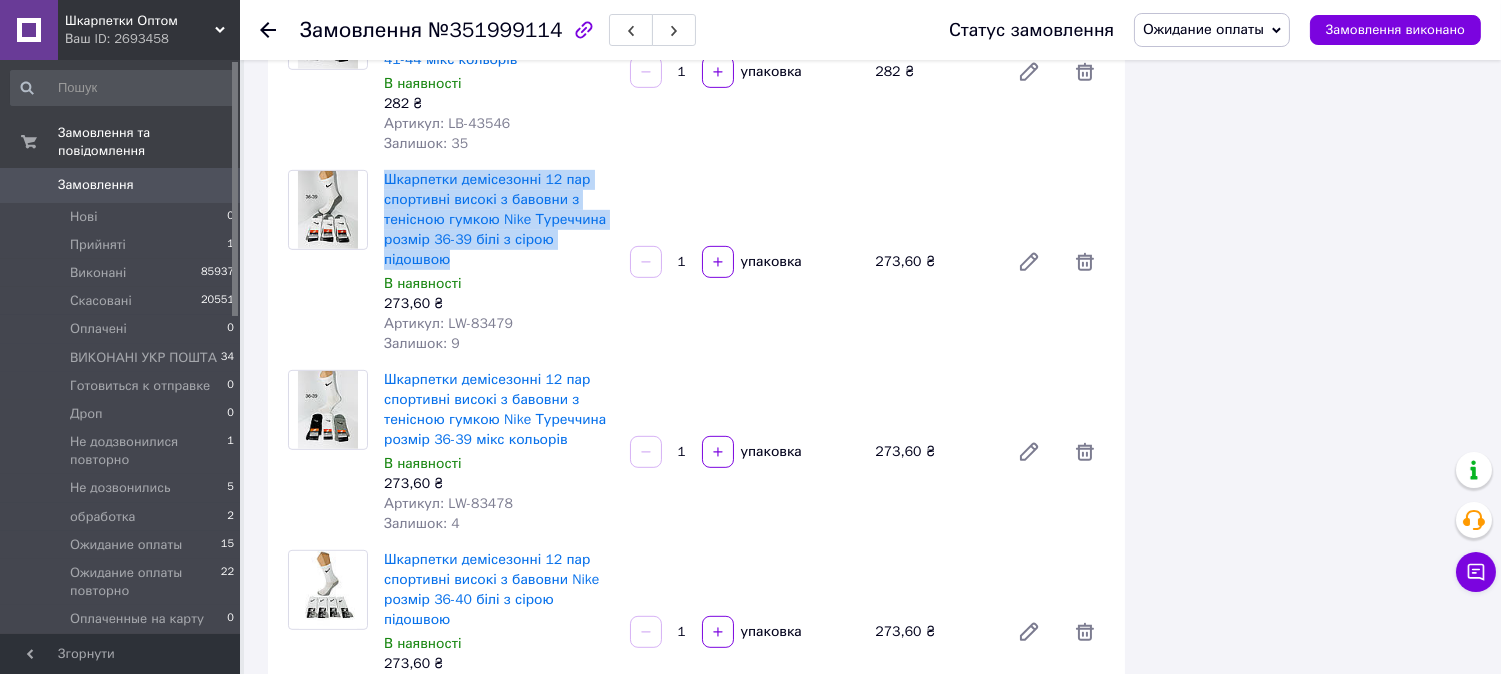 drag, startPoint x: 380, startPoint y: 177, endPoint x: 506, endPoint y: 257, distance: 149.25146 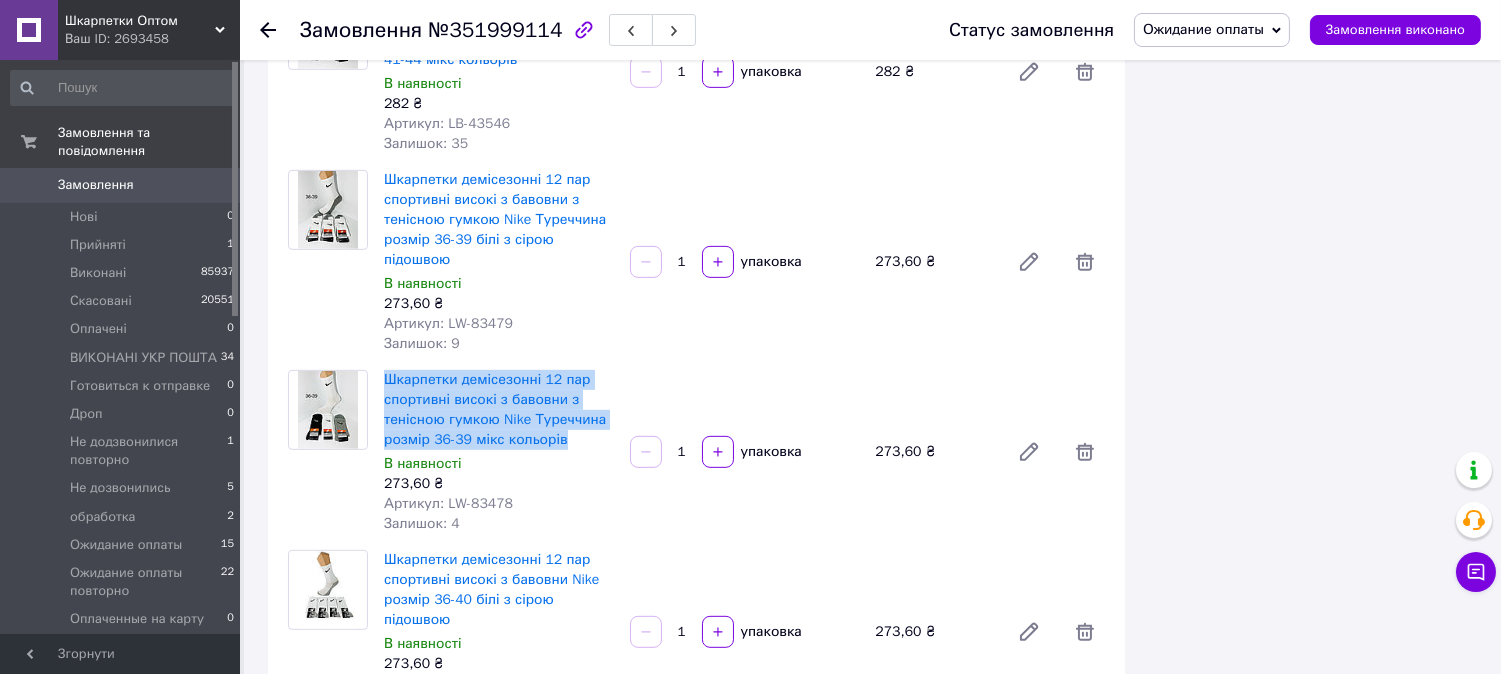 drag, startPoint x: 380, startPoint y: 378, endPoint x: 594, endPoint y: 443, distance: 223.65375 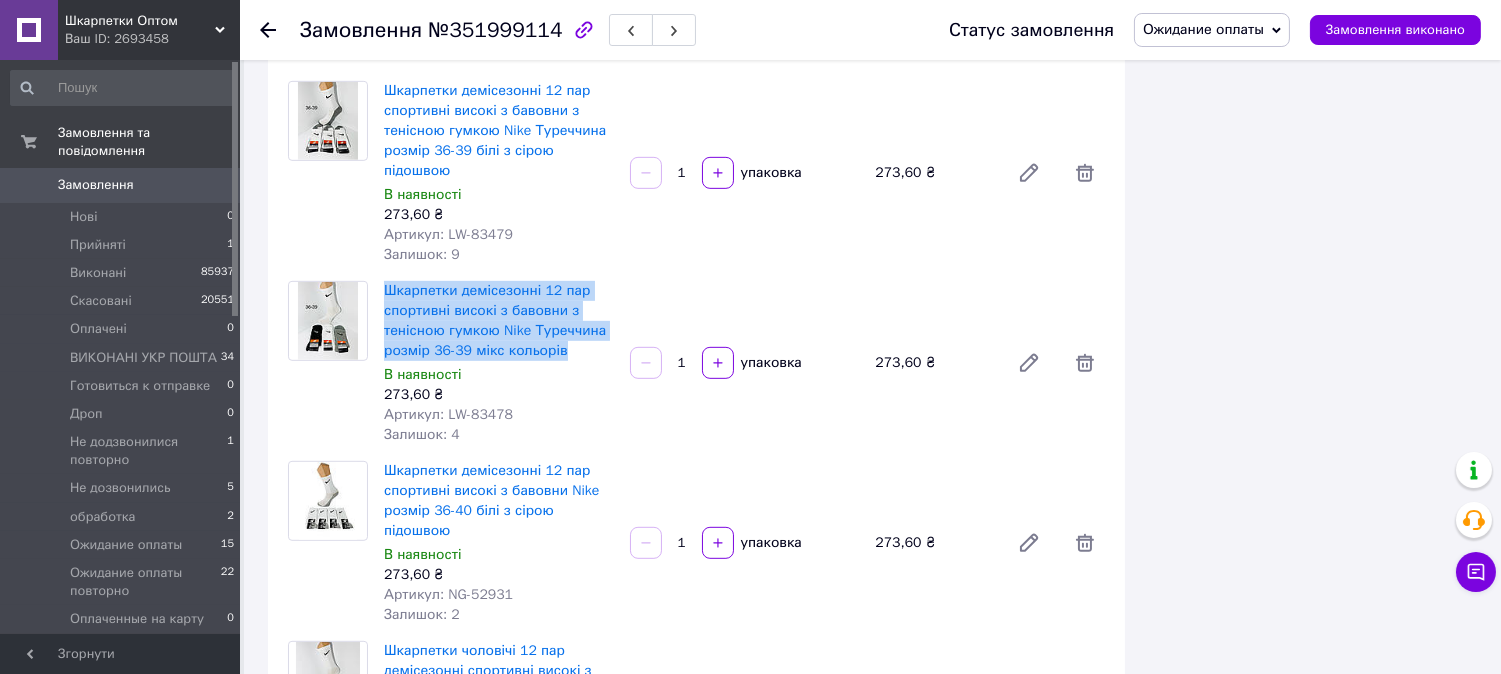 scroll, scrollTop: 2000, scrollLeft: 0, axis: vertical 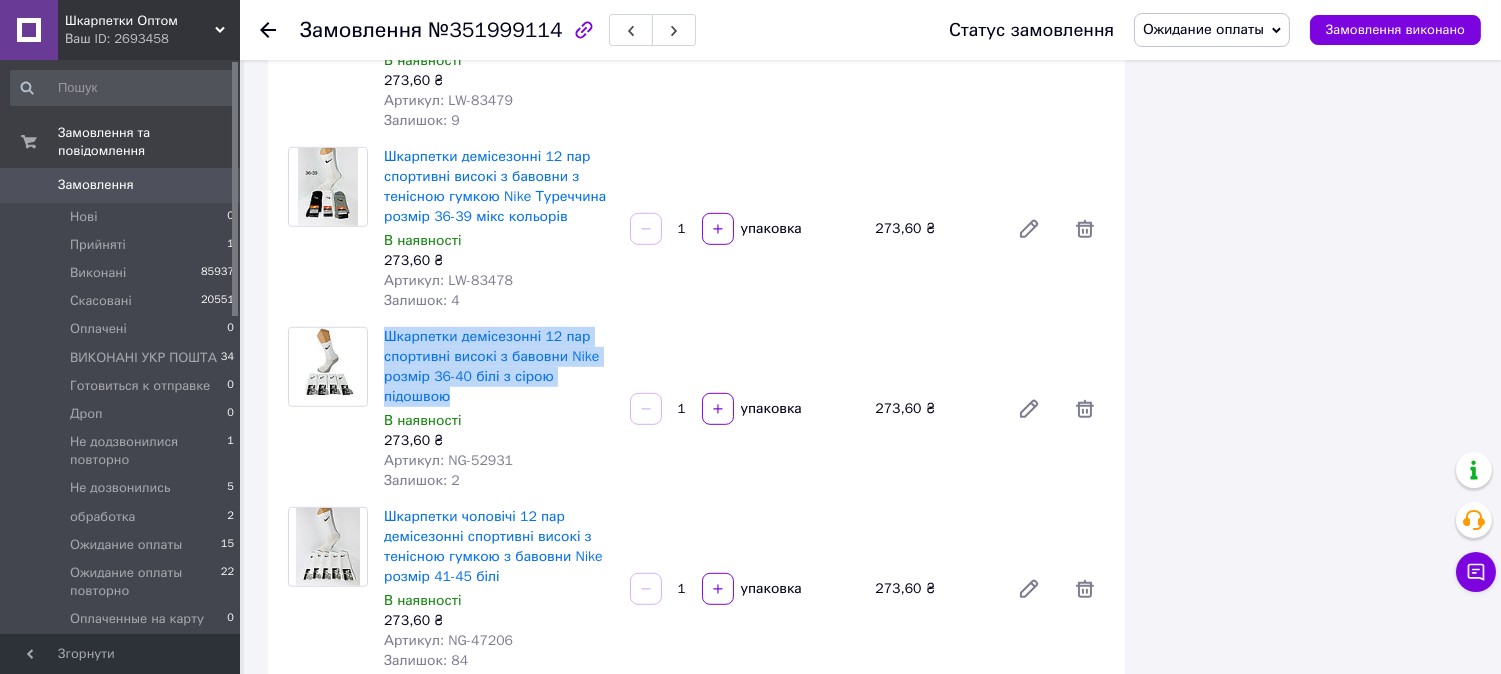 drag, startPoint x: 378, startPoint y: 336, endPoint x: 527, endPoint y: 394, distance: 159.8906 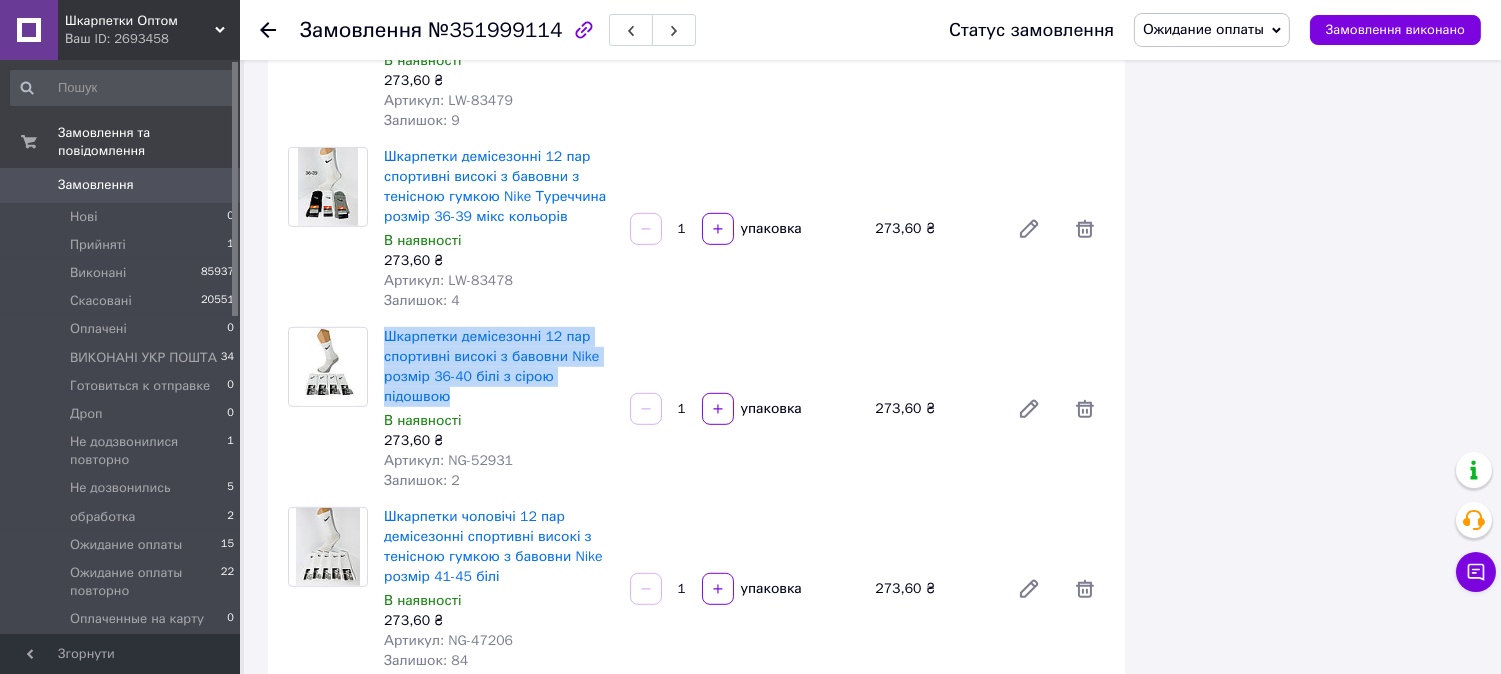 scroll, scrollTop: 2111, scrollLeft: 0, axis: vertical 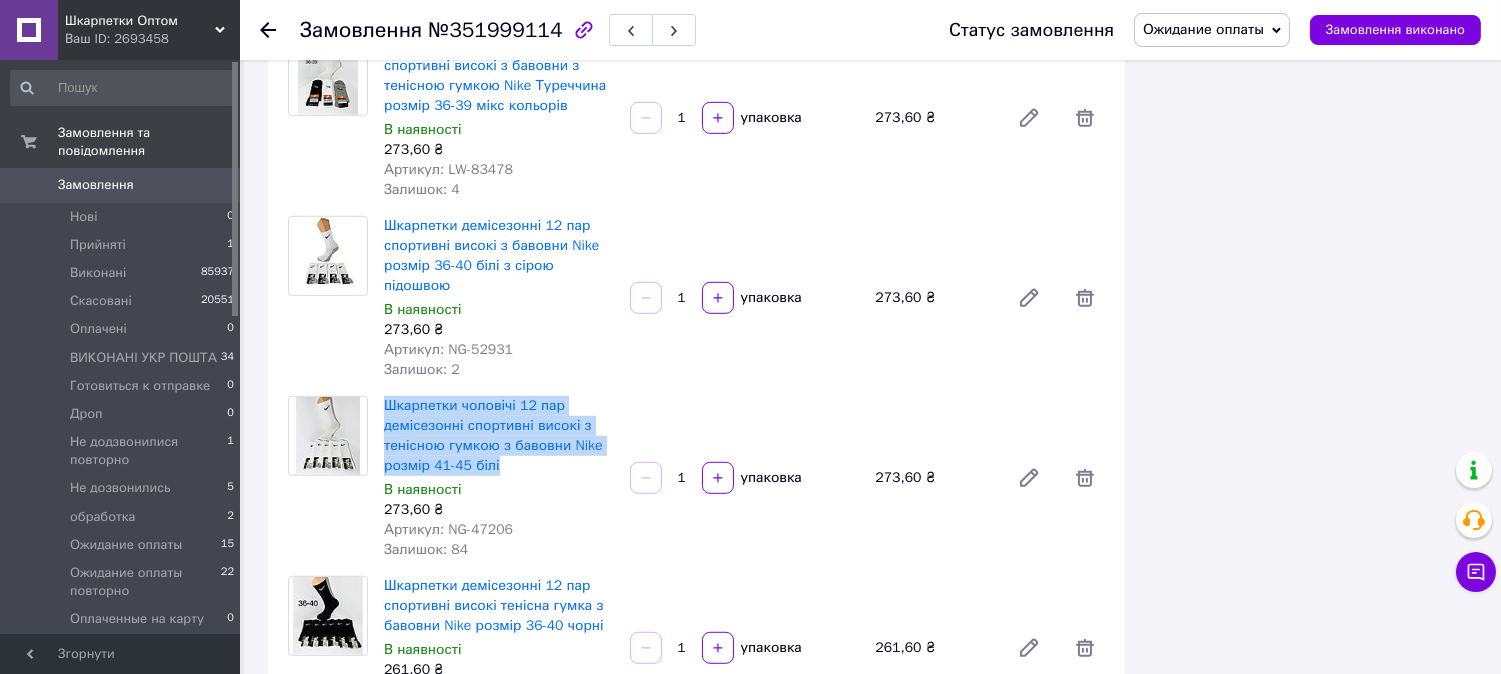 drag, startPoint x: 378, startPoint y: 403, endPoint x: 520, endPoint y: 468, distance: 156.16978 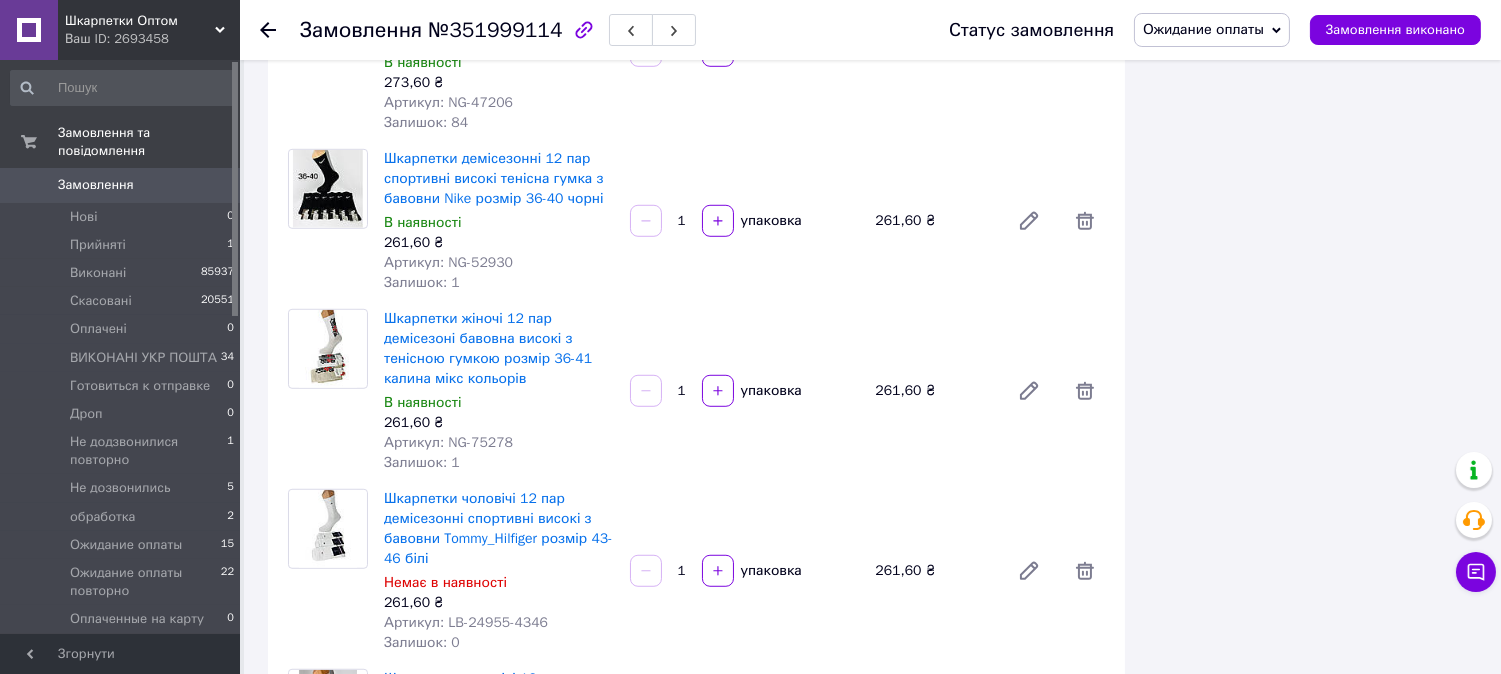 scroll, scrollTop: 2555, scrollLeft: 0, axis: vertical 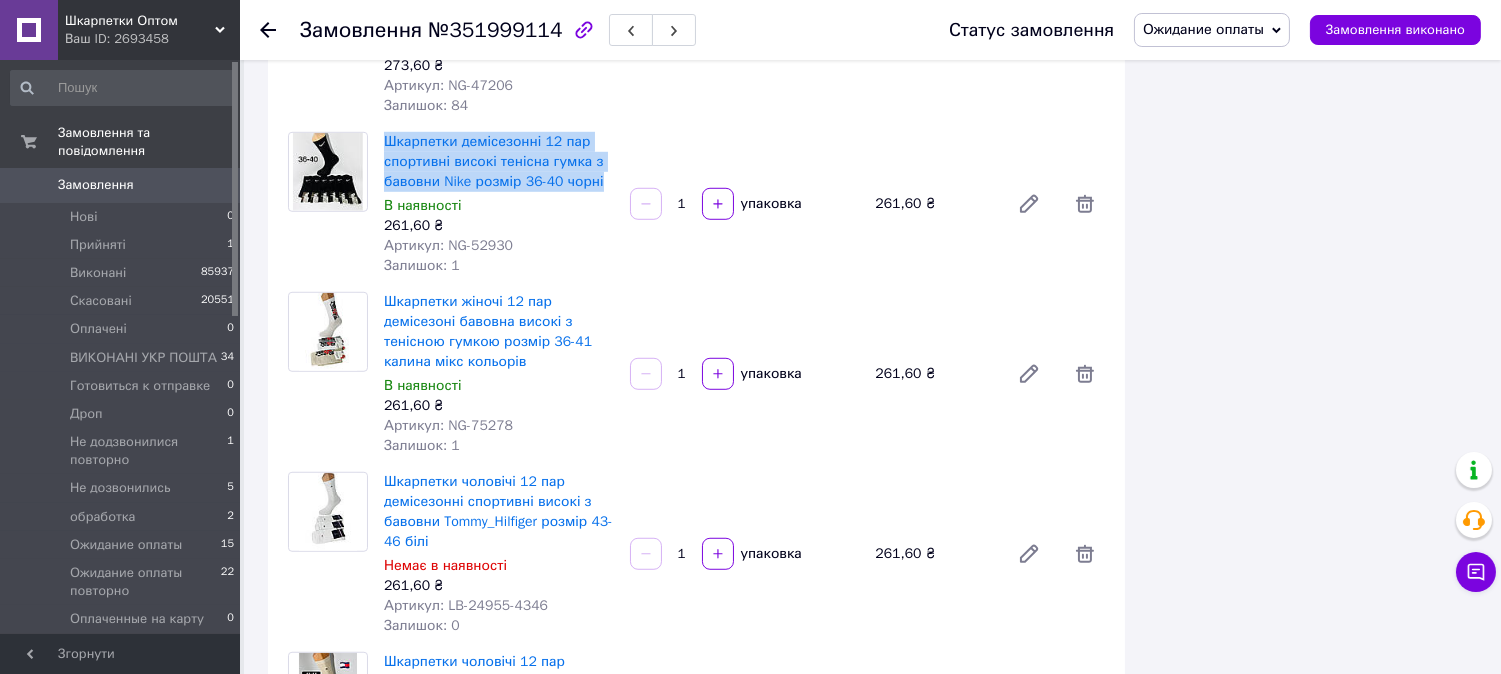 drag, startPoint x: 380, startPoint y: 142, endPoint x: 601, endPoint y: 182, distance: 224.59074 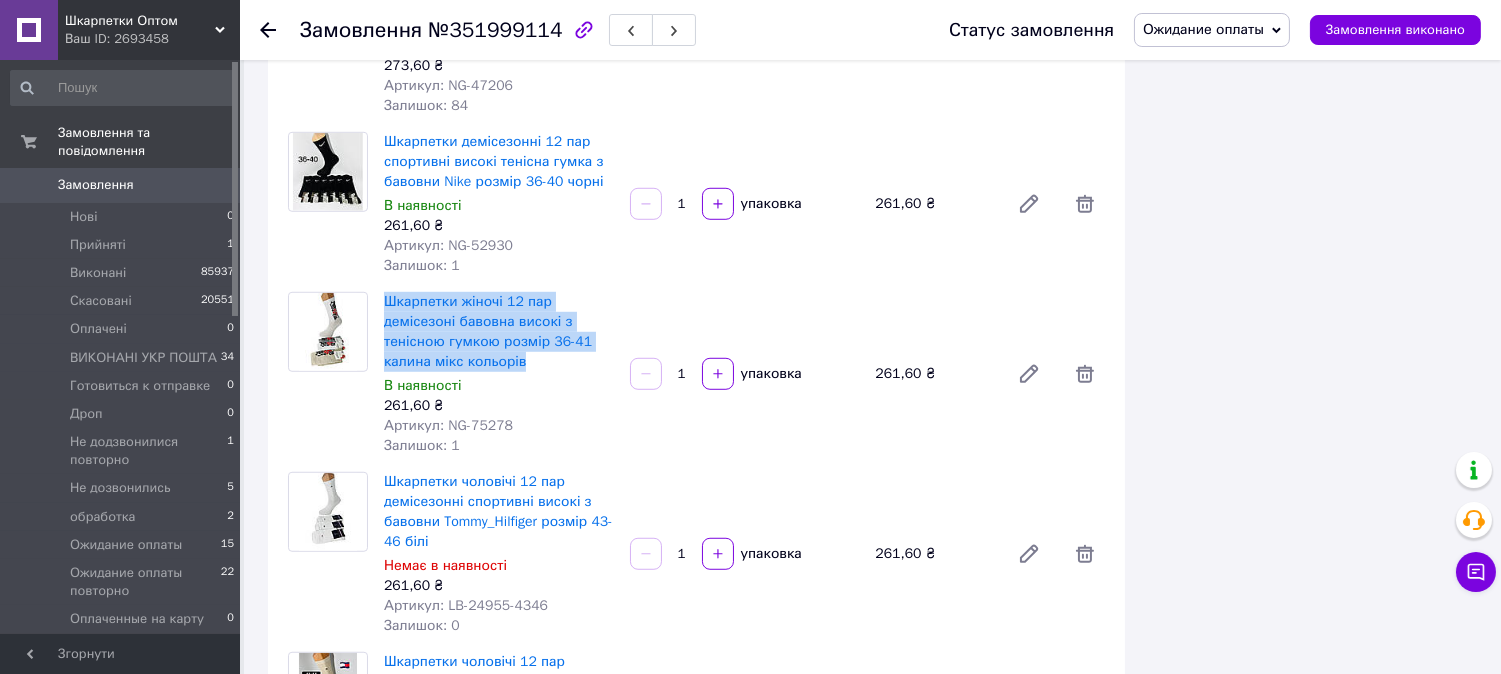 drag, startPoint x: 378, startPoint y: 300, endPoint x: 533, endPoint y: 355, distance: 164.46884 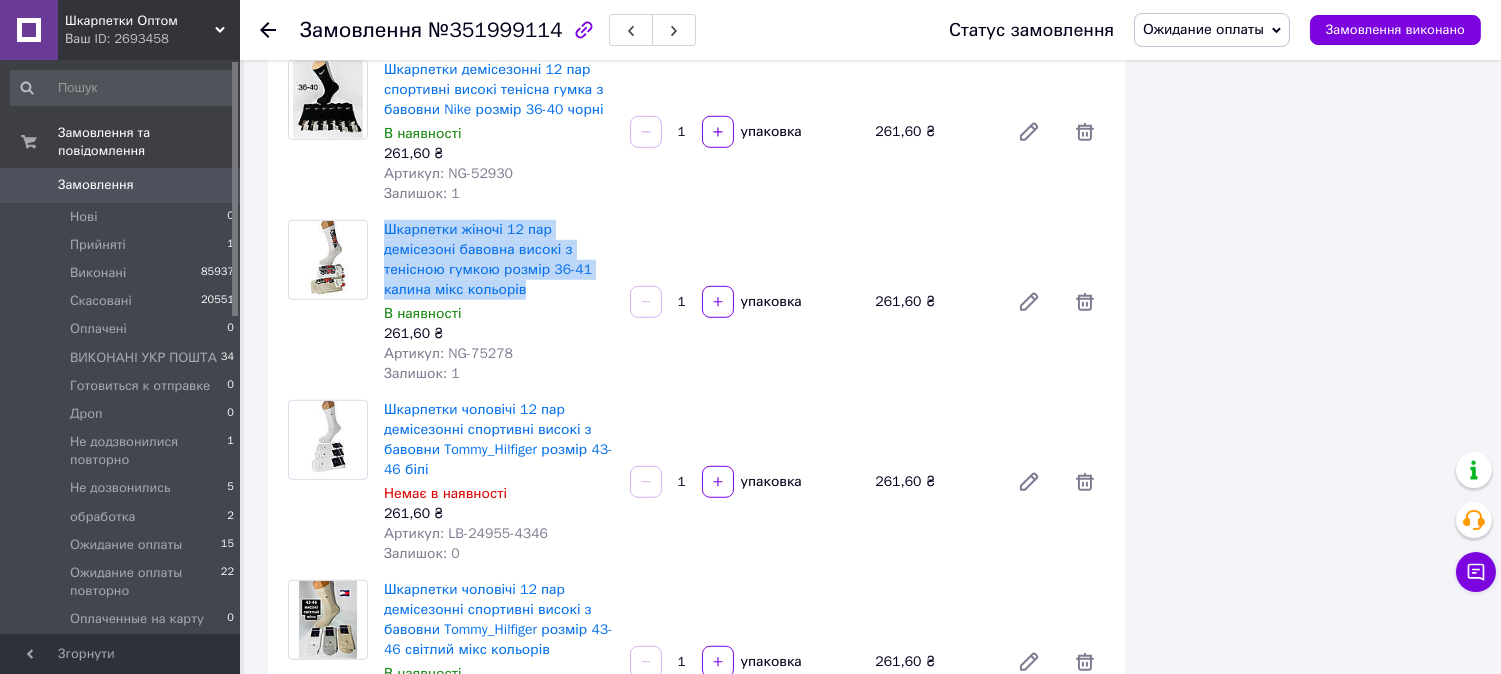 scroll, scrollTop: 2666, scrollLeft: 0, axis: vertical 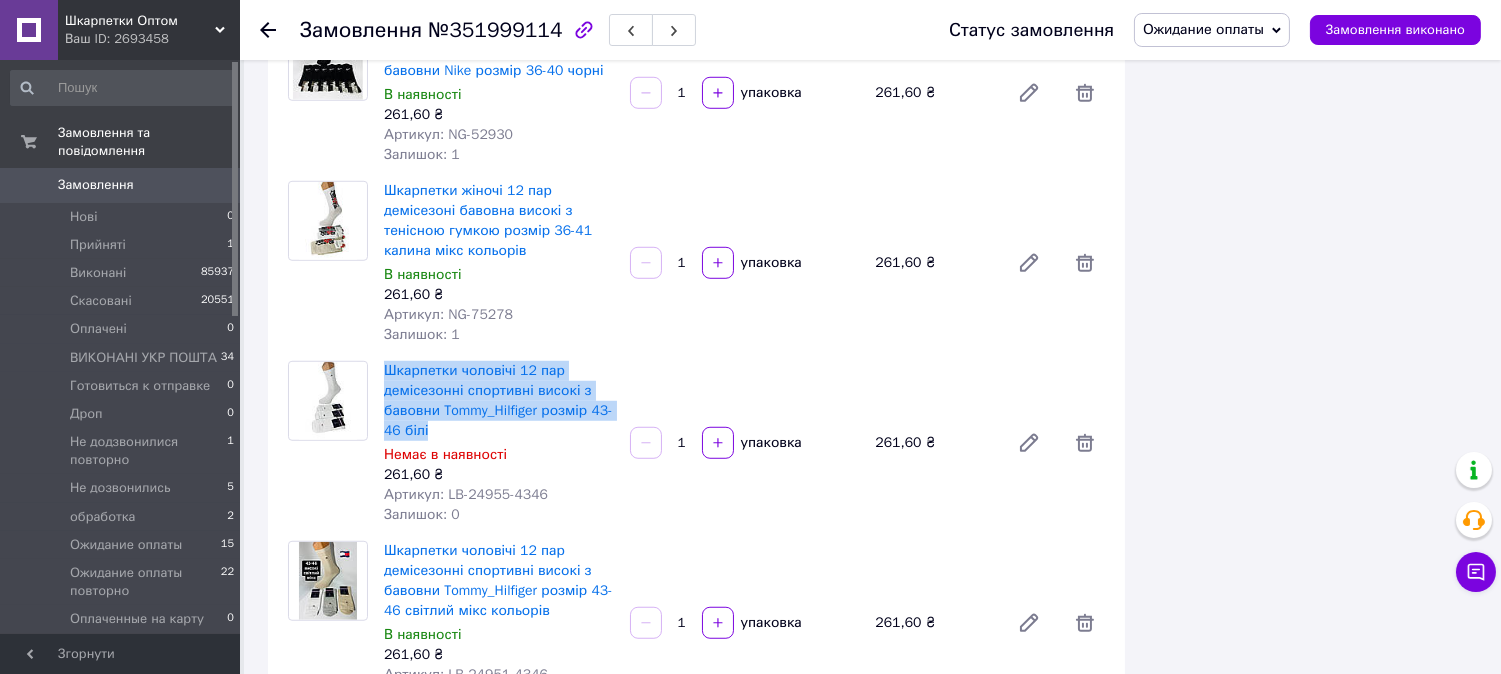 drag, startPoint x: 380, startPoint y: 367, endPoint x: 492, endPoint y: 424, distance: 125.670204 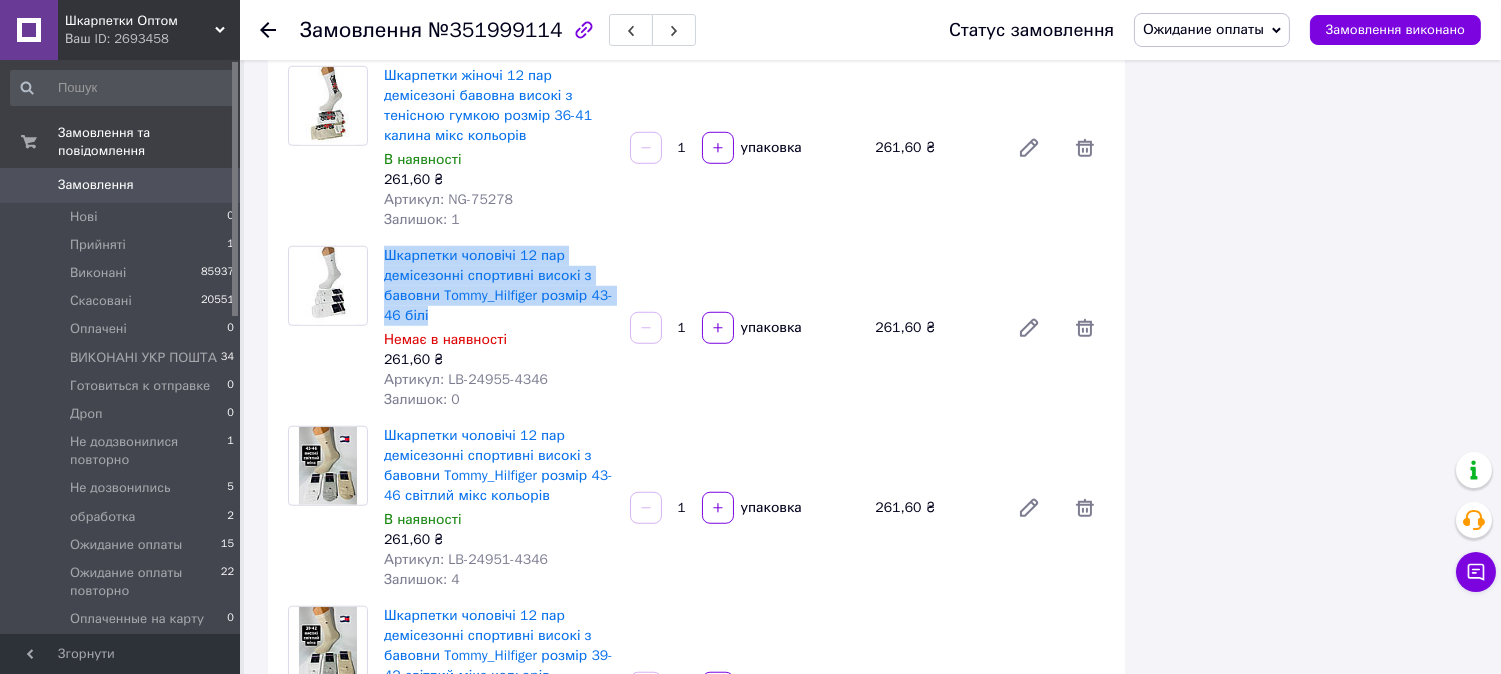scroll, scrollTop: 2888, scrollLeft: 0, axis: vertical 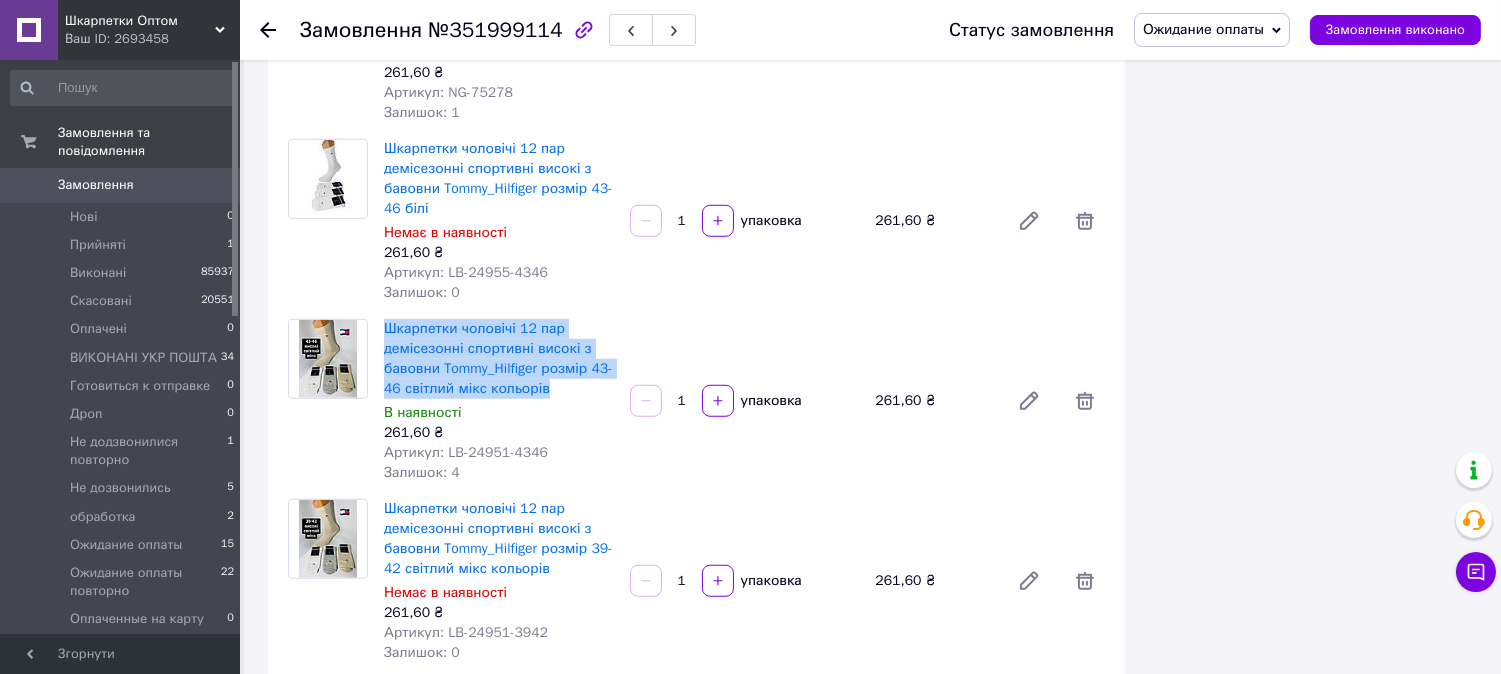 drag, startPoint x: 380, startPoint y: 326, endPoint x: 557, endPoint y: 391, distance: 188.55768 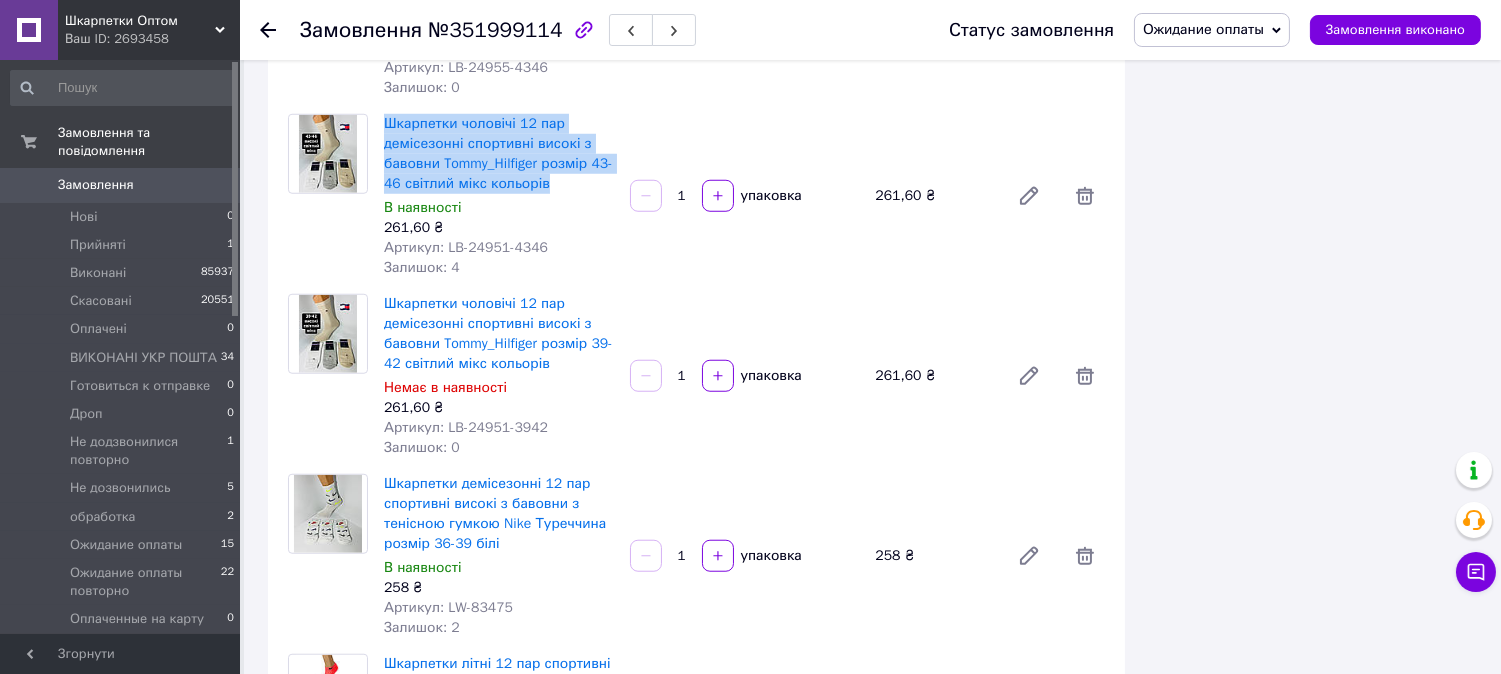 scroll, scrollTop: 3222, scrollLeft: 0, axis: vertical 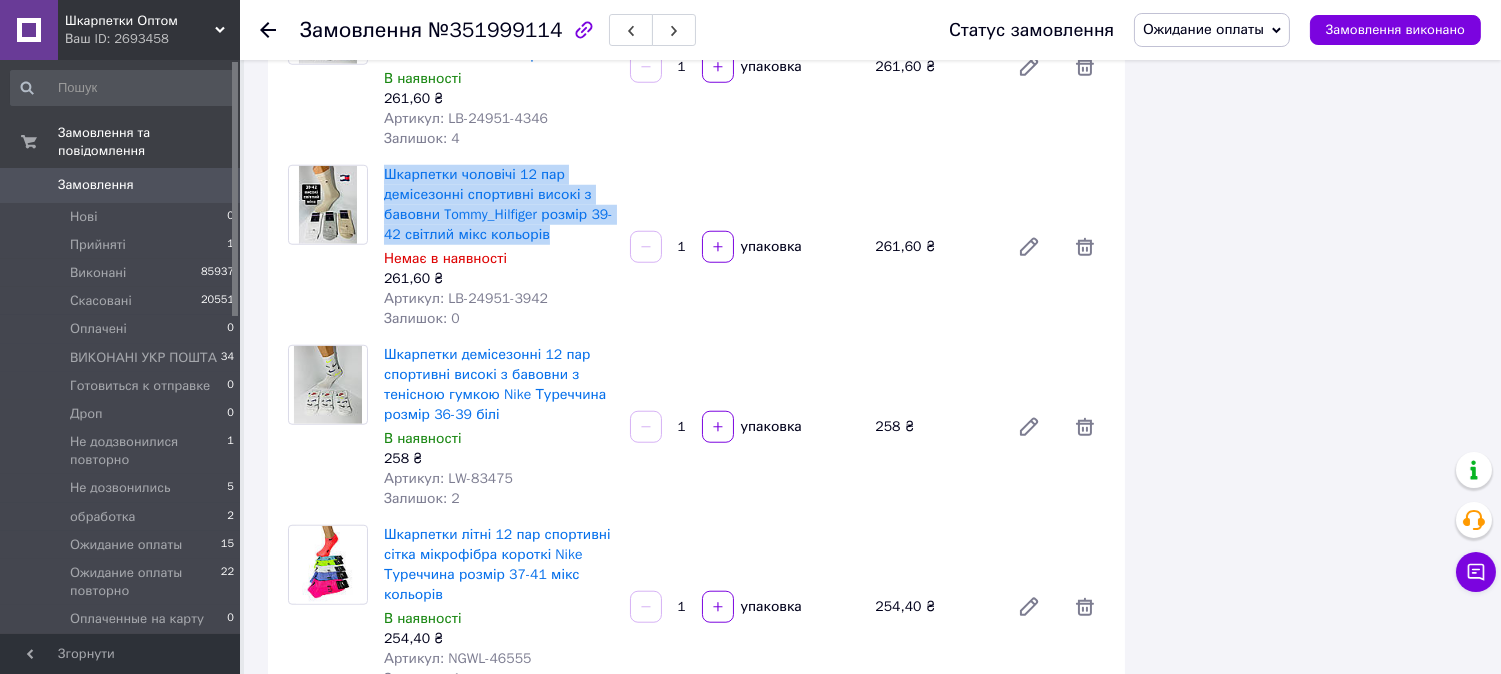 drag, startPoint x: 381, startPoint y: 173, endPoint x: 556, endPoint y: 235, distance: 185.6583 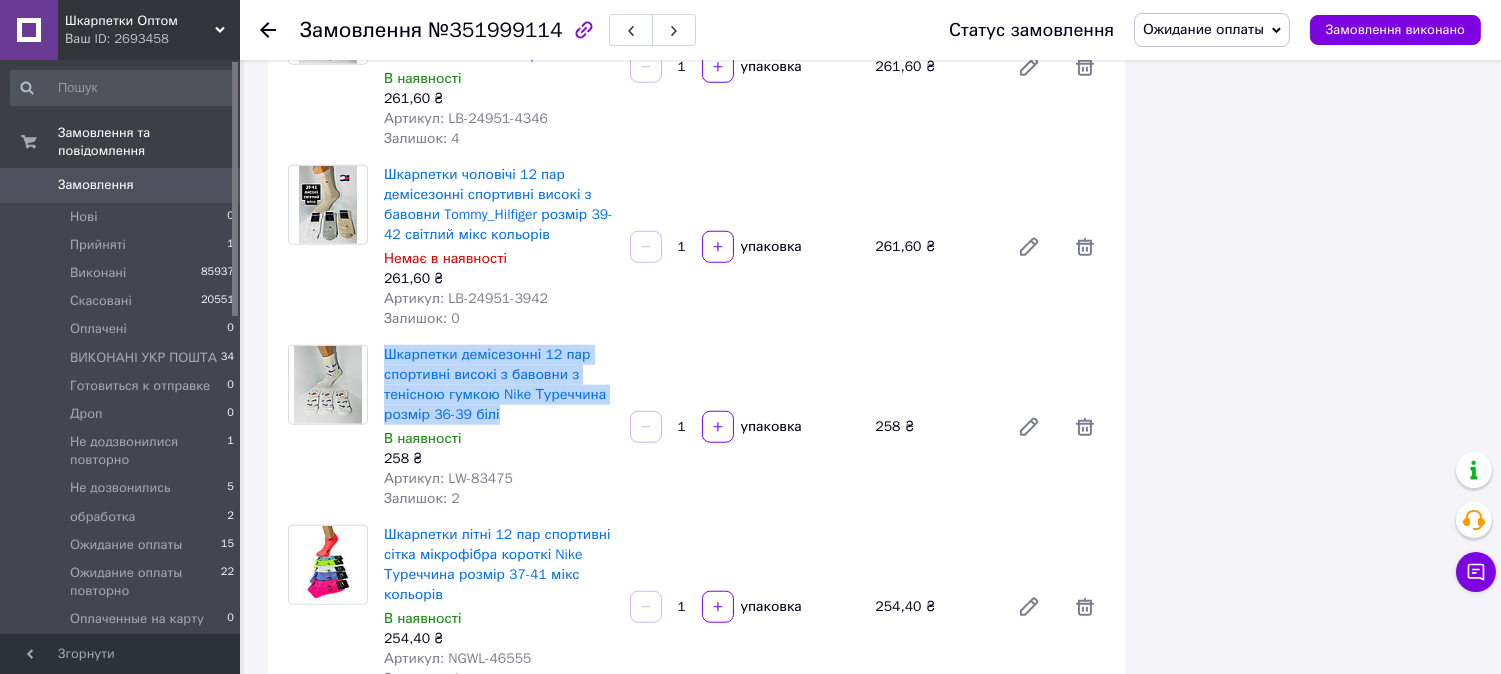 drag, startPoint x: 381, startPoint y: 355, endPoint x: 533, endPoint y: 413, distance: 162.6899 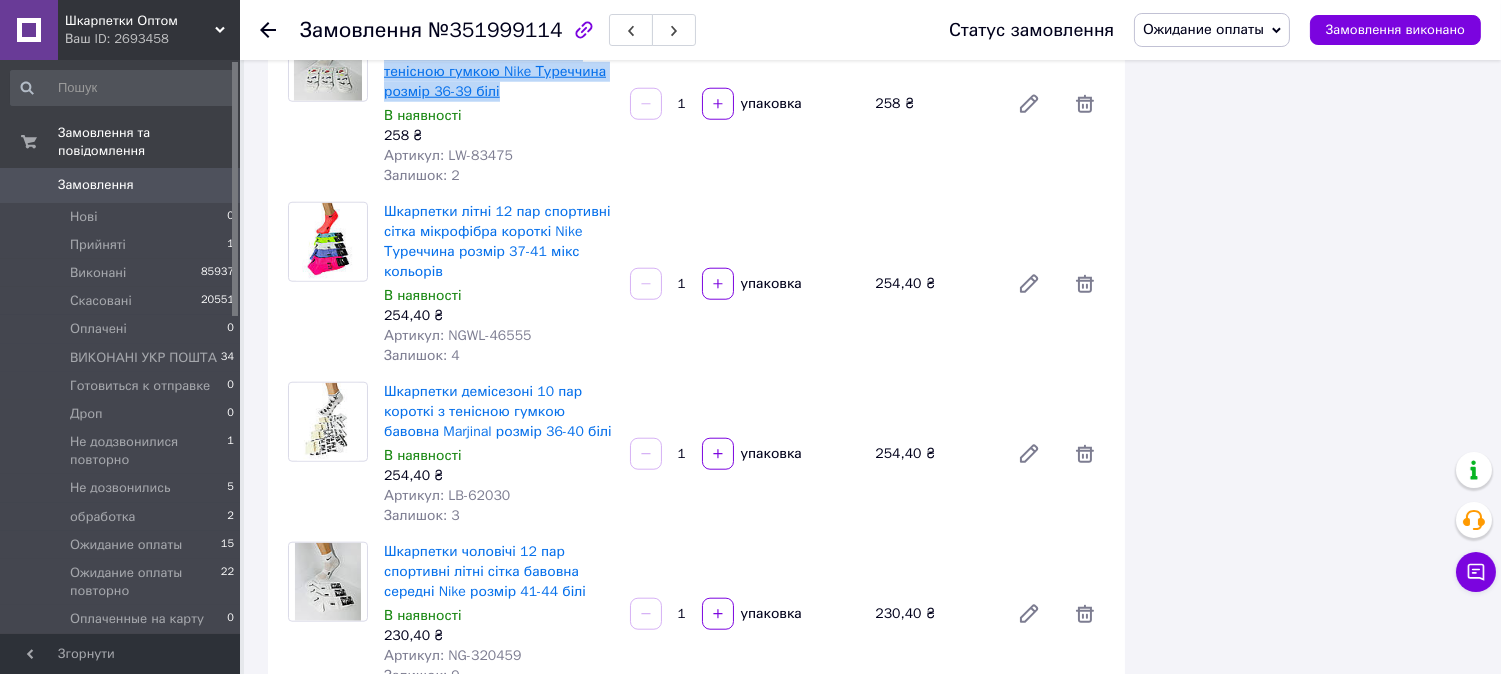 scroll, scrollTop: 3555, scrollLeft: 0, axis: vertical 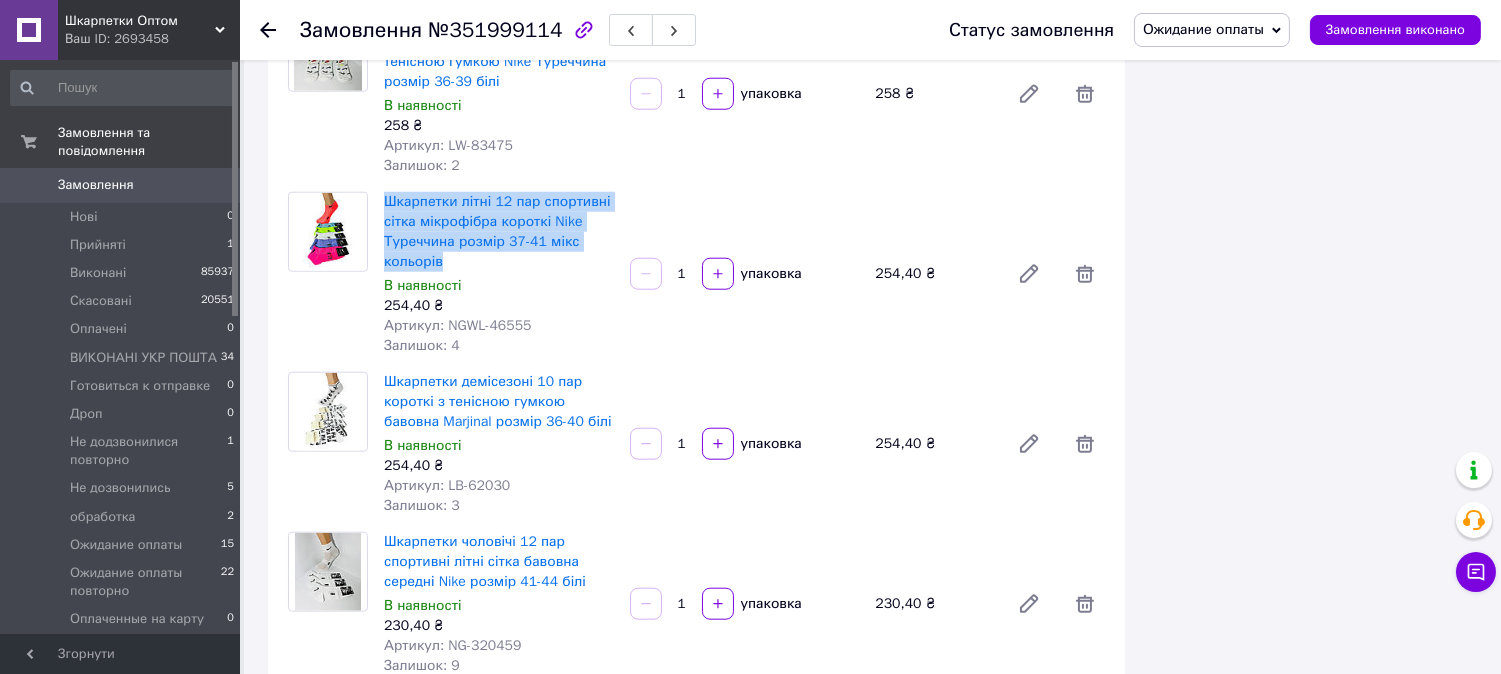 drag, startPoint x: 378, startPoint y: 202, endPoint x: 587, endPoint y: 257, distance: 216.1157 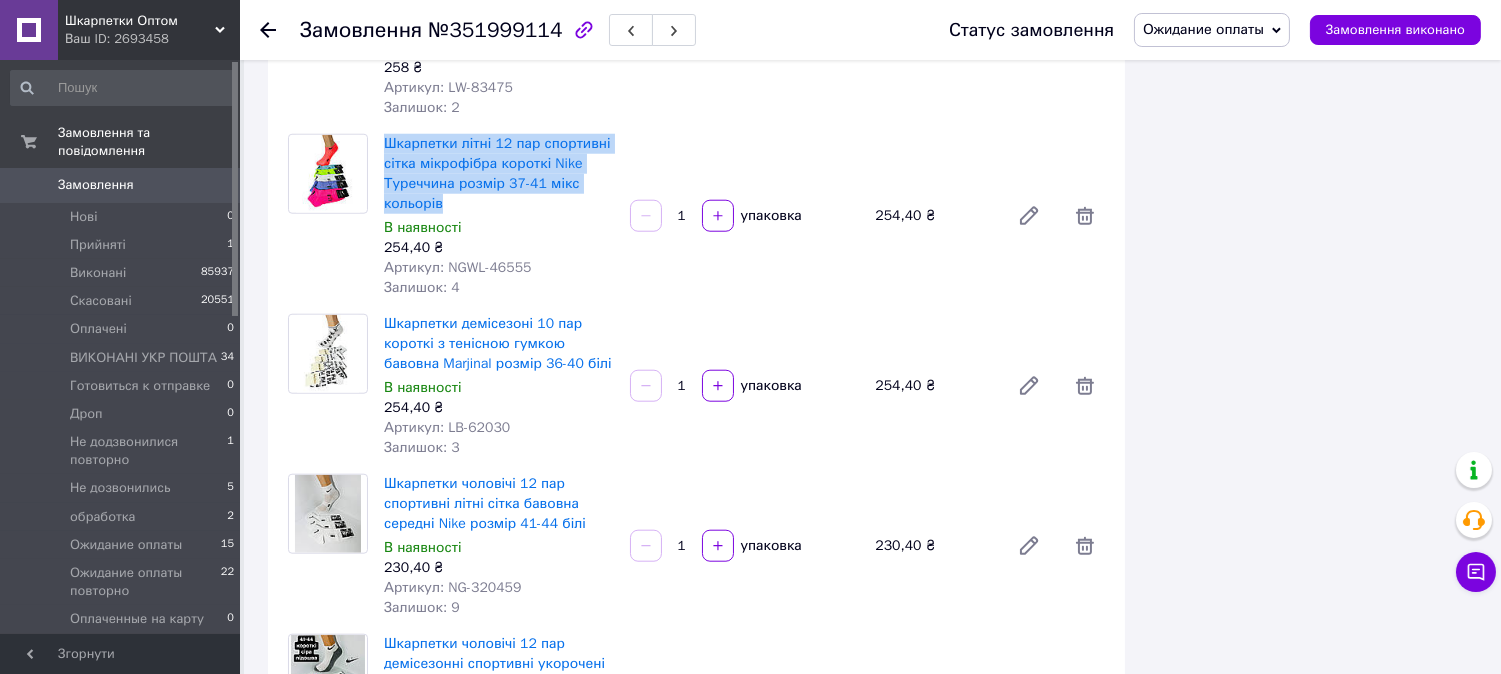 scroll, scrollTop: 3666, scrollLeft: 0, axis: vertical 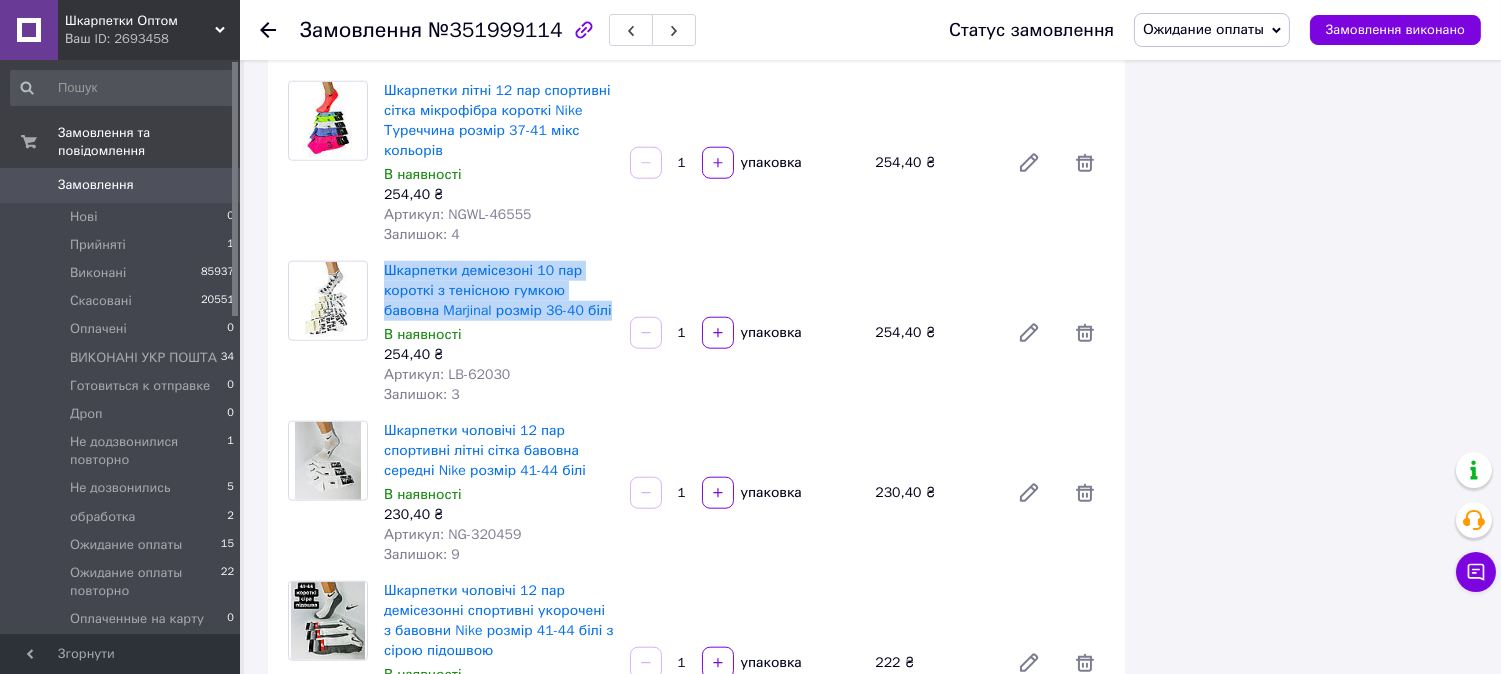 drag, startPoint x: 380, startPoint y: 270, endPoint x: 612, endPoint y: 315, distance: 236.32393 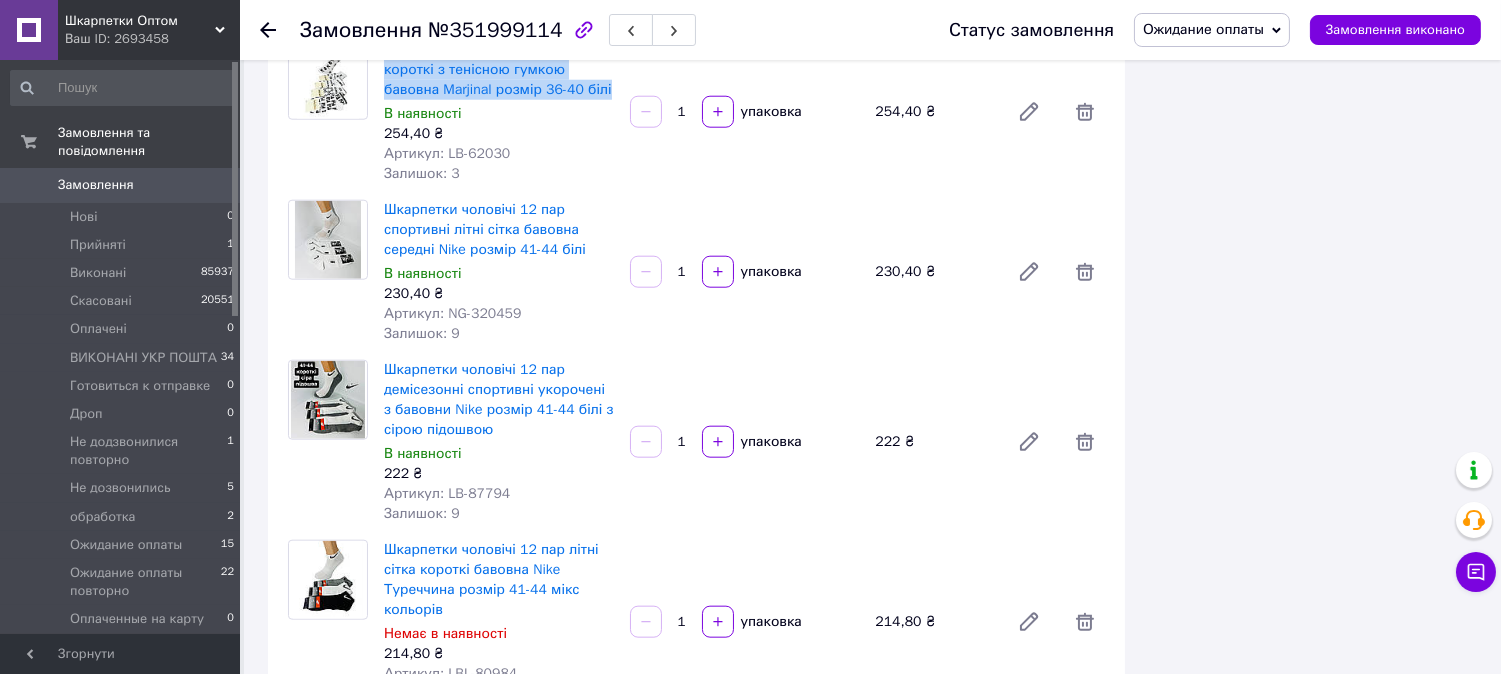 scroll, scrollTop: 3888, scrollLeft: 0, axis: vertical 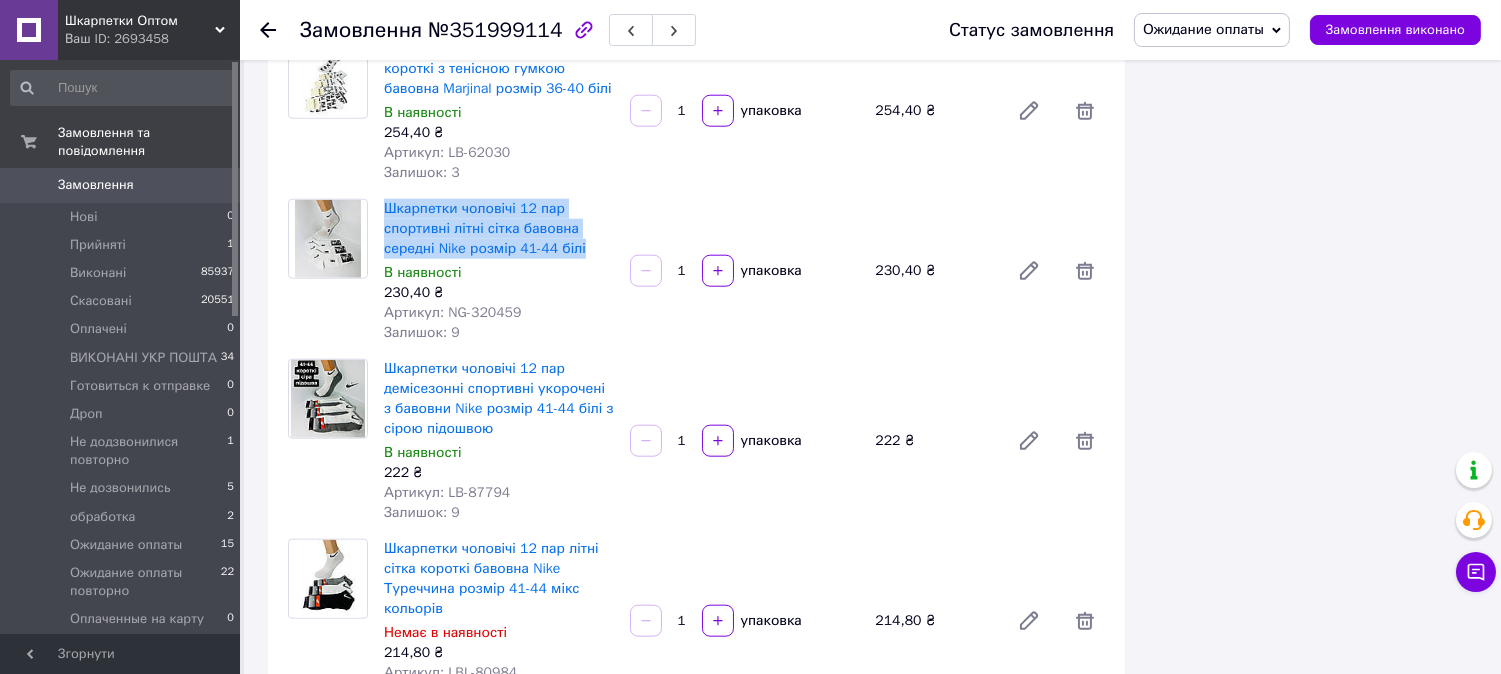 drag, startPoint x: 377, startPoint y: 206, endPoint x: 588, endPoint y: 254, distance: 216.39085 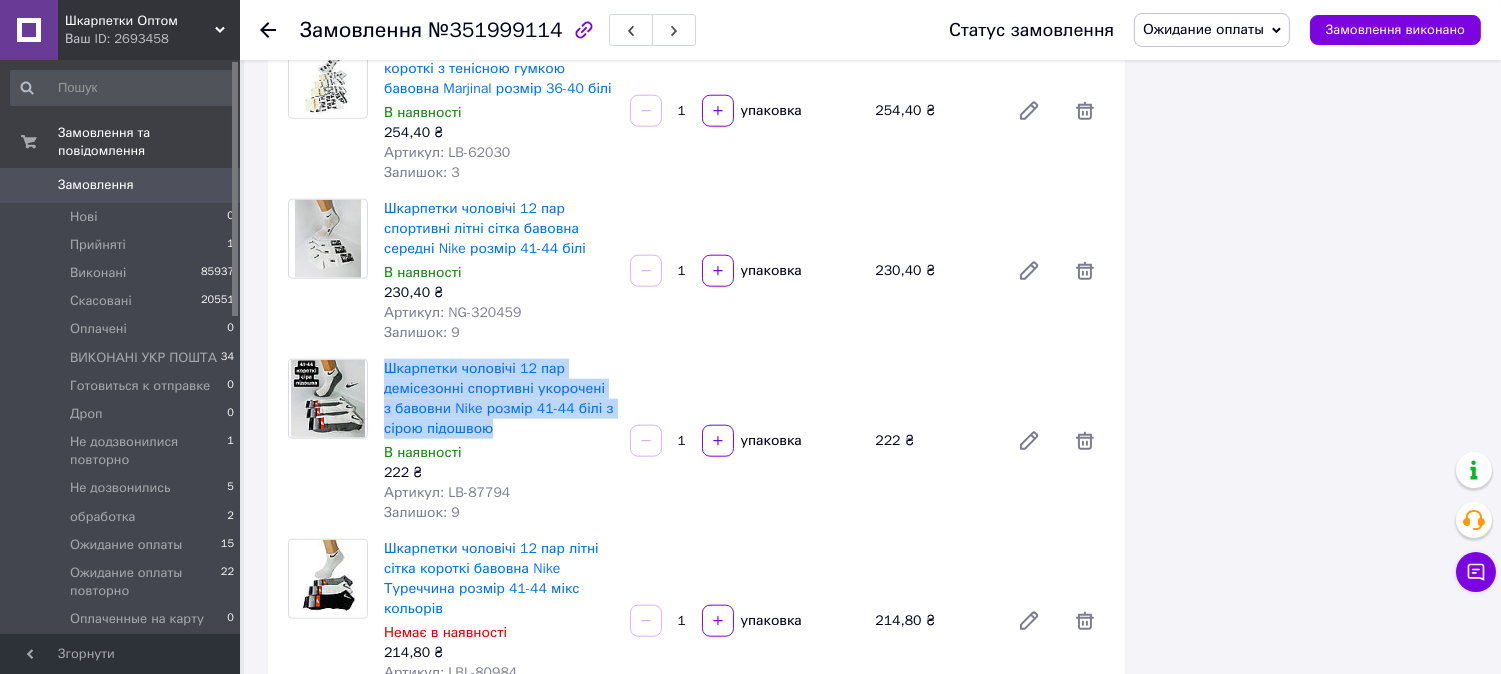 drag, startPoint x: 376, startPoint y: 365, endPoint x: 518, endPoint y: 423, distance: 153.3884 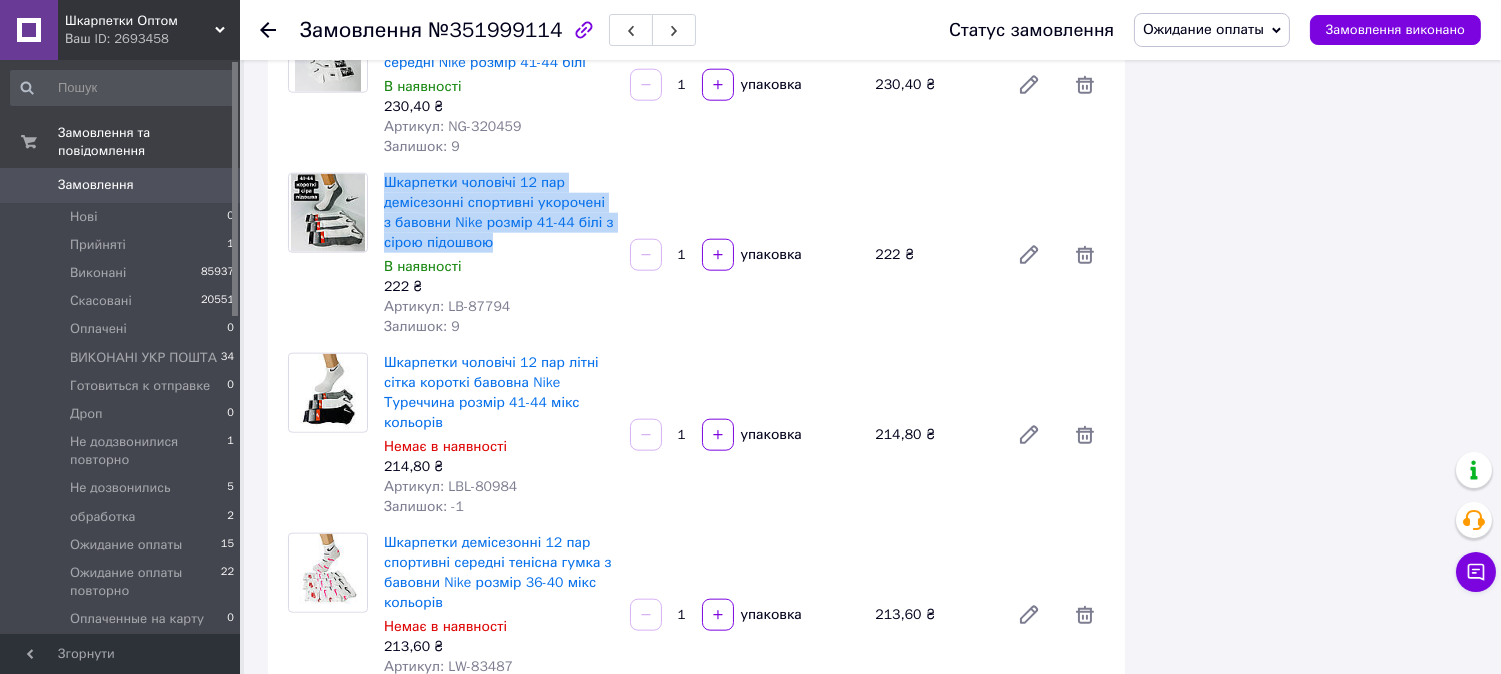 scroll, scrollTop: 4111, scrollLeft: 0, axis: vertical 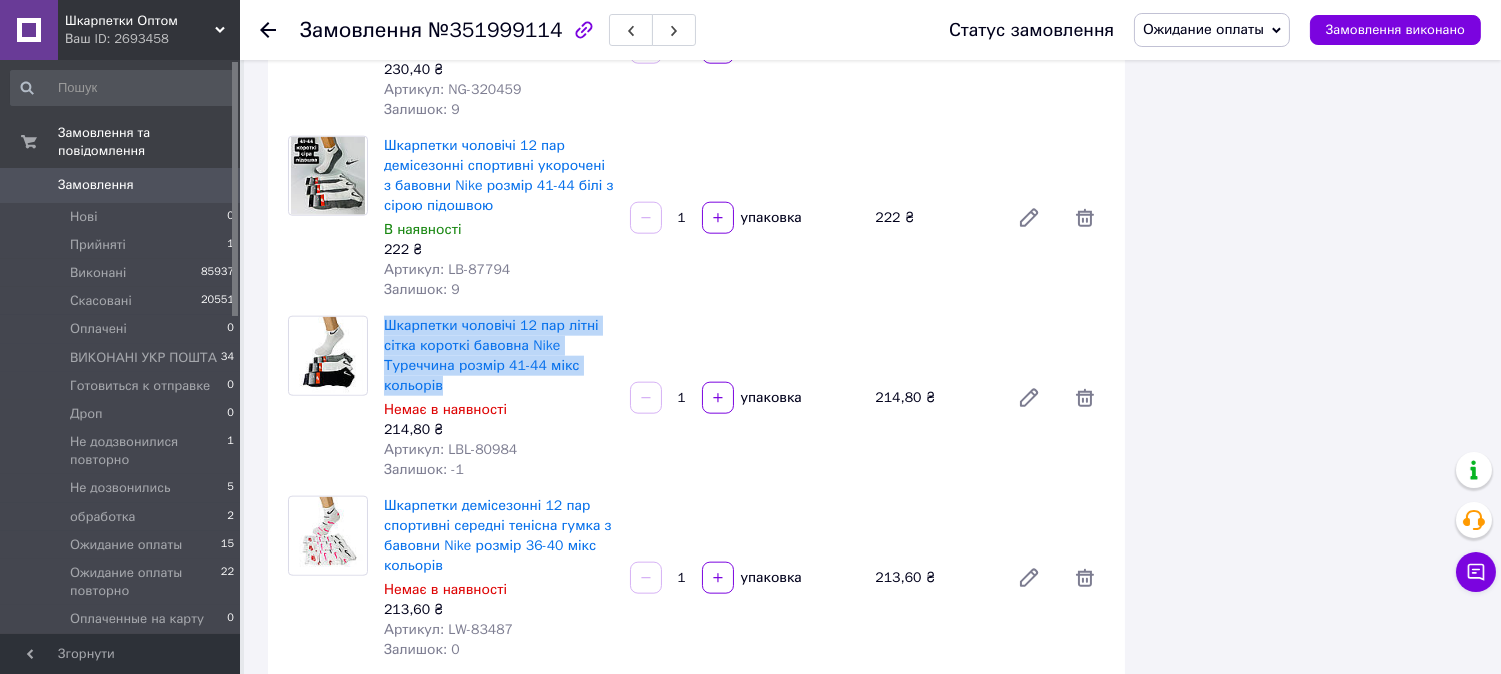 drag, startPoint x: 380, startPoint y: 324, endPoint x: 474, endPoint y: 387, distance: 113.15918 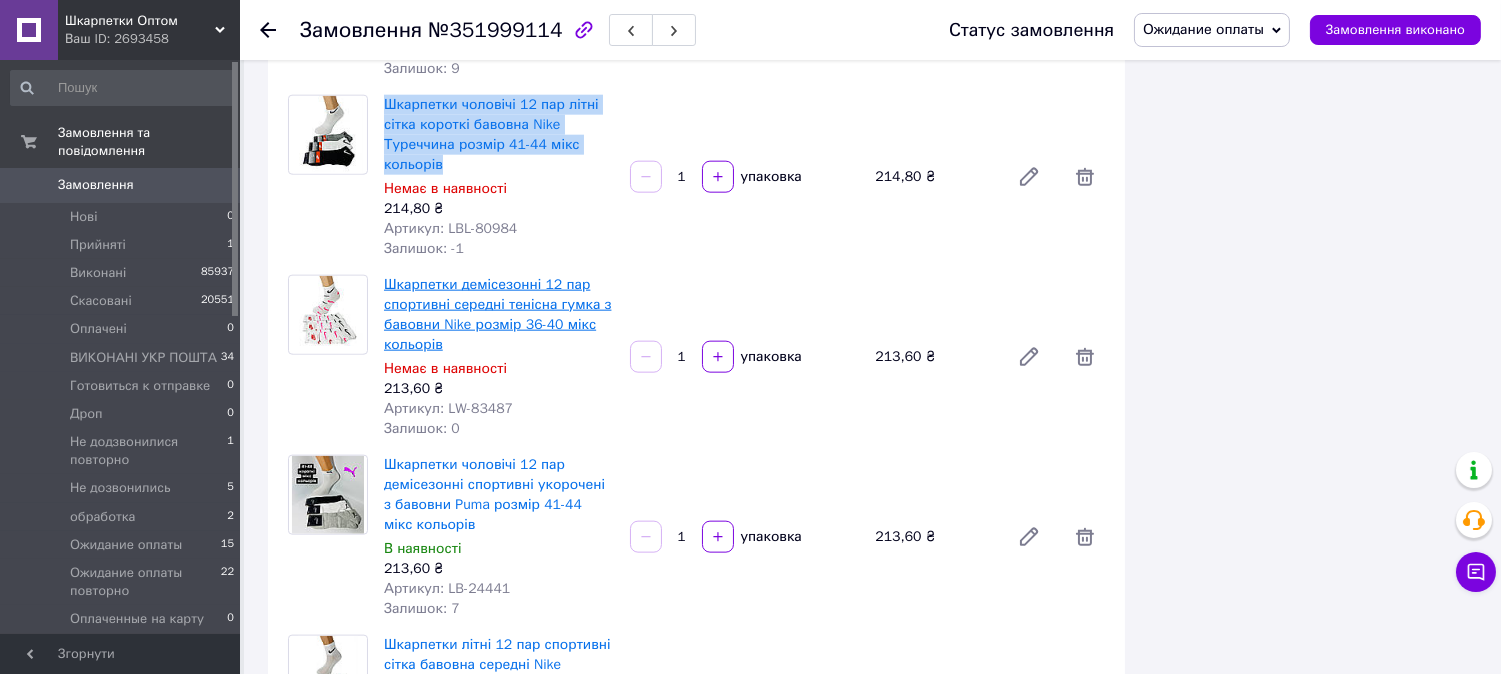 scroll, scrollTop: 4333, scrollLeft: 0, axis: vertical 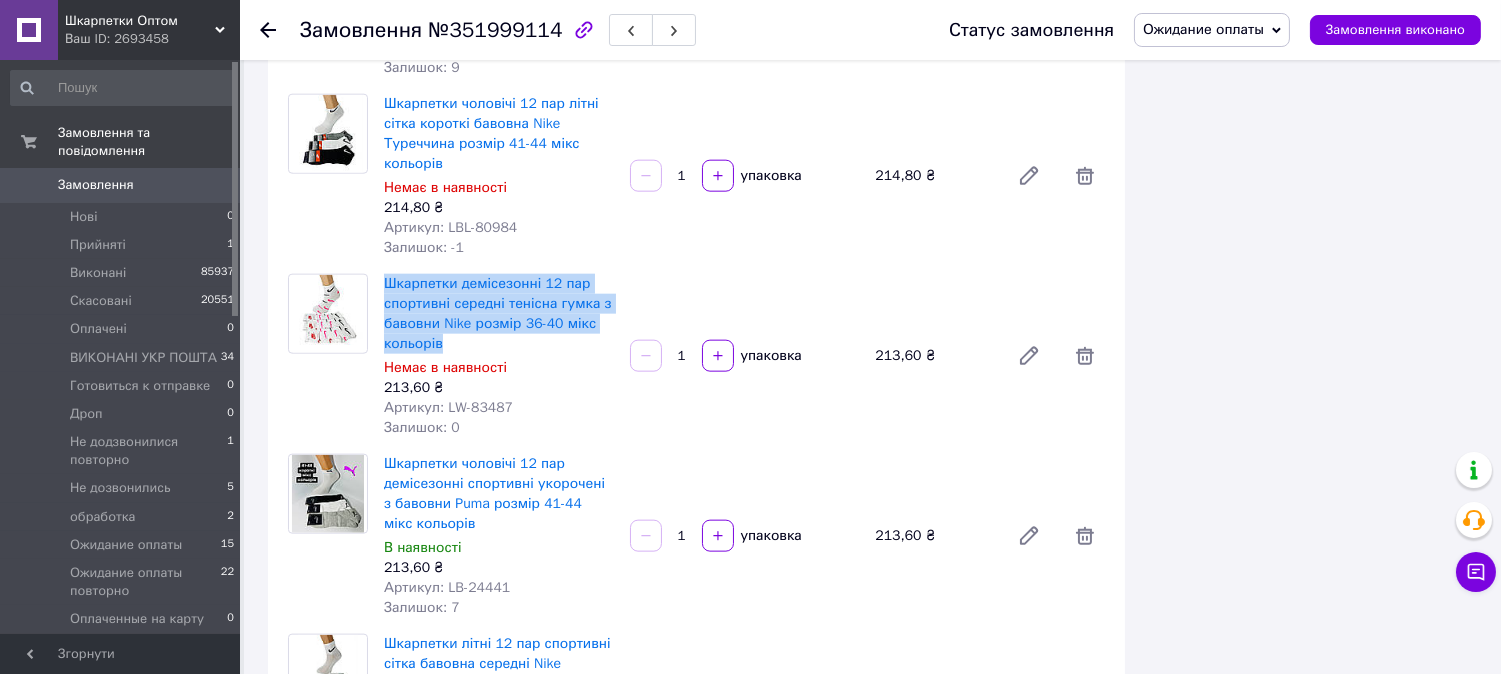 drag, startPoint x: 378, startPoint y: 285, endPoint x: 496, endPoint y: 341, distance: 130.61394 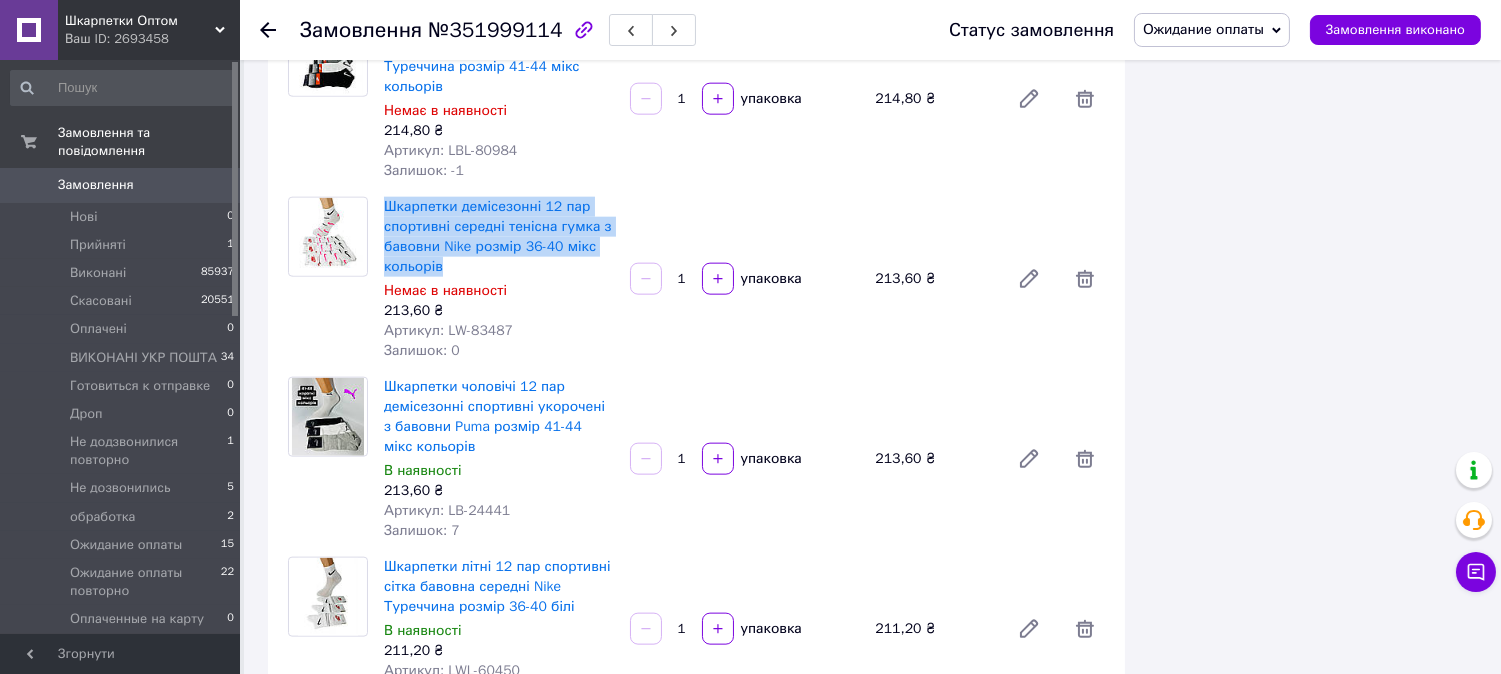 scroll, scrollTop: 4555, scrollLeft: 0, axis: vertical 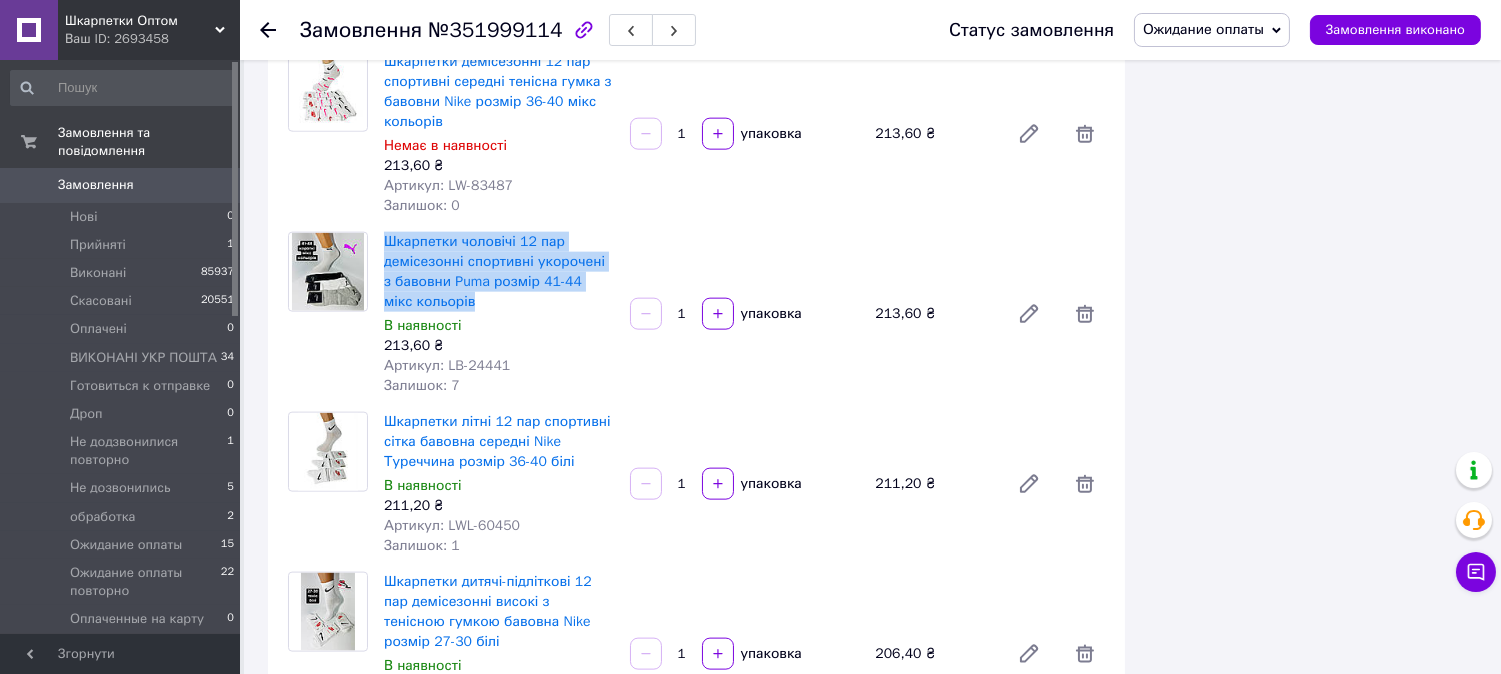 drag, startPoint x: 380, startPoint y: 241, endPoint x: 466, endPoint y: 292, distance: 99.985 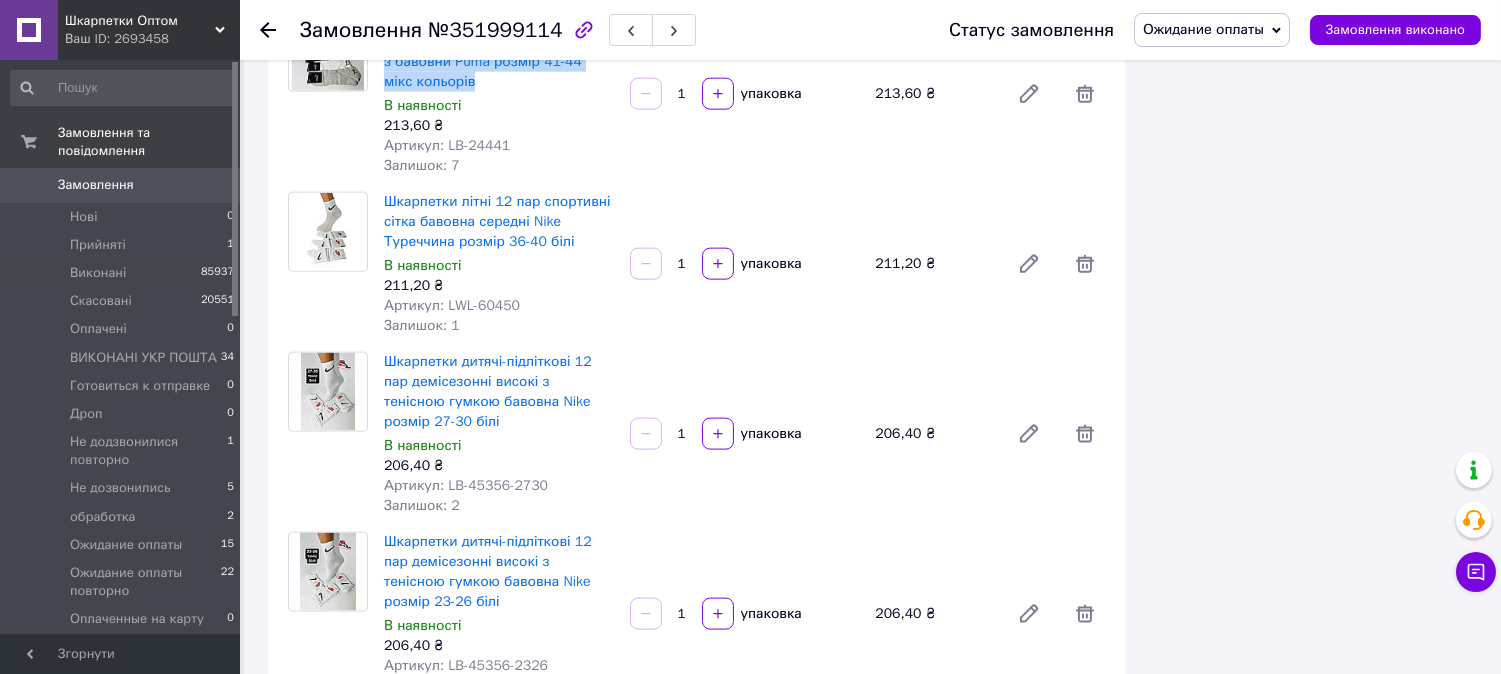 scroll, scrollTop: 4777, scrollLeft: 0, axis: vertical 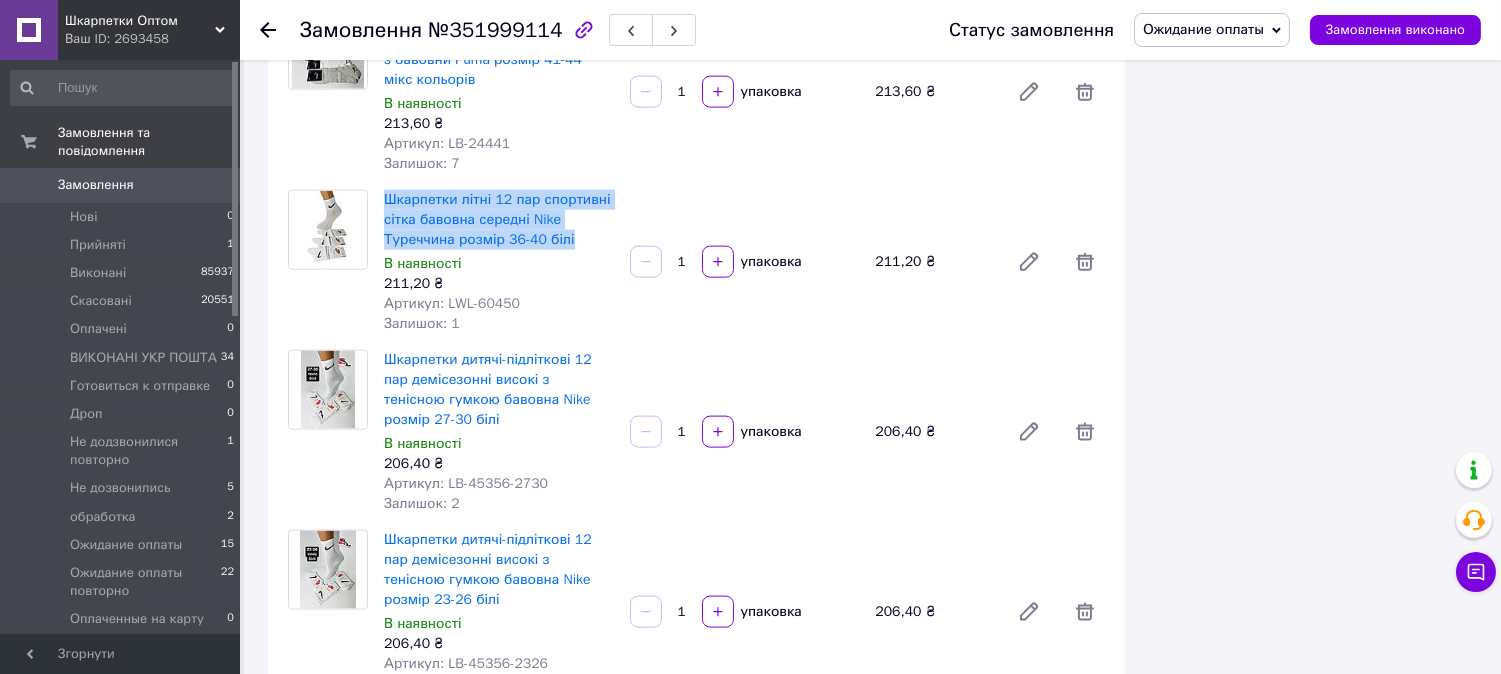 drag, startPoint x: 378, startPoint y: 188, endPoint x: 607, endPoint y: 232, distance: 233.18877 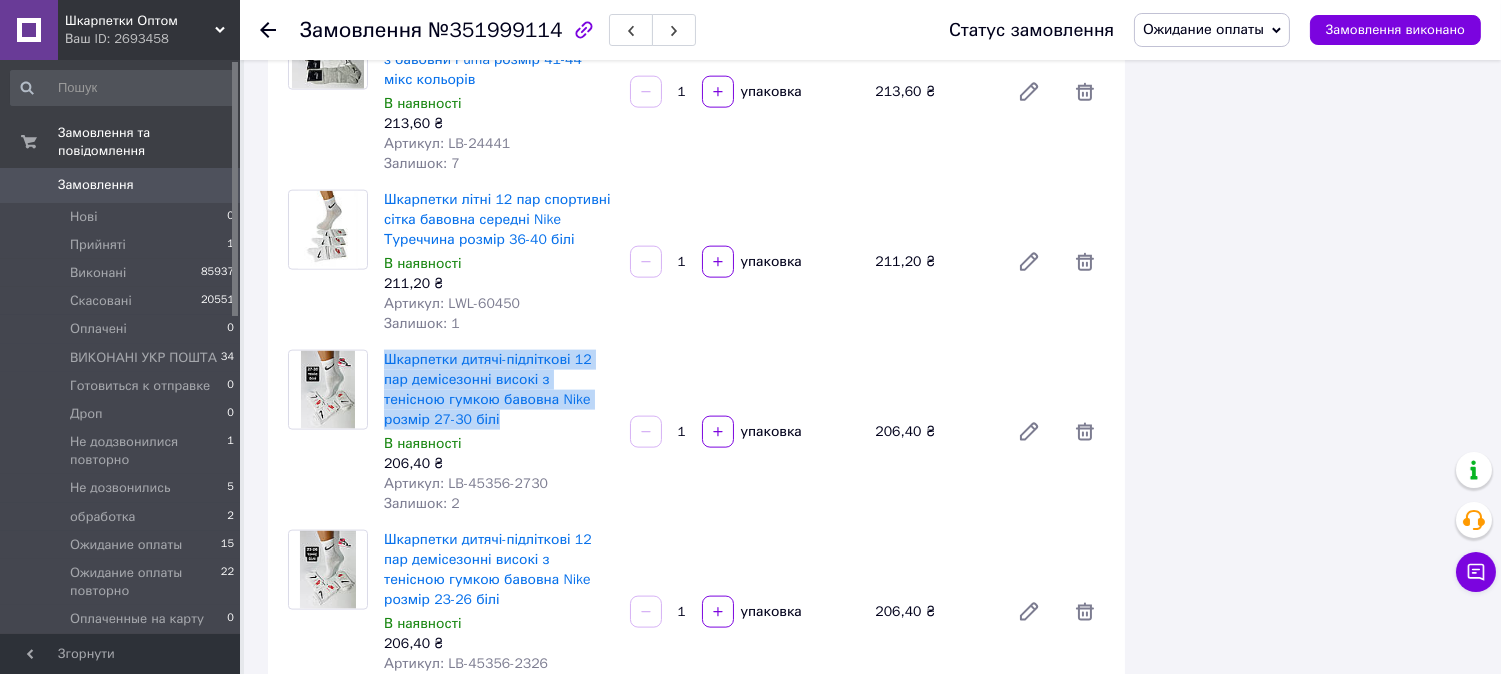 drag, startPoint x: 381, startPoint y: 358, endPoint x: 435, endPoint y: 411, distance: 75.66373 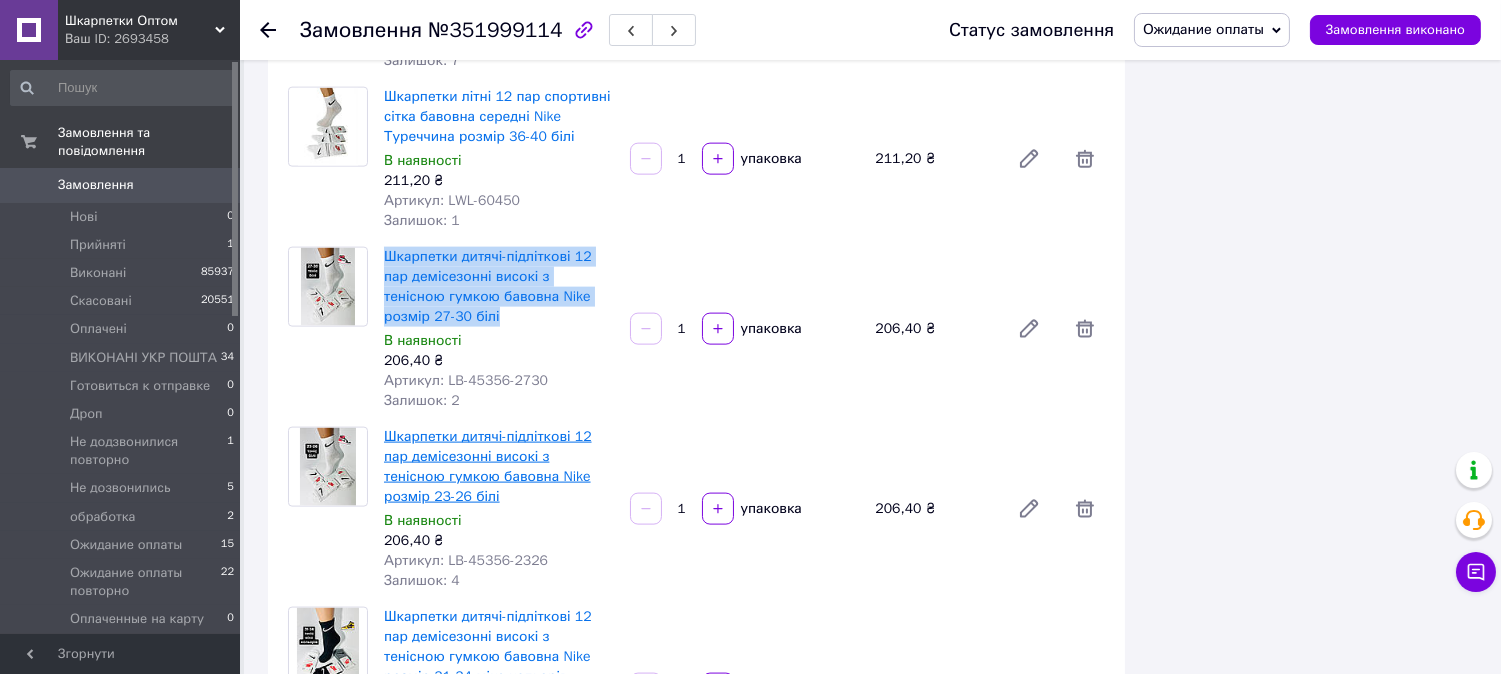 scroll, scrollTop: 5000, scrollLeft: 0, axis: vertical 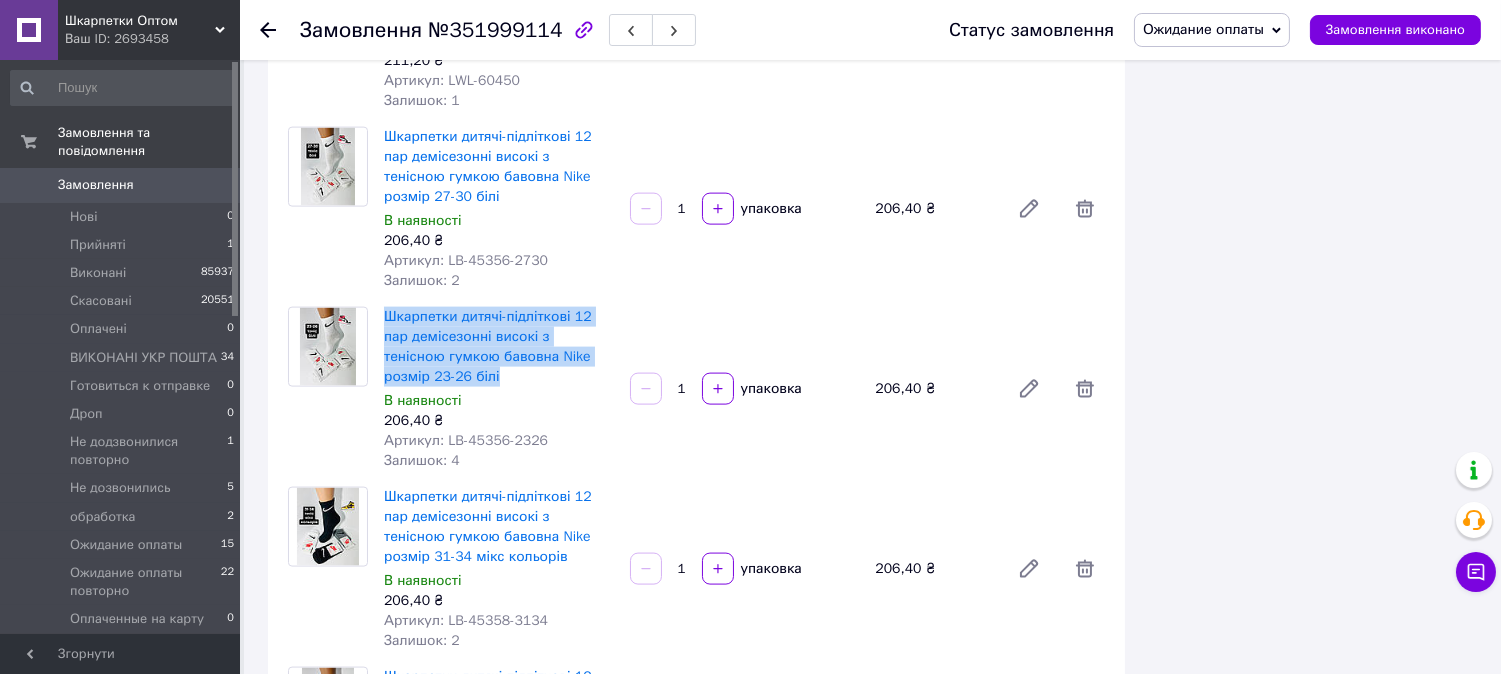 drag, startPoint x: 381, startPoint y: 316, endPoint x: 430, endPoint y: 373, distance: 75.16648 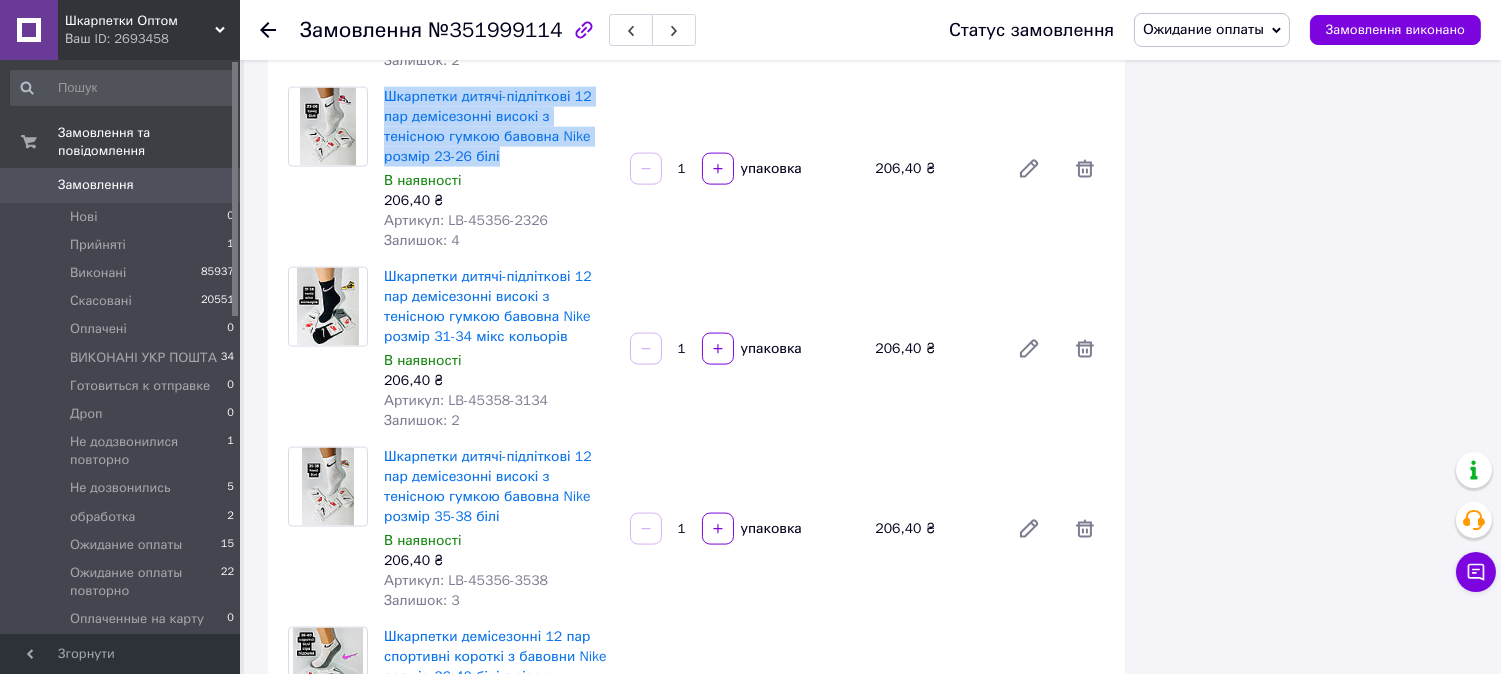 scroll, scrollTop: 5222, scrollLeft: 0, axis: vertical 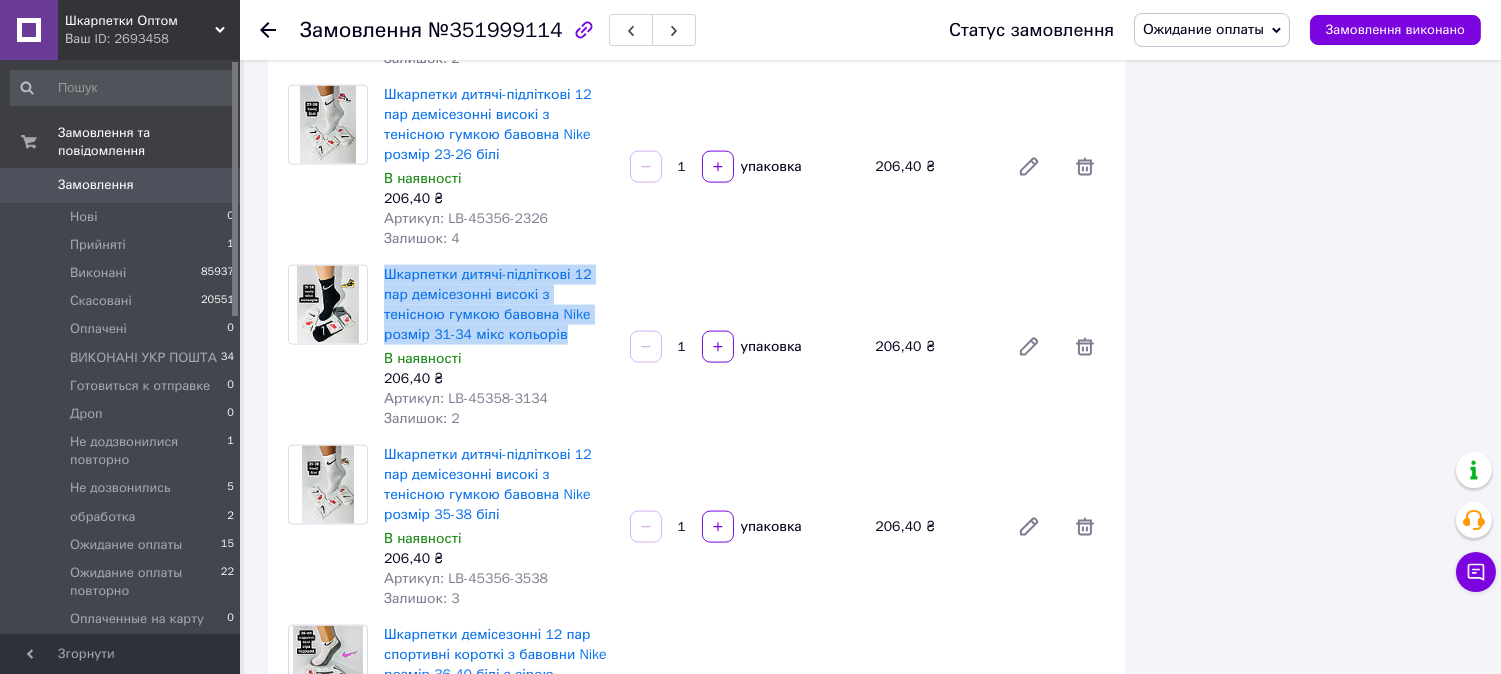 drag, startPoint x: 377, startPoint y: 270, endPoint x: 482, endPoint y: 330, distance: 120.93387 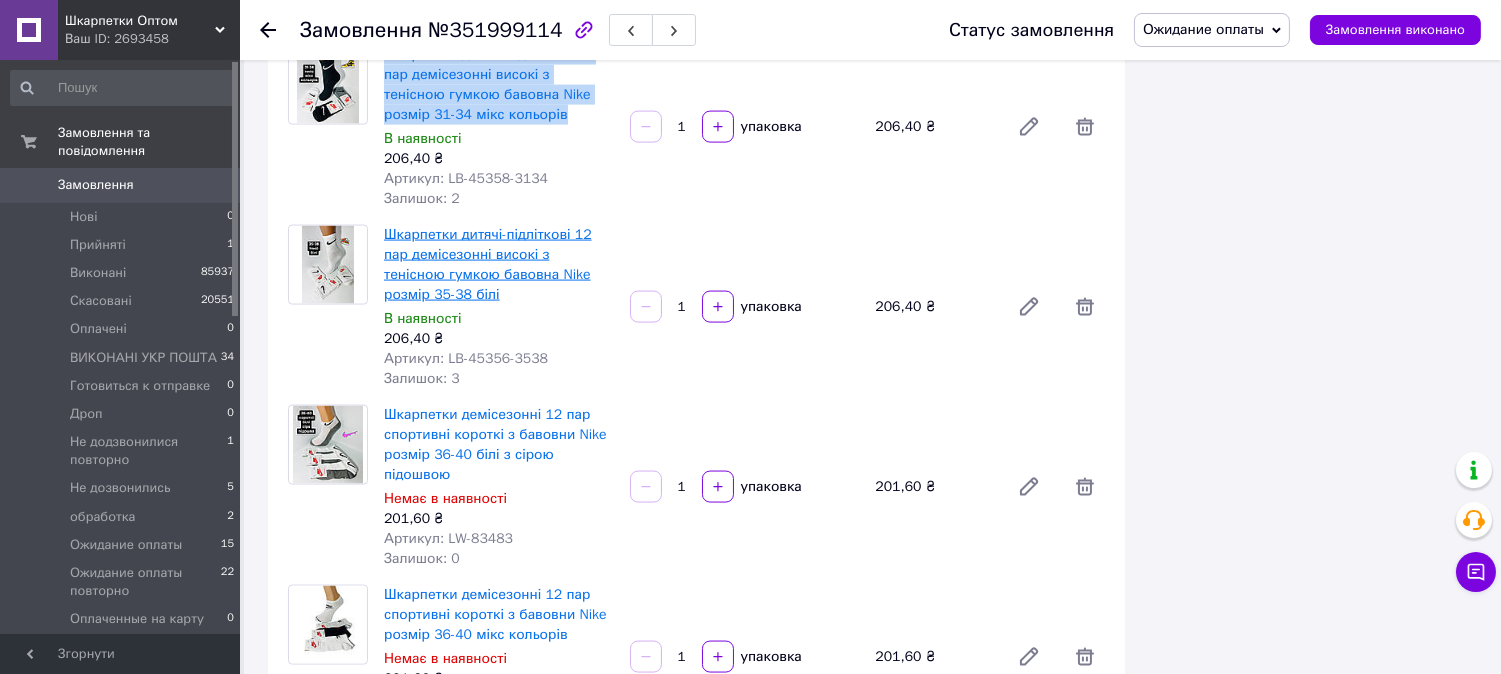 scroll, scrollTop: 5444, scrollLeft: 0, axis: vertical 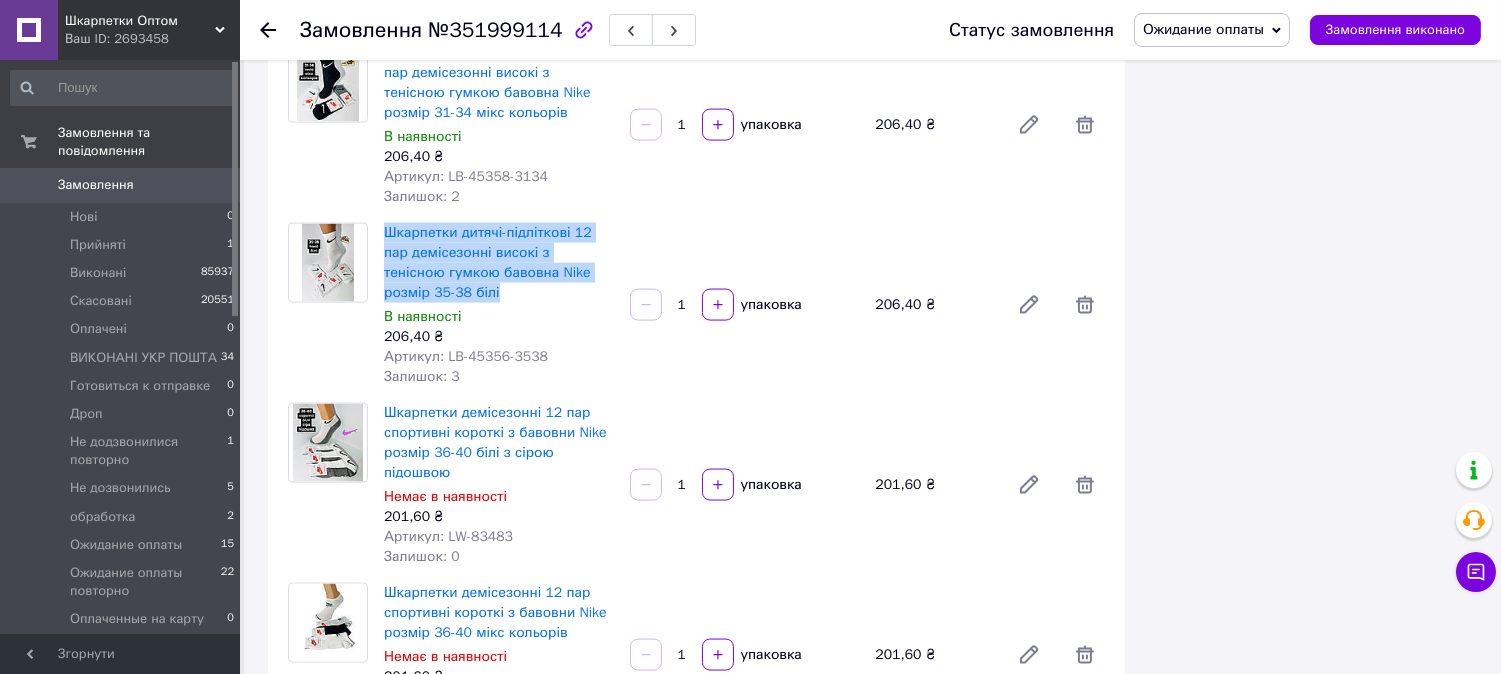 drag, startPoint x: 377, startPoint y: 231, endPoint x: 434, endPoint y: 290, distance: 82.036575 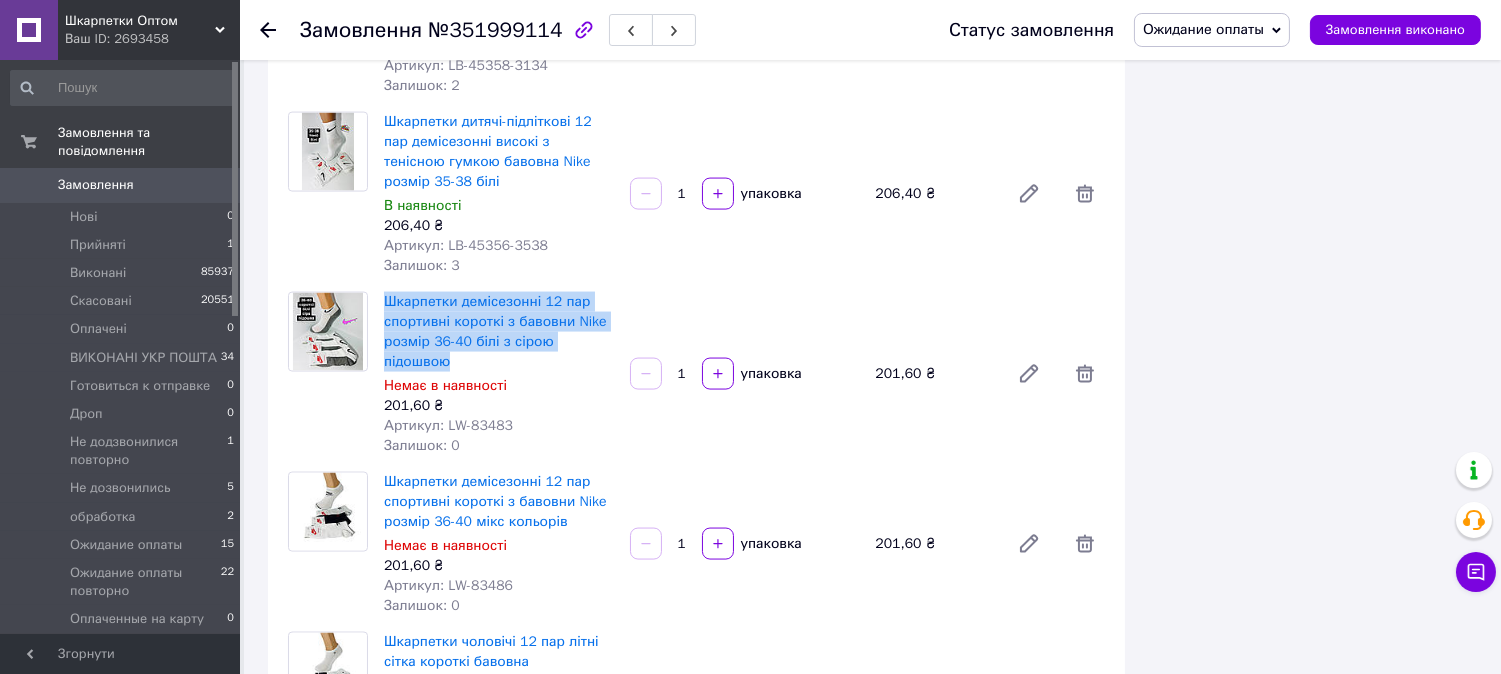 drag, startPoint x: 377, startPoint y: 303, endPoint x: 568, endPoint y: 362, distance: 199.90498 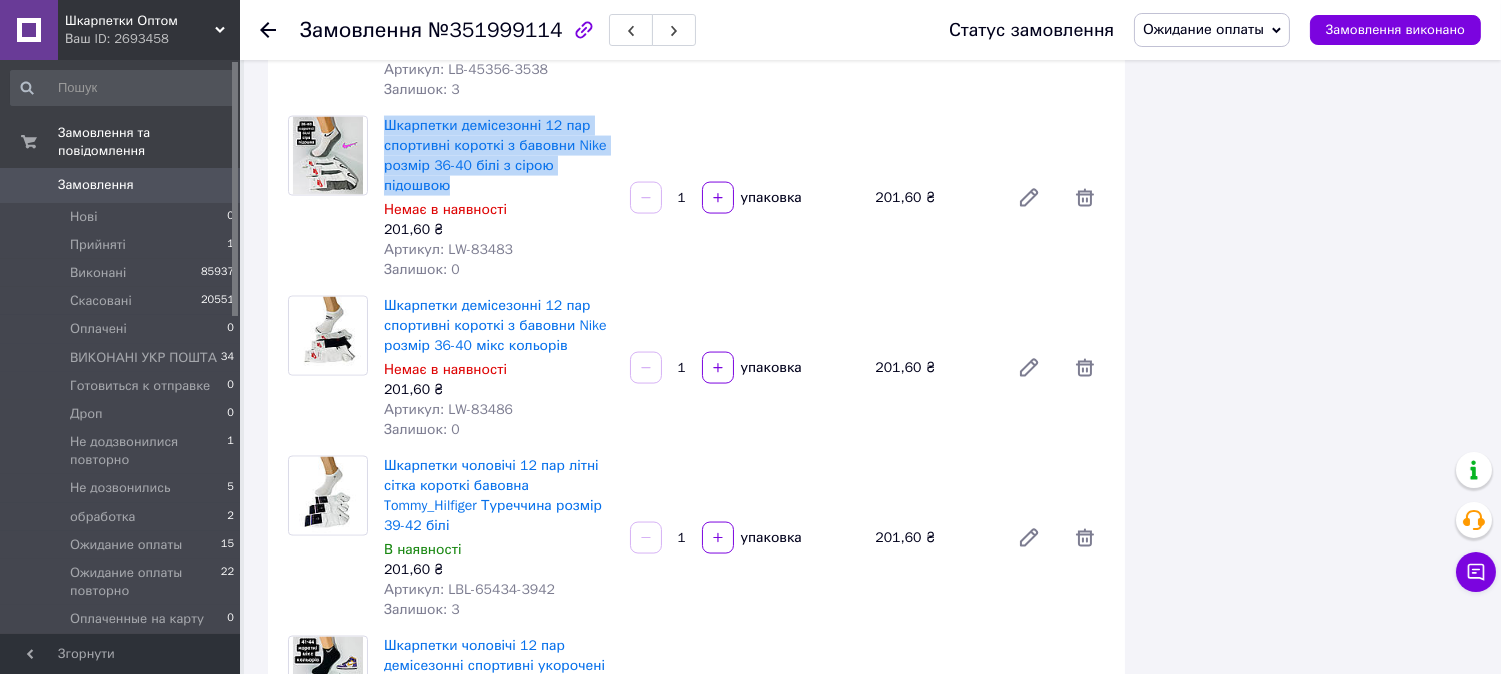 scroll, scrollTop: 5777, scrollLeft: 0, axis: vertical 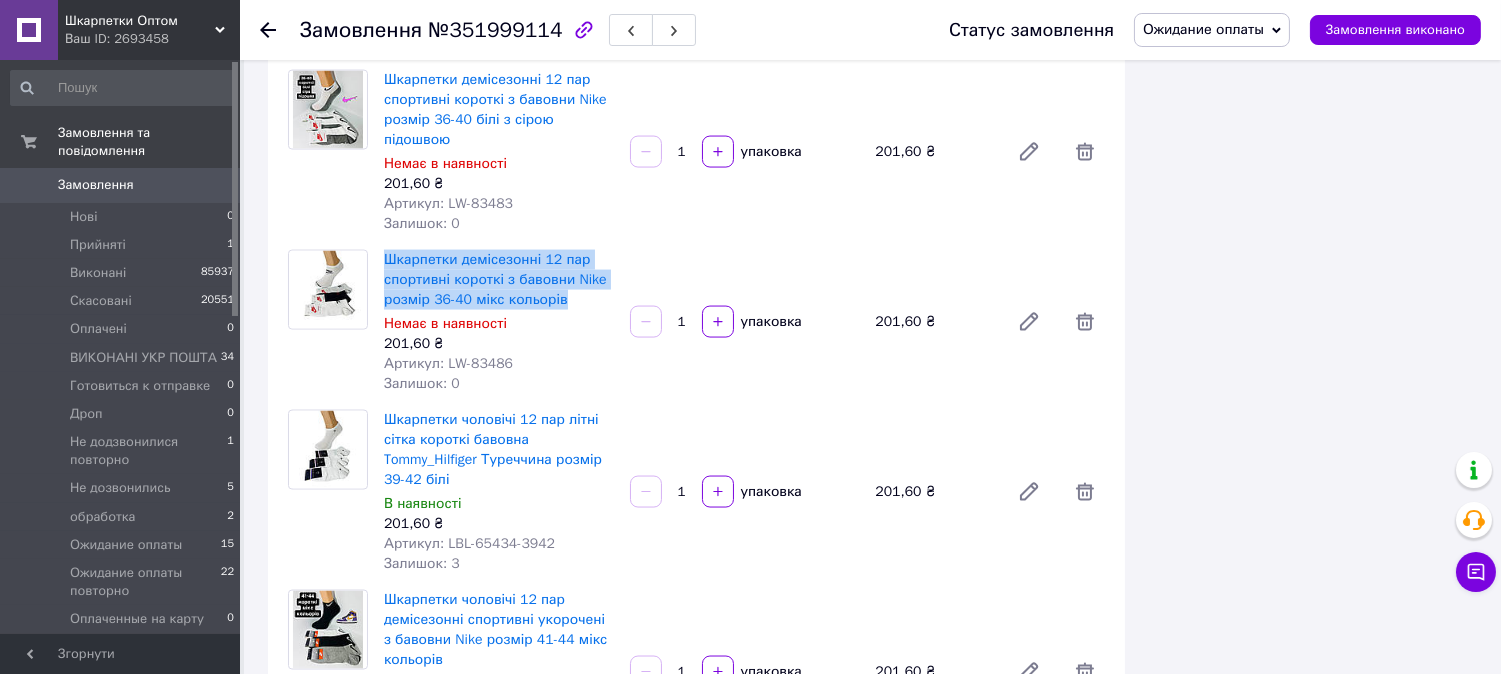 drag, startPoint x: 381, startPoint y: 260, endPoint x: 568, endPoint y: 297, distance: 190.62529 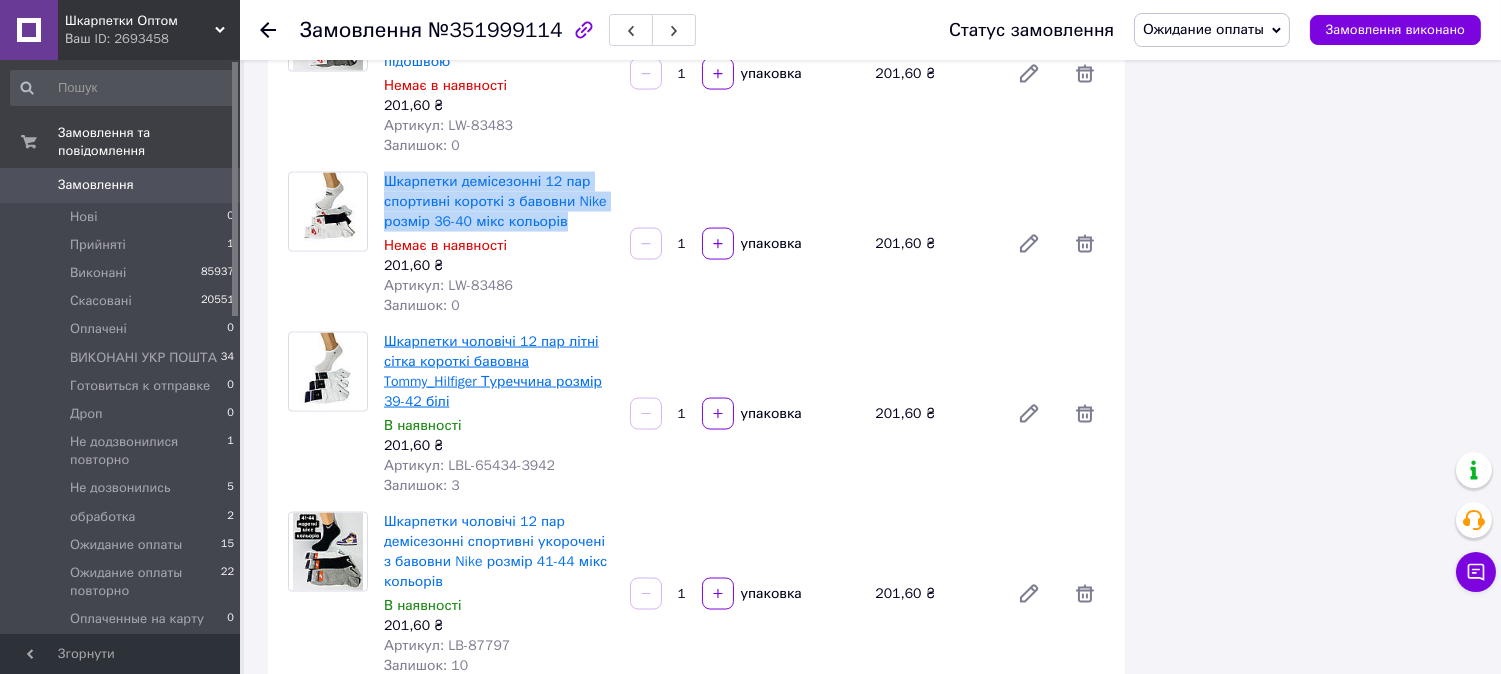 scroll, scrollTop: 5888, scrollLeft: 0, axis: vertical 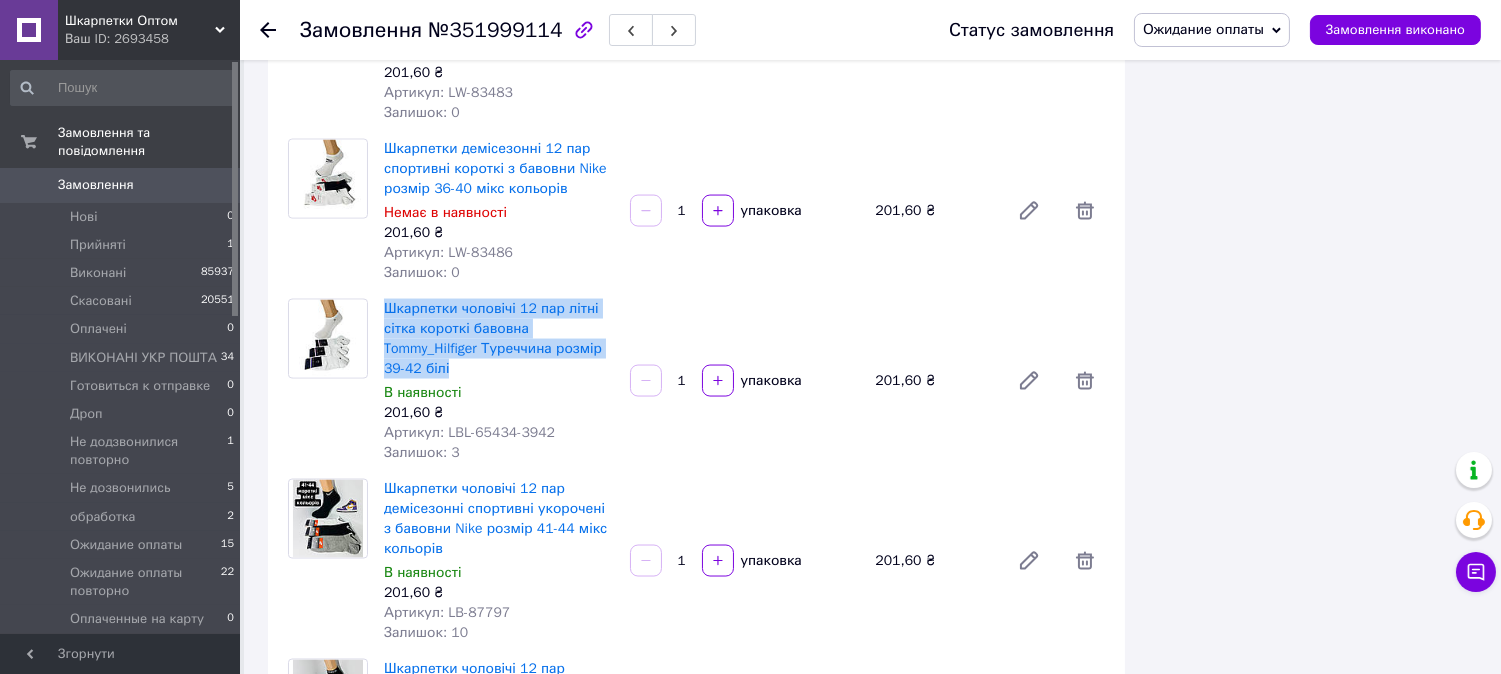 drag, startPoint x: 377, startPoint y: 310, endPoint x: 475, endPoint y: 360, distance: 110.01818 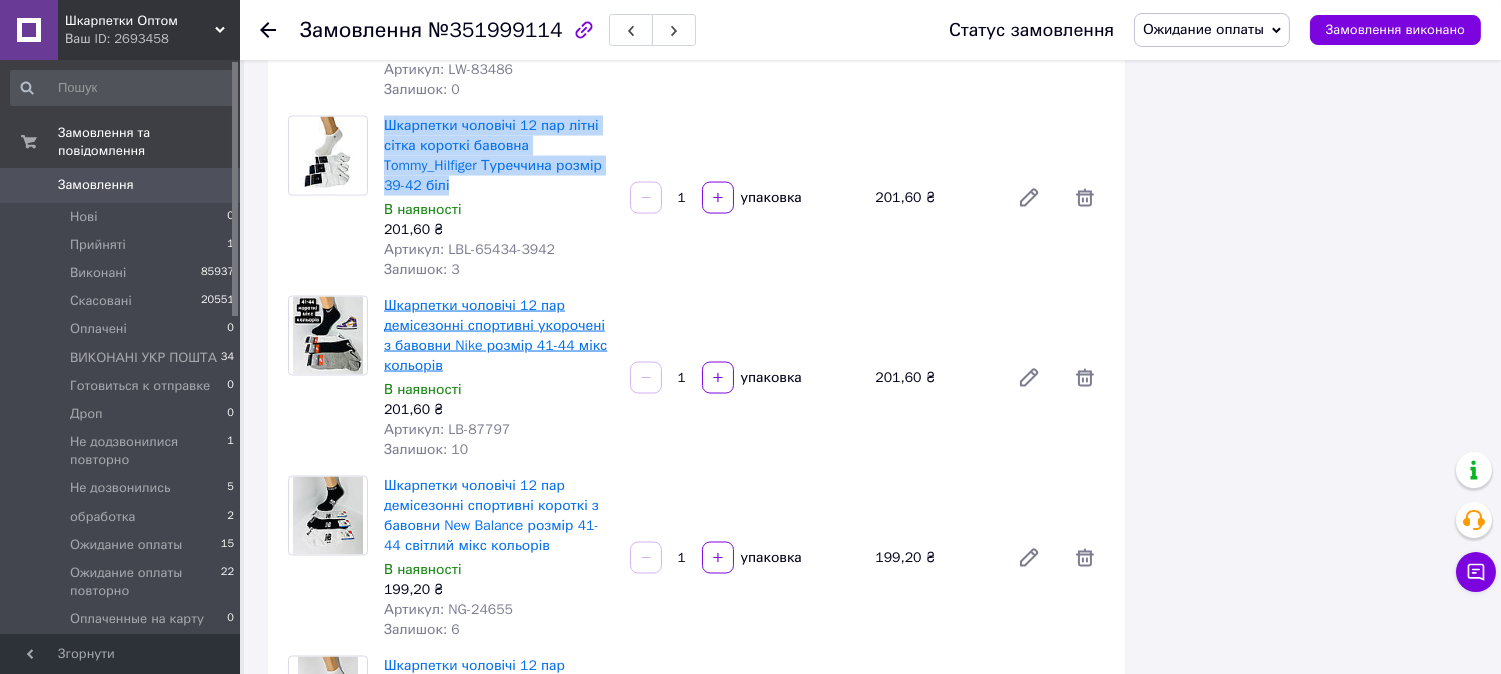 scroll, scrollTop: 6111, scrollLeft: 0, axis: vertical 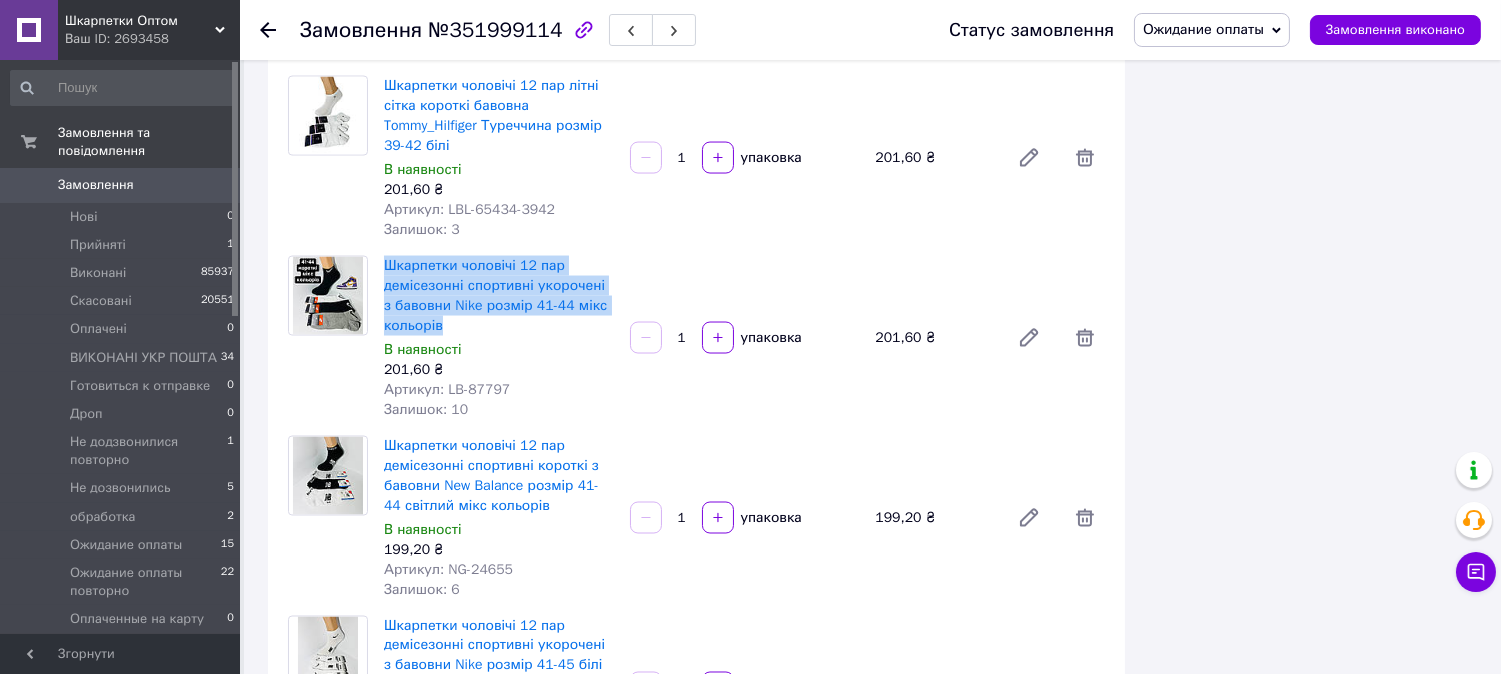 drag, startPoint x: 380, startPoint y: 262, endPoint x: 453, endPoint y: 316, distance: 90.80198 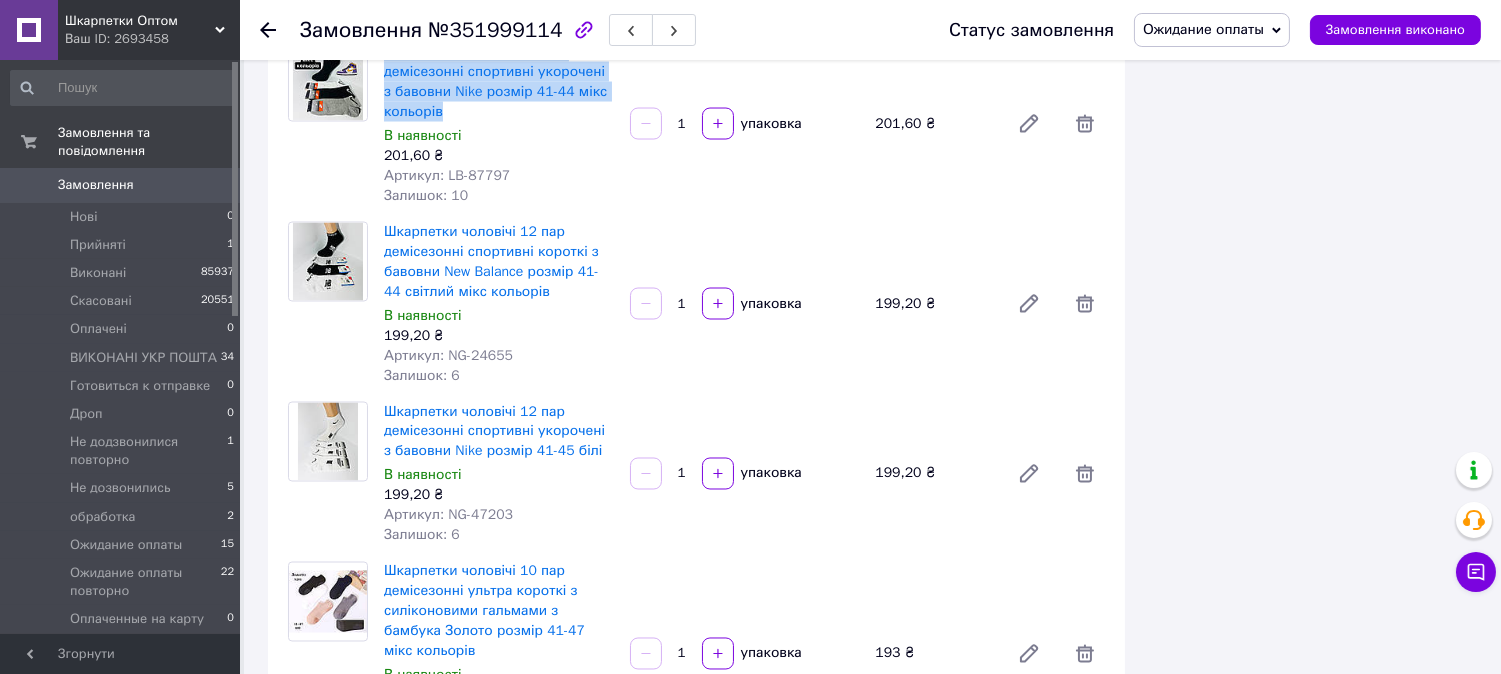 scroll, scrollTop: 6333, scrollLeft: 0, axis: vertical 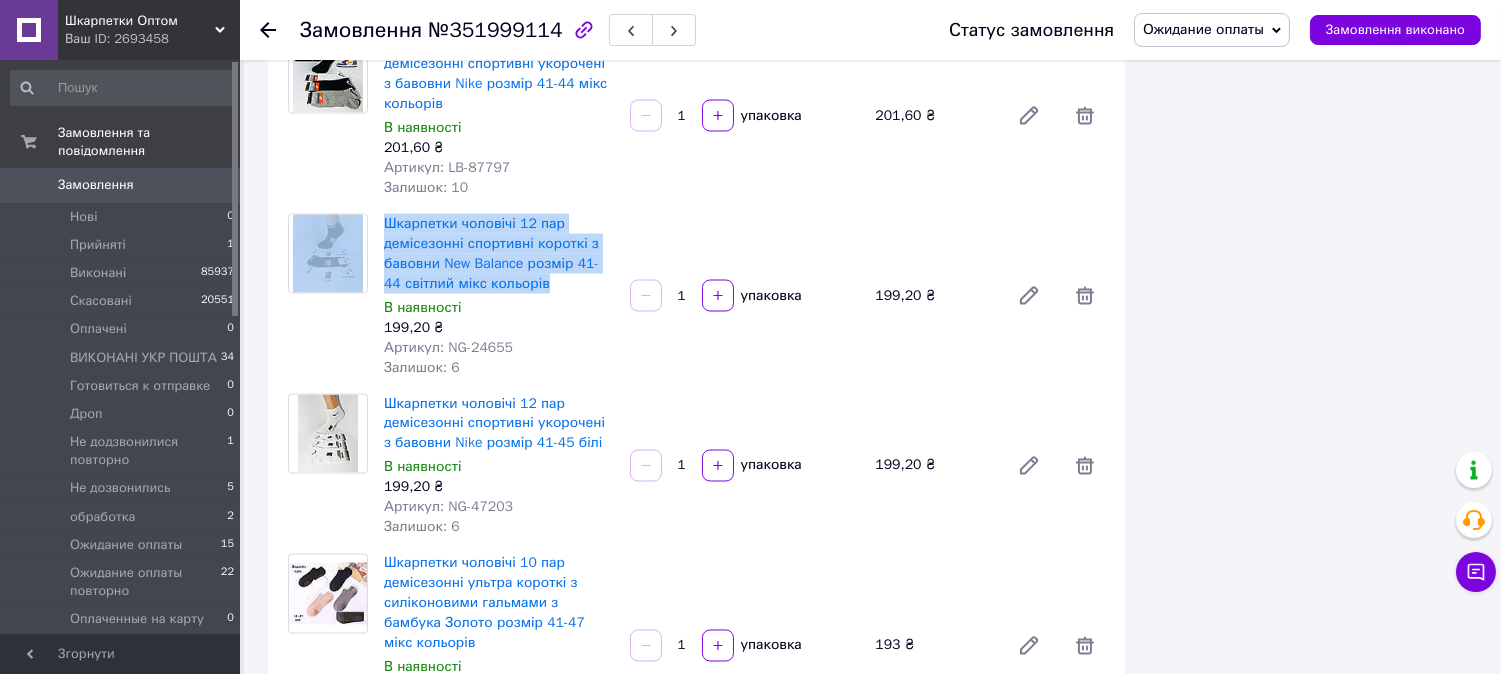 drag, startPoint x: 374, startPoint y: 221, endPoint x: 552, endPoint y: 283, distance: 188.48872 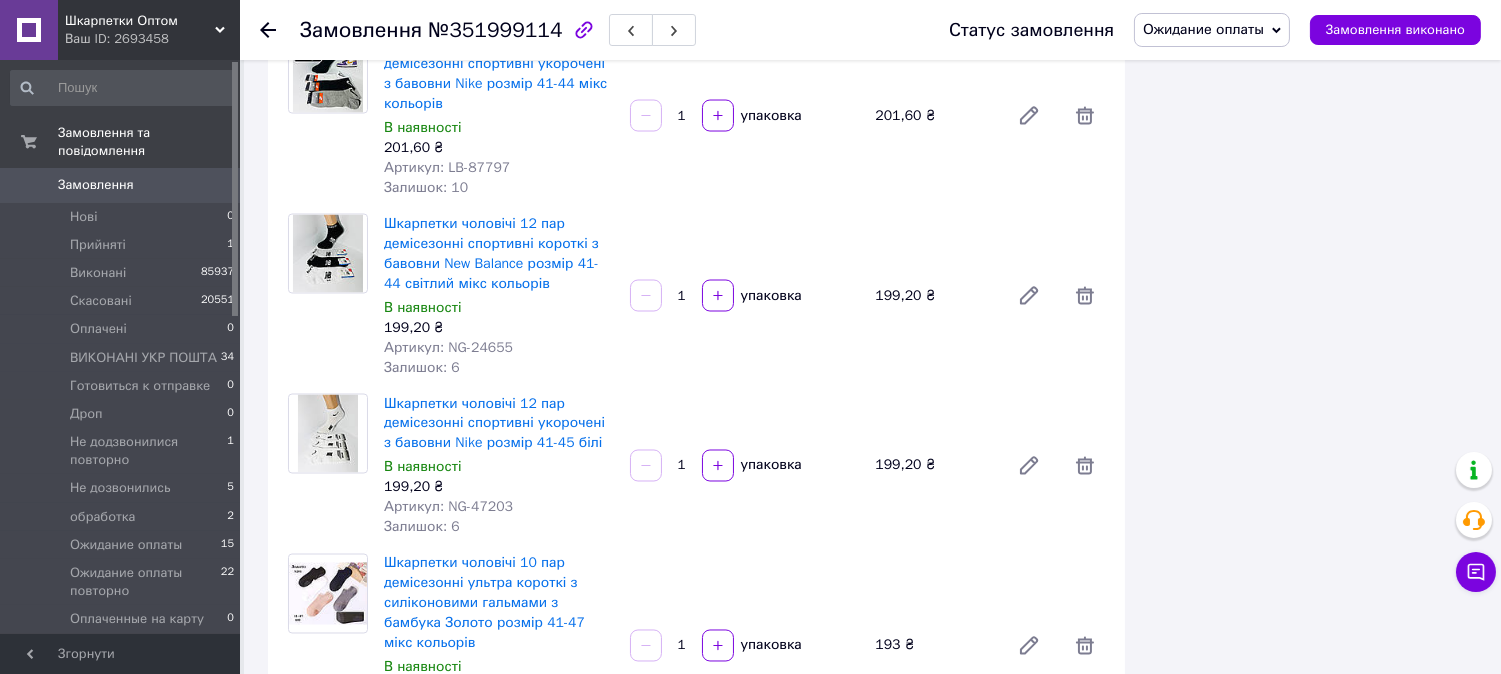 click on "В наявності" at bounding box center (499, 308) 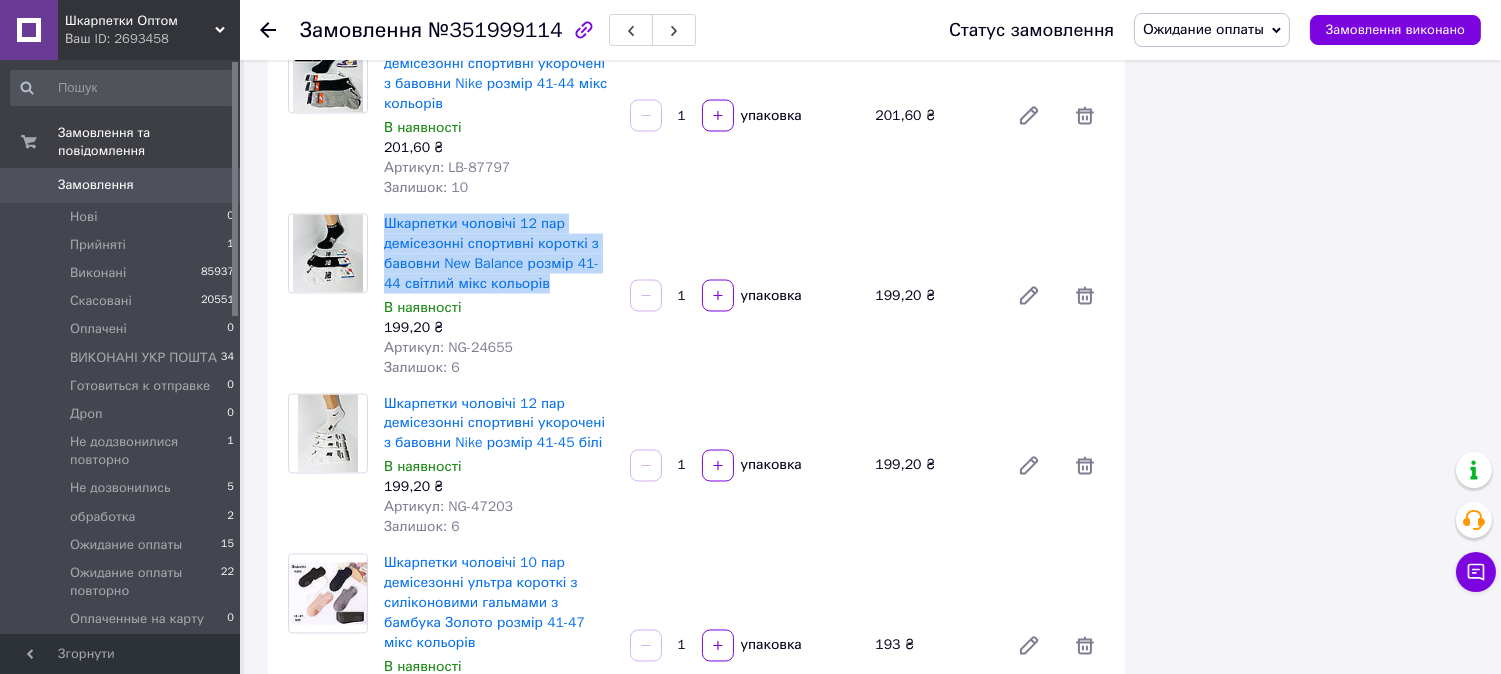 drag, startPoint x: 380, startPoint y: 225, endPoint x: 543, endPoint y: 282, distance: 172.6789 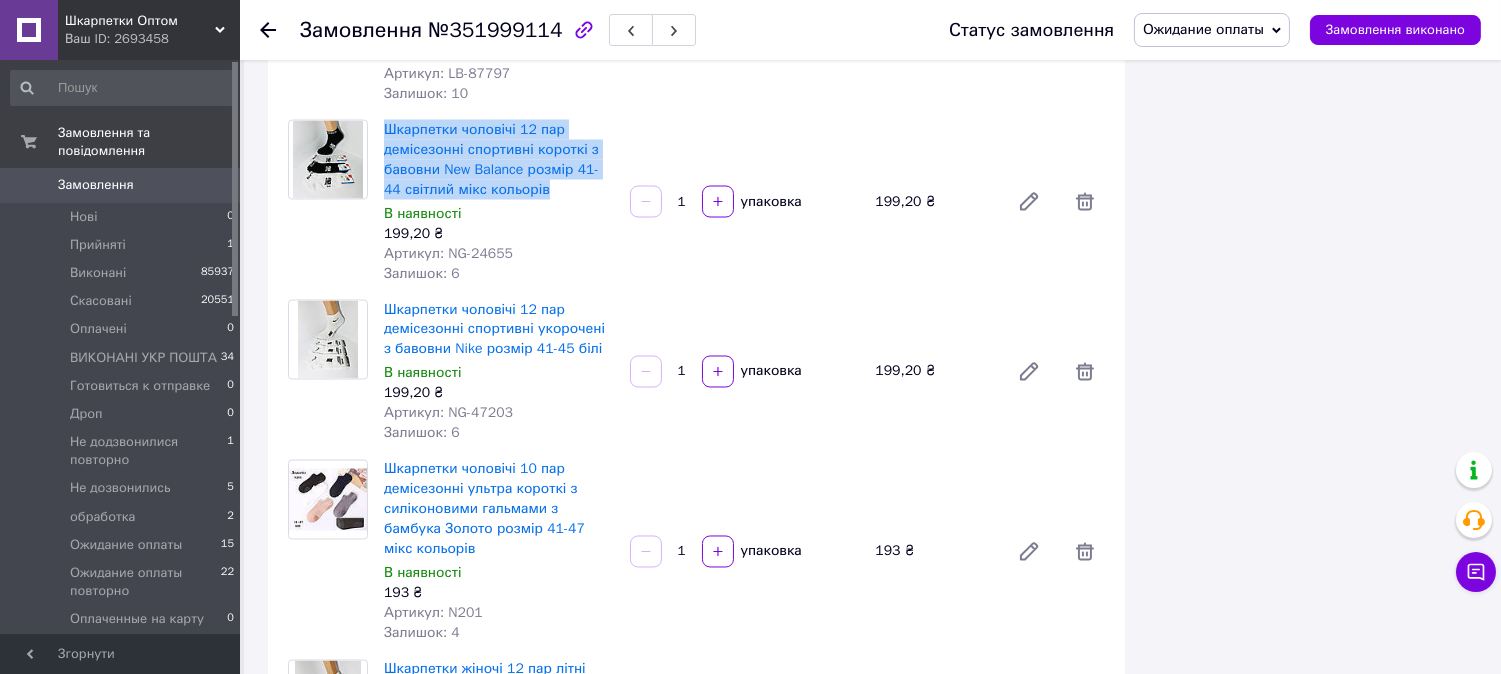 scroll, scrollTop: 6555, scrollLeft: 0, axis: vertical 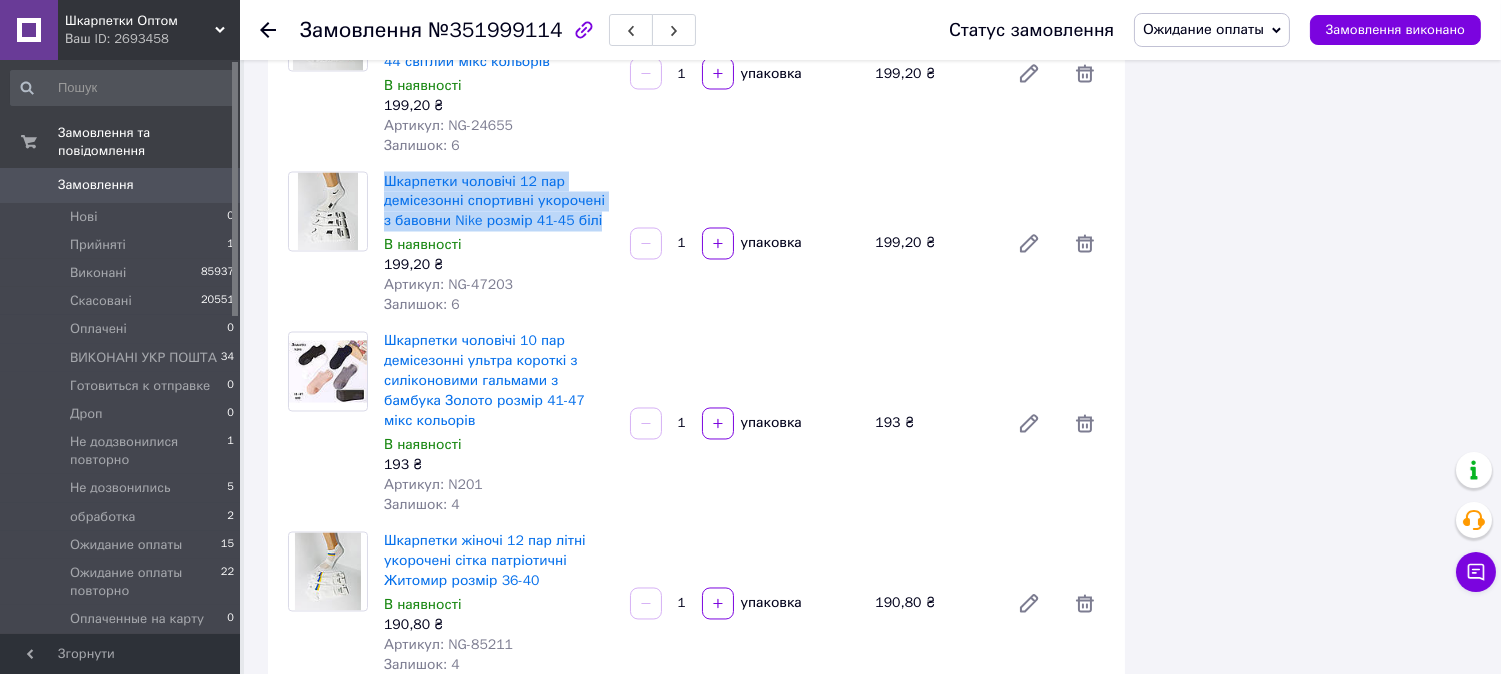drag, startPoint x: 378, startPoint y: 178, endPoint x: 595, endPoint y: 220, distance: 221.02715 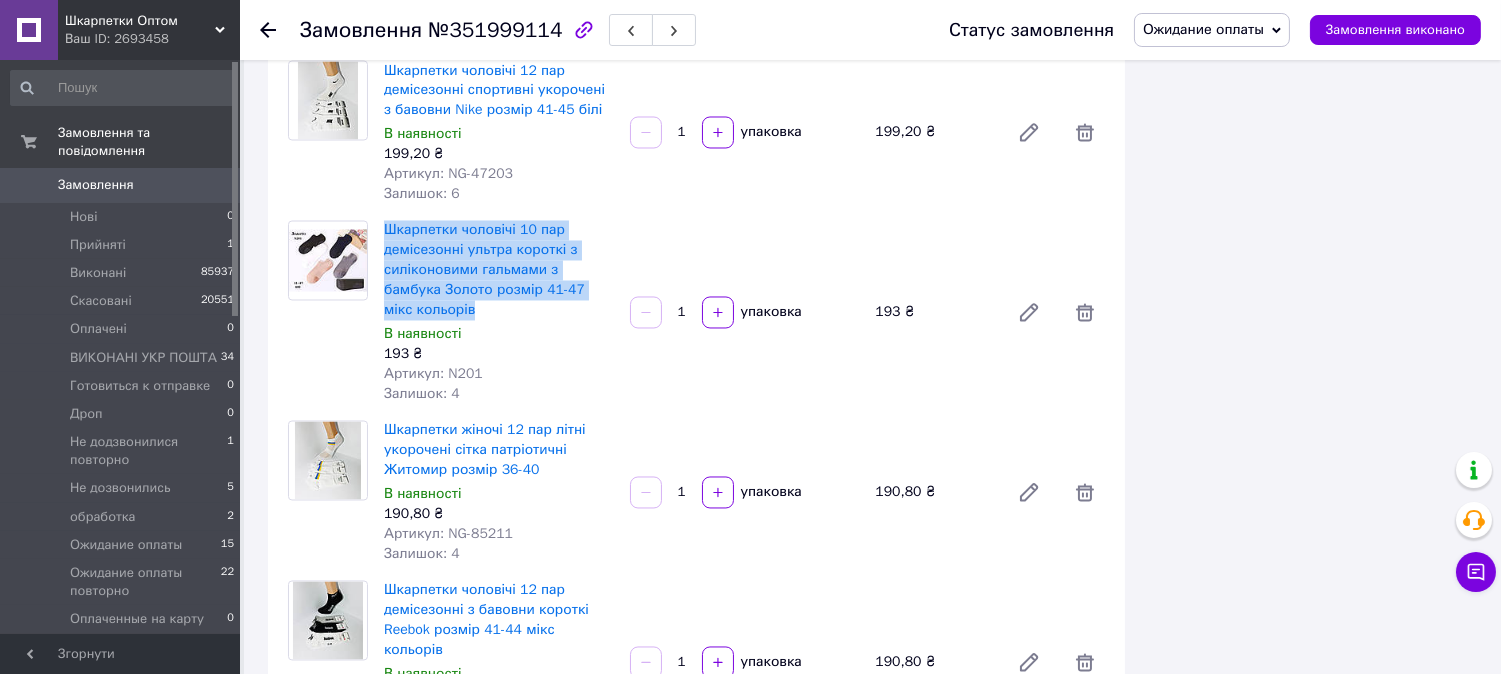 drag, startPoint x: 381, startPoint y: 231, endPoint x: 613, endPoint y: 293, distance: 240.14163 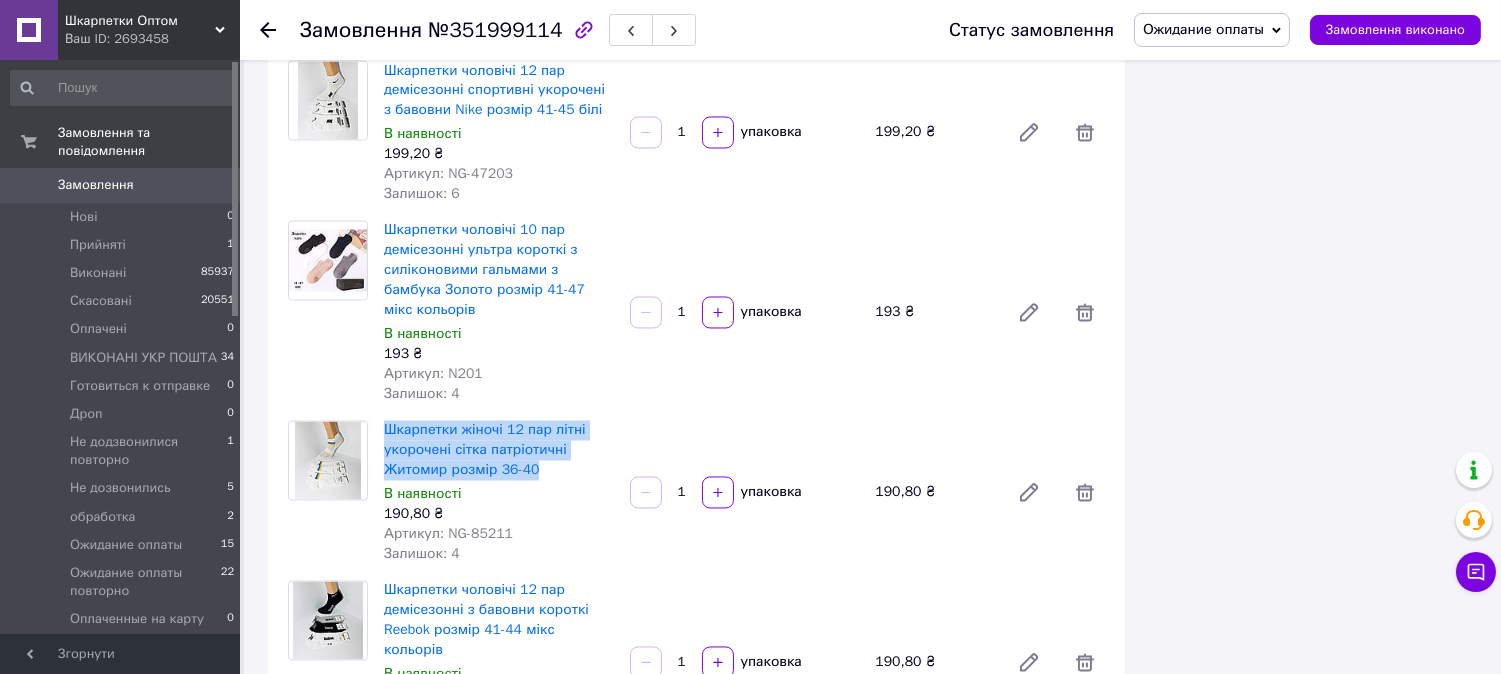 drag, startPoint x: 377, startPoint y: 407, endPoint x: 532, endPoint y: 450, distance: 160.85397 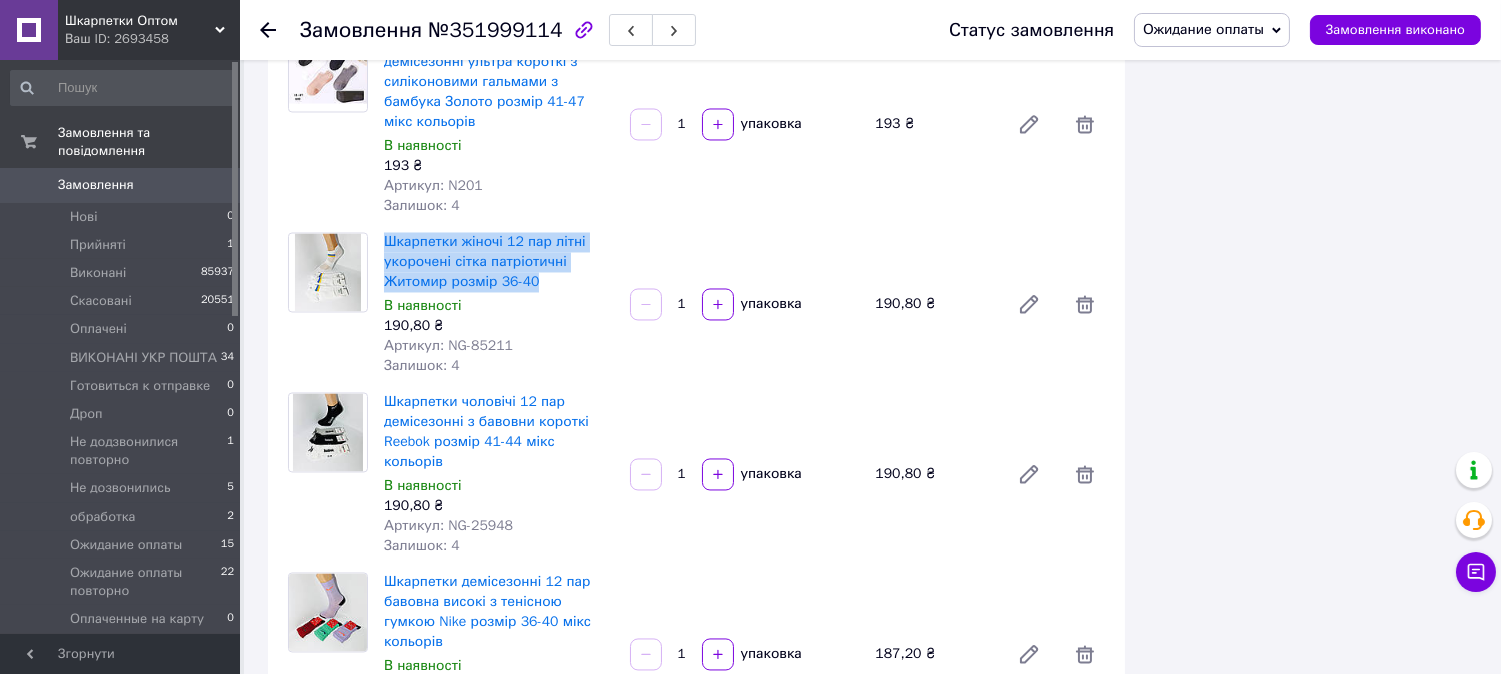 scroll, scrollTop: 7000, scrollLeft: 0, axis: vertical 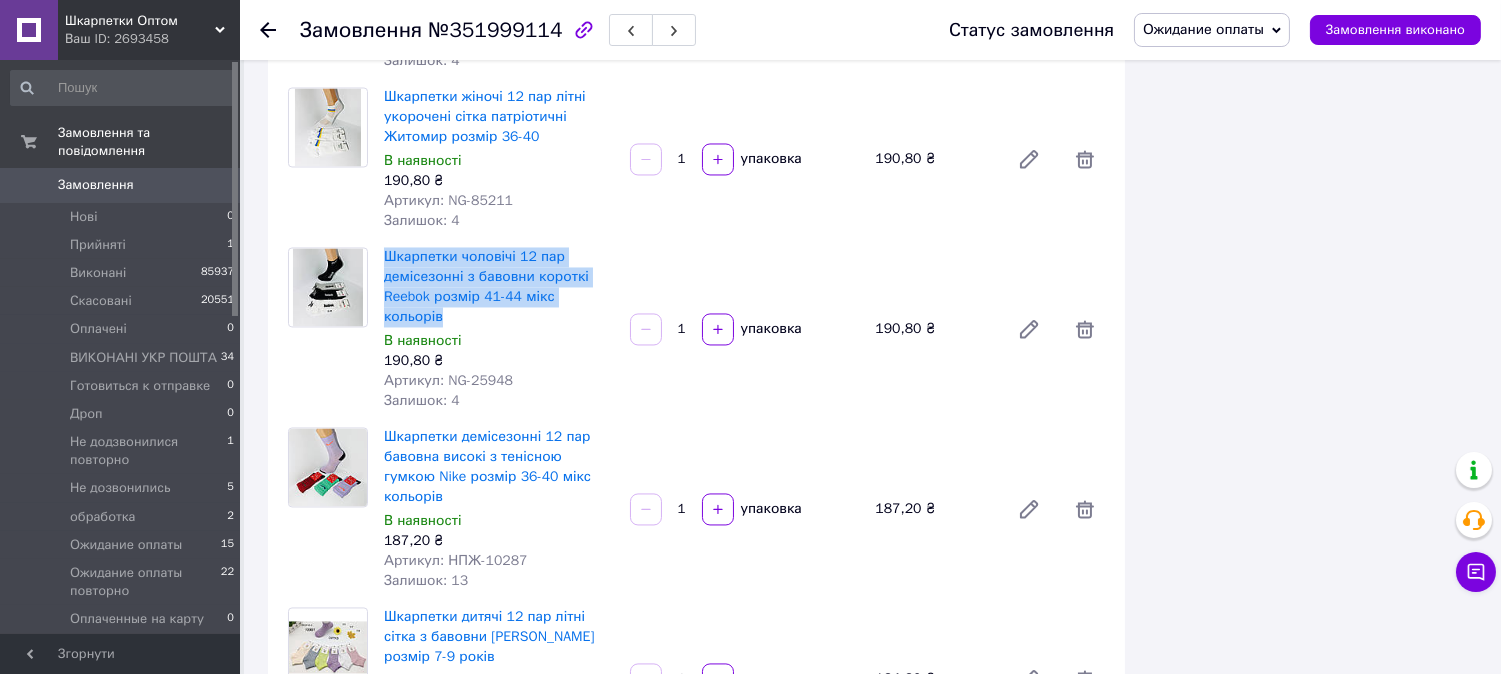 drag, startPoint x: 380, startPoint y: 234, endPoint x: 614, endPoint y: 282, distance: 238.87234 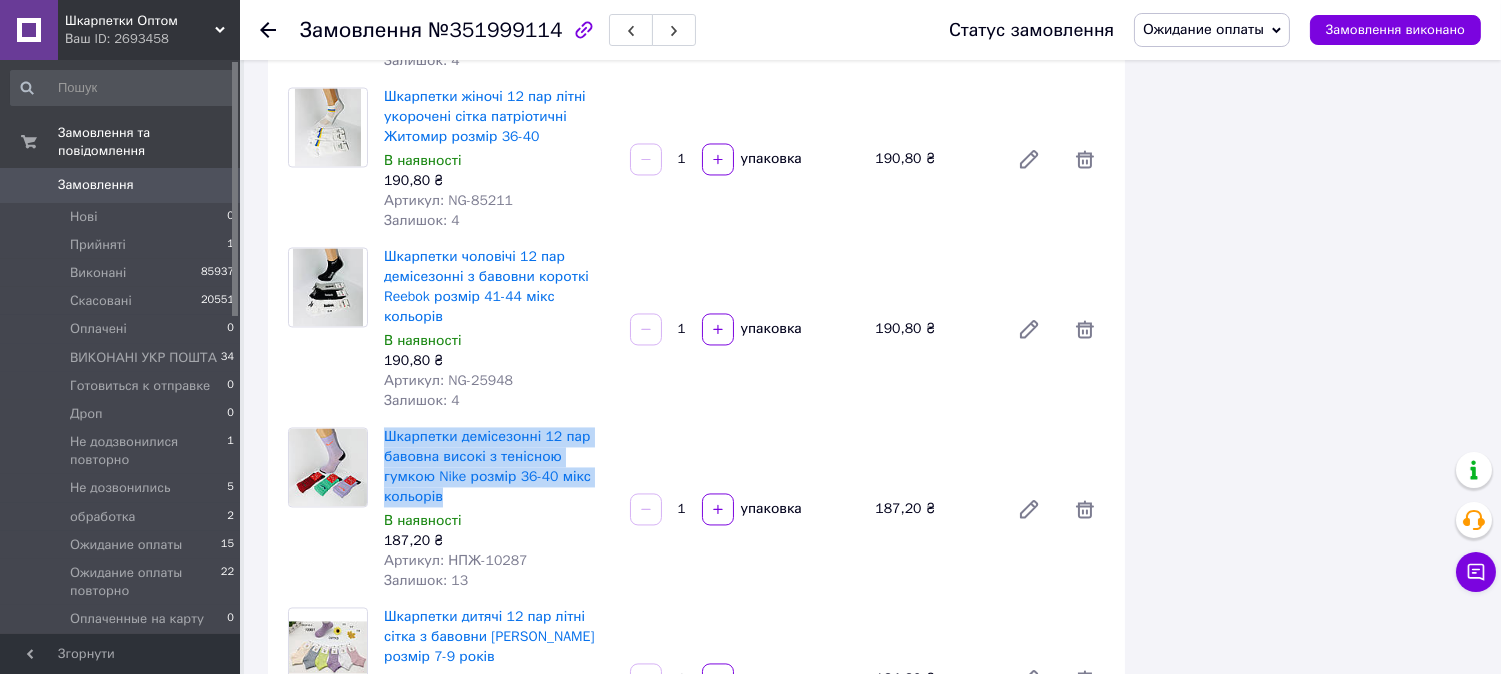 drag, startPoint x: 381, startPoint y: 397, endPoint x: 601, endPoint y: 432, distance: 222.7667 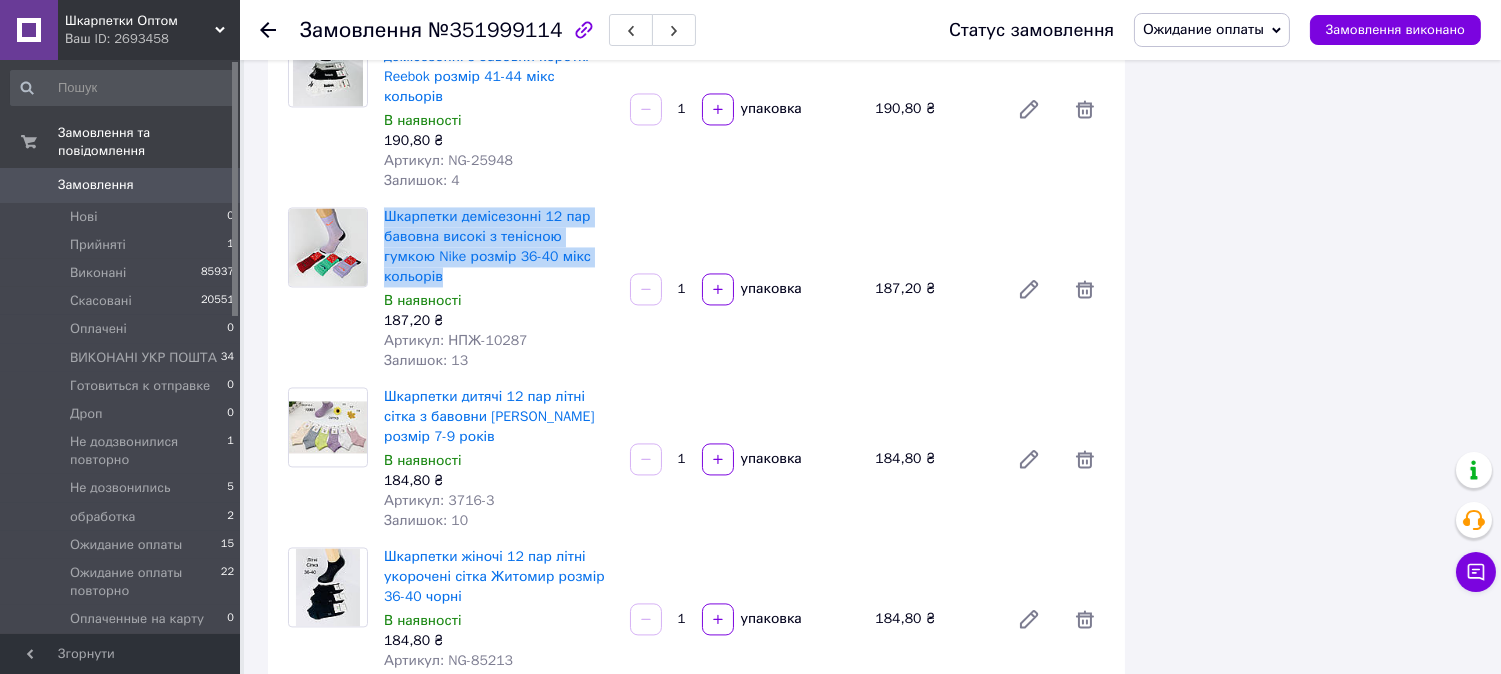 scroll, scrollTop: 7222, scrollLeft: 0, axis: vertical 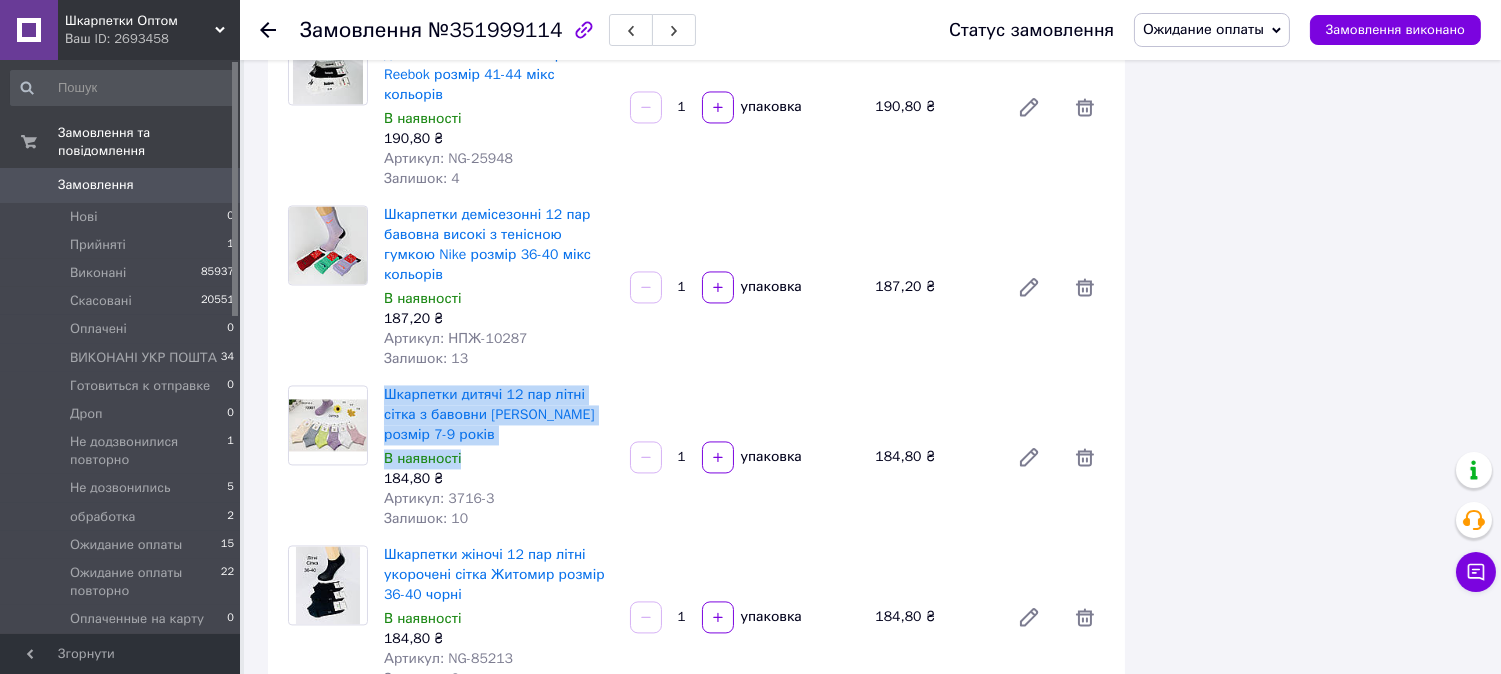 drag, startPoint x: 381, startPoint y: 334, endPoint x: 604, endPoint y: 366, distance: 225.28427 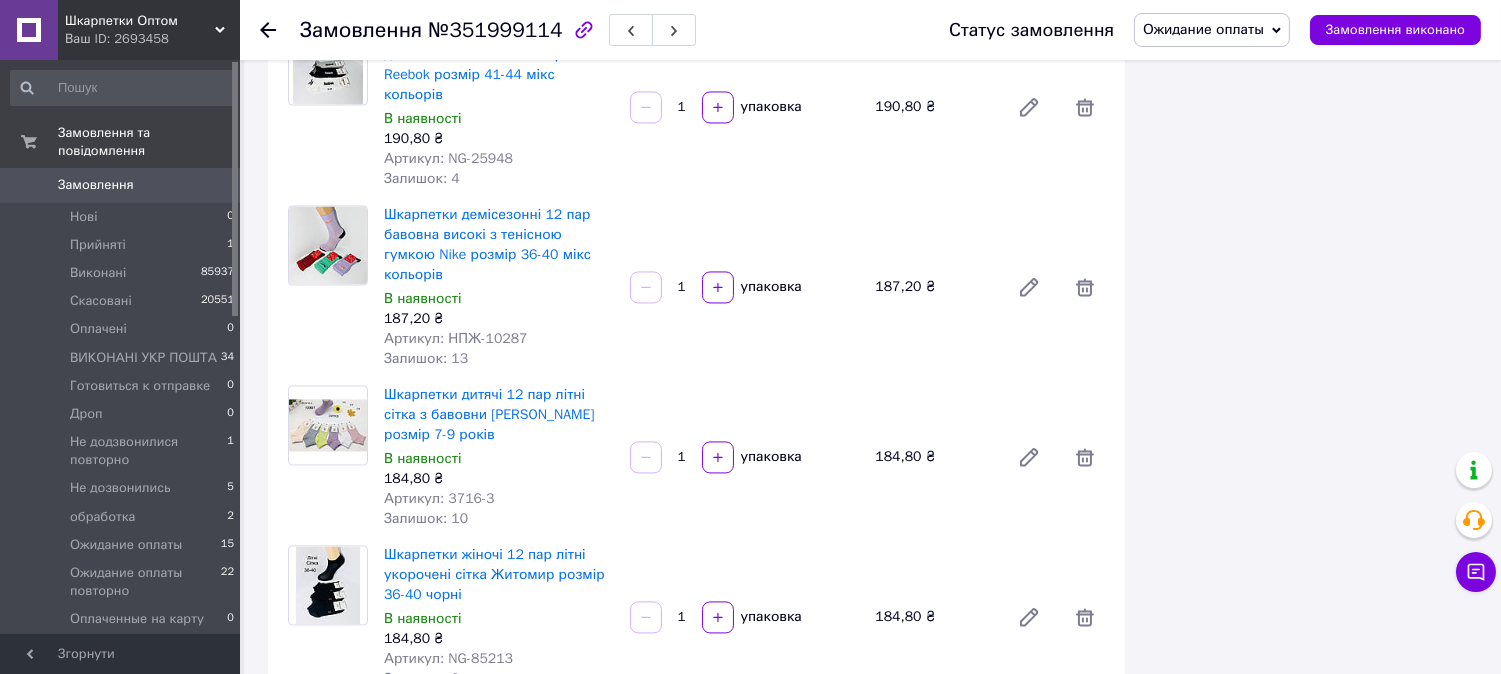 click on "Шкарпетки демісезонні 12 пар бавовна високі з тенісною гумкою Nike розмір 36-40 мікс кольорів В наявності 187,20 ₴ Артикул: НПЖ-10287 Залишок: 13 1   упаковка 187,20 ₴" at bounding box center [744, 287] 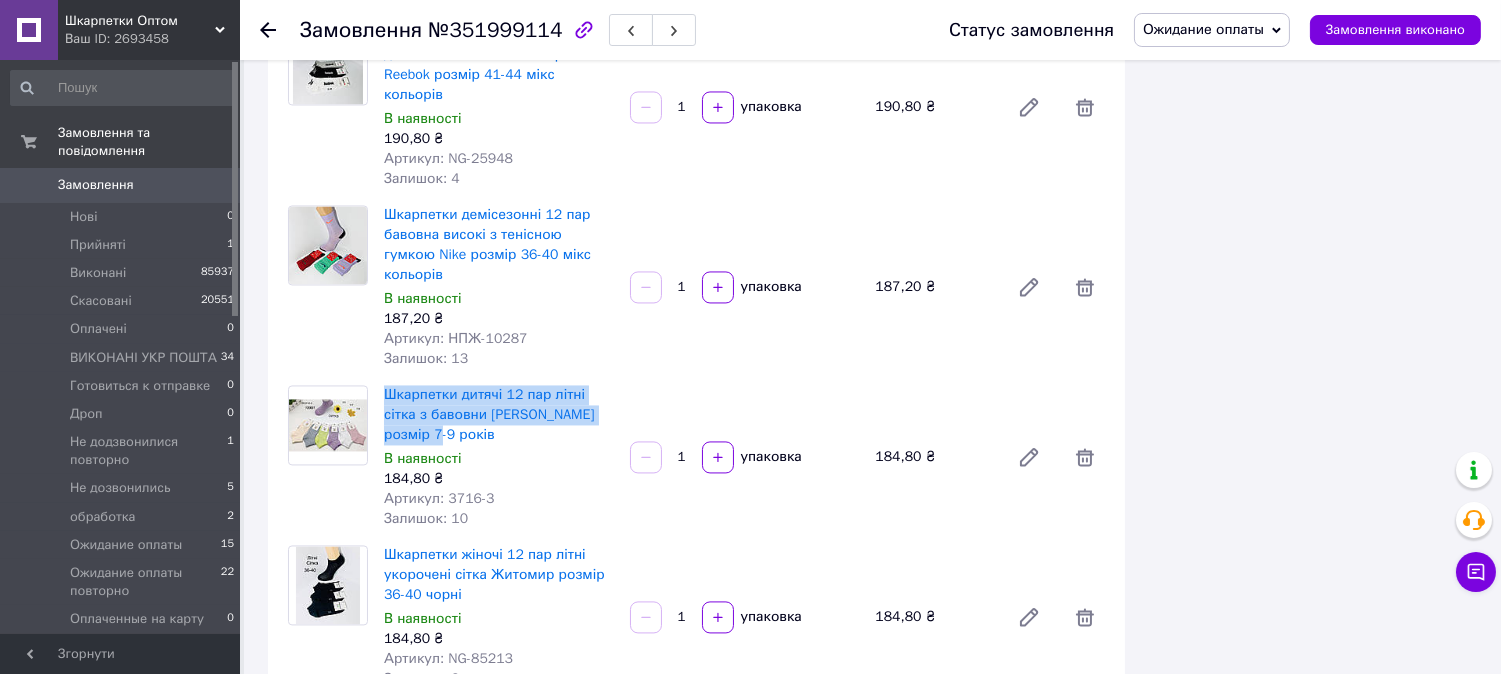 drag, startPoint x: 380, startPoint y: 332, endPoint x: 610, endPoint y: 353, distance: 230.95671 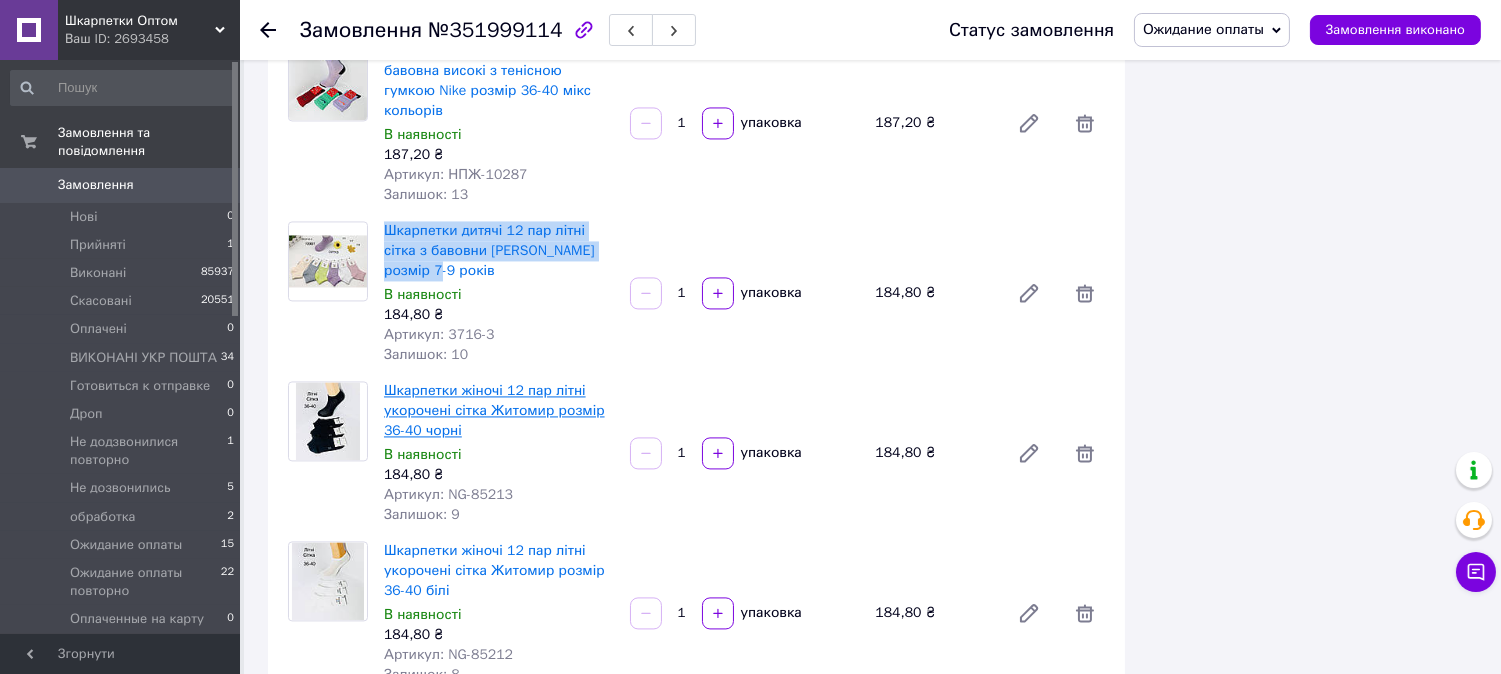 scroll, scrollTop: 7444, scrollLeft: 0, axis: vertical 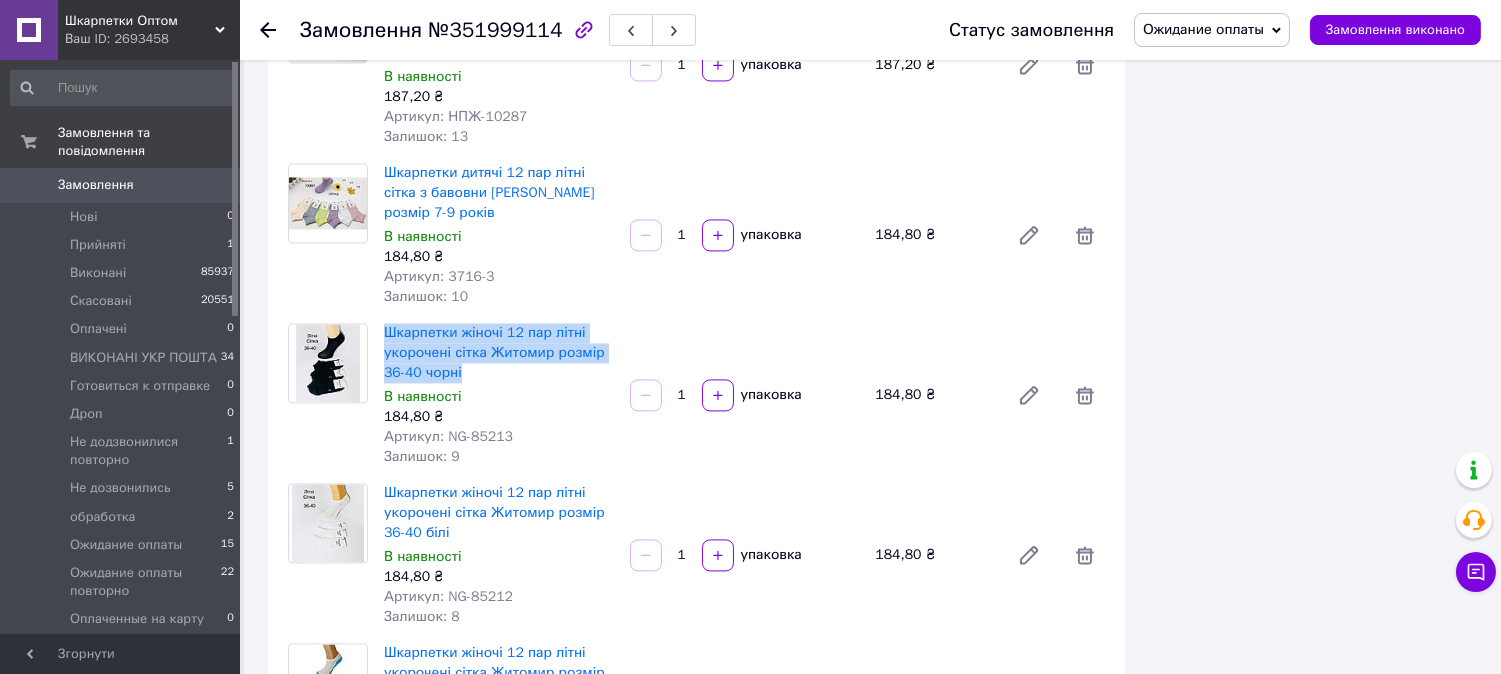 drag, startPoint x: 378, startPoint y: 250, endPoint x: 490, endPoint y: 291, distance: 119.26861 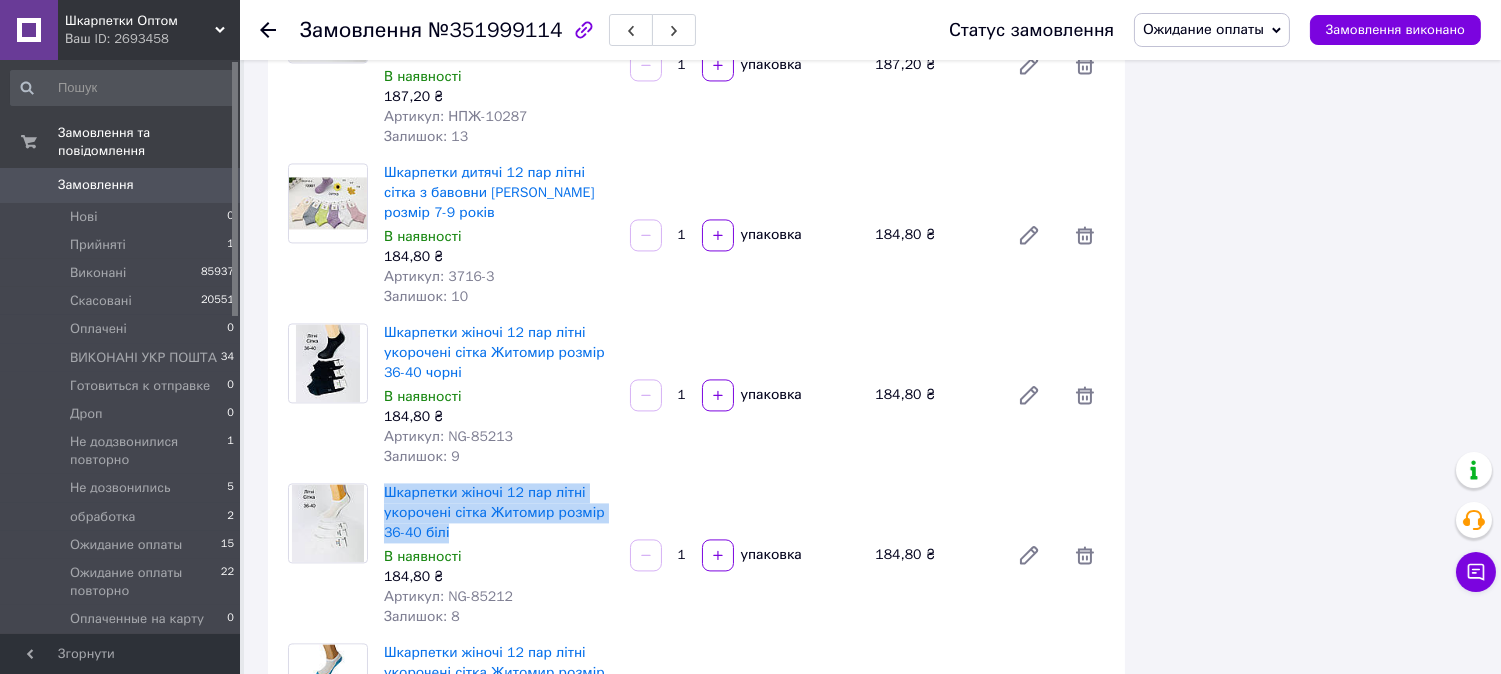 drag, startPoint x: 382, startPoint y: 413, endPoint x: 463, endPoint y: 445, distance: 87.0919 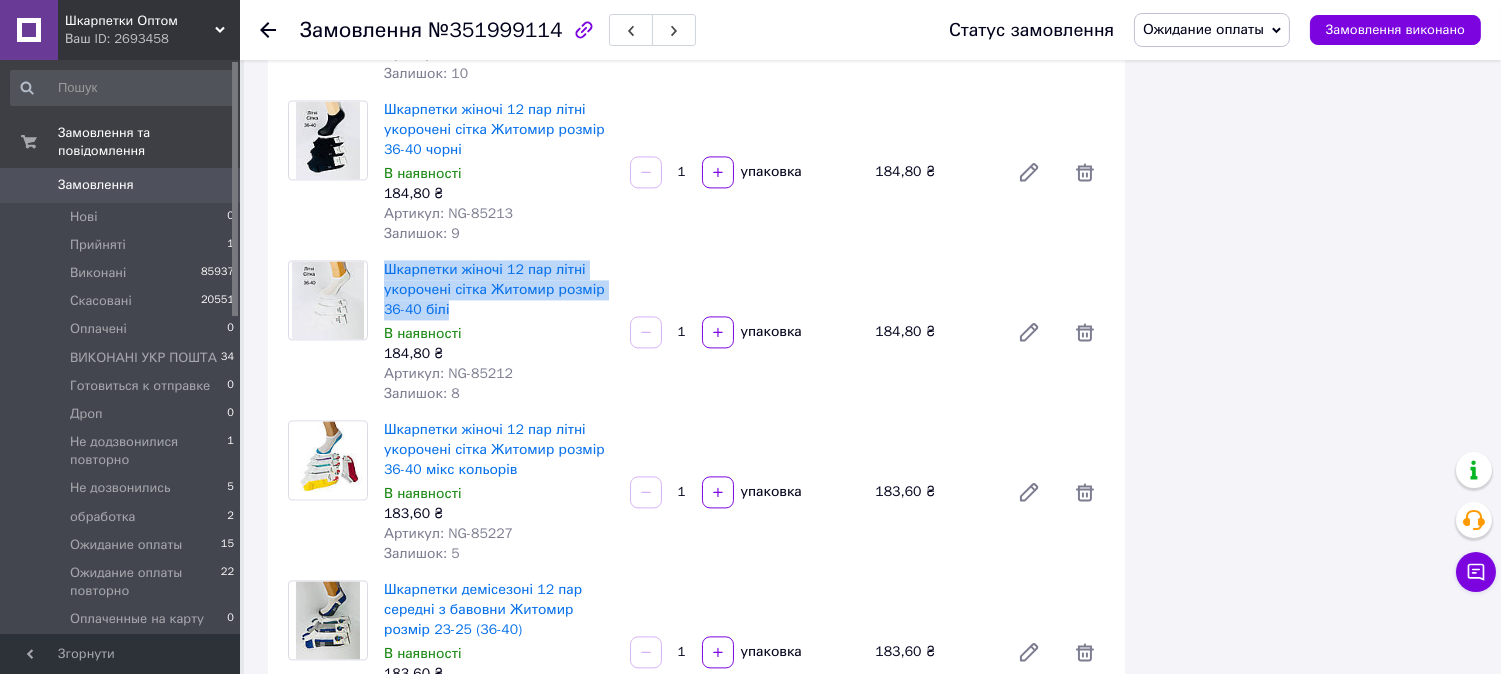 scroll, scrollTop: 7777, scrollLeft: 0, axis: vertical 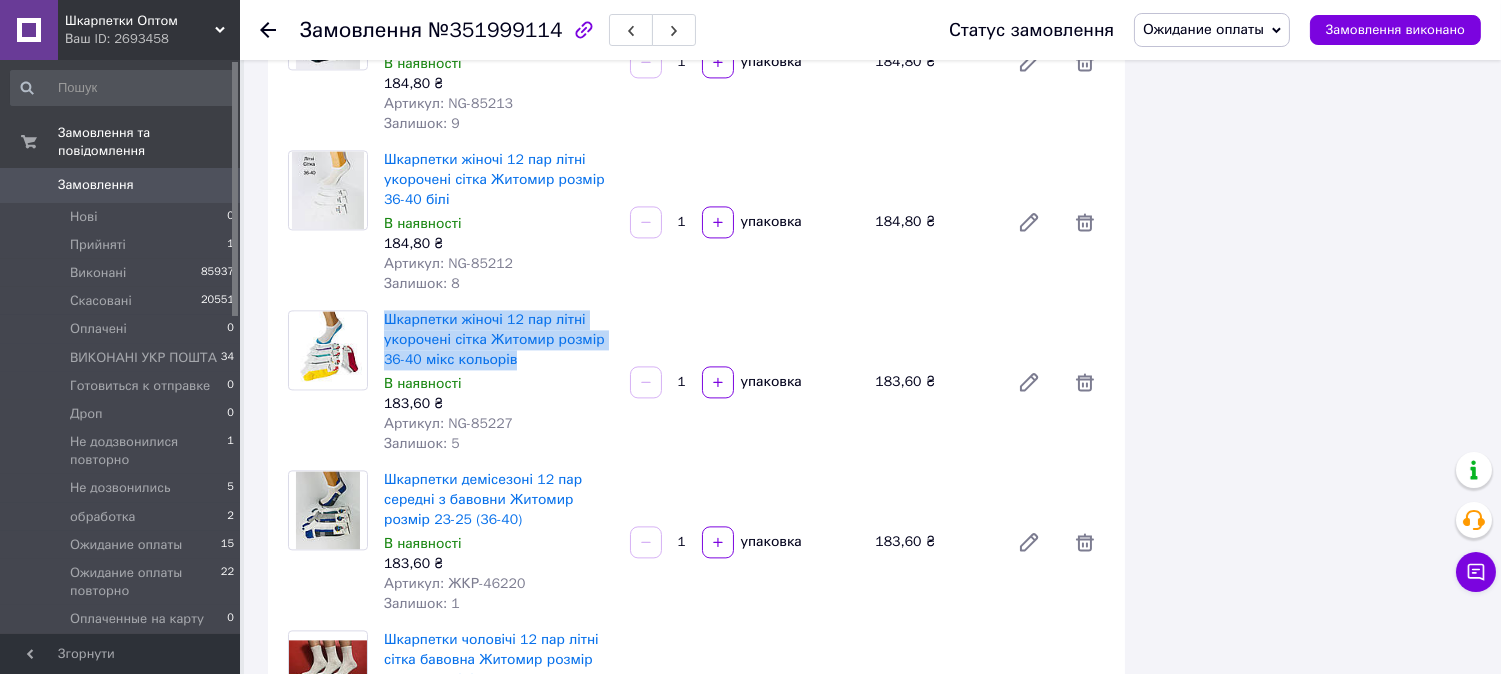 drag, startPoint x: 380, startPoint y: 238, endPoint x: 528, endPoint y: 276, distance: 152.80052 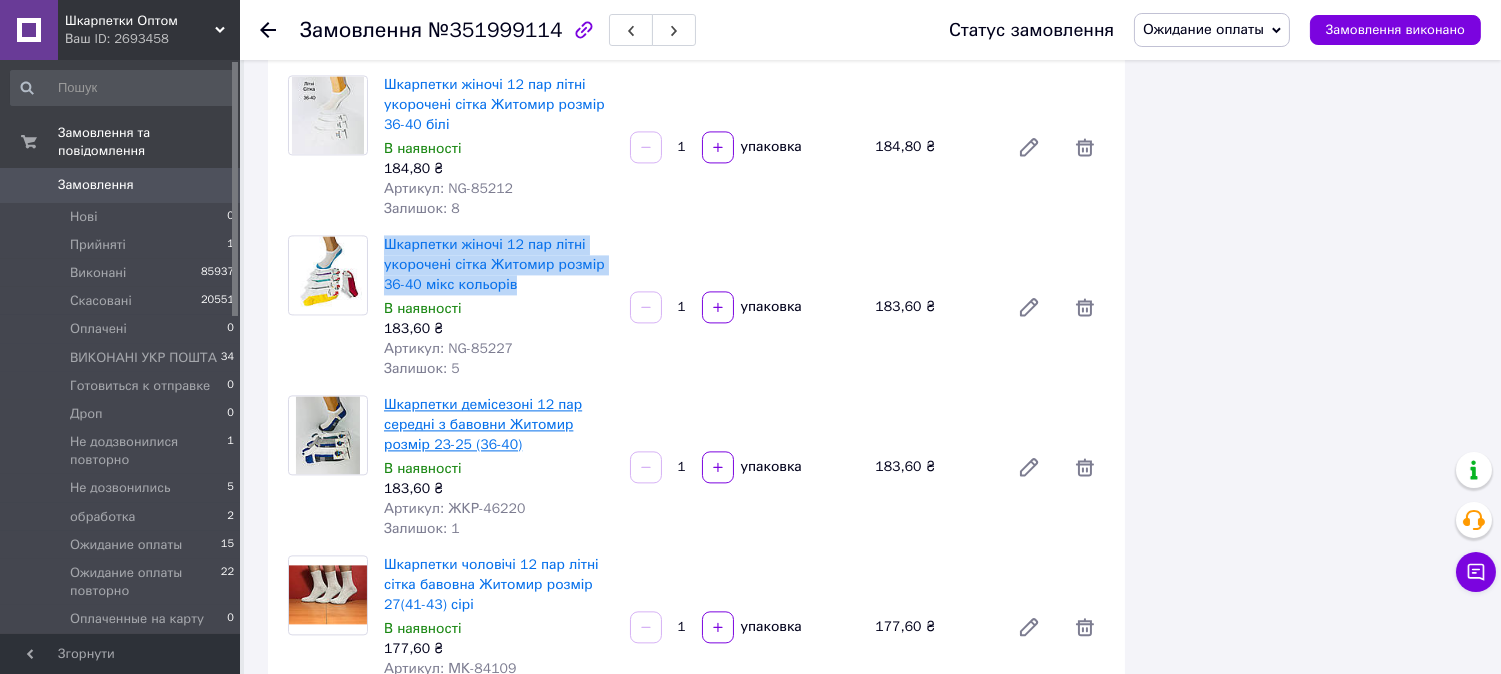 scroll, scrollTop: 7888, scrollLeft: 0, axis: vertical 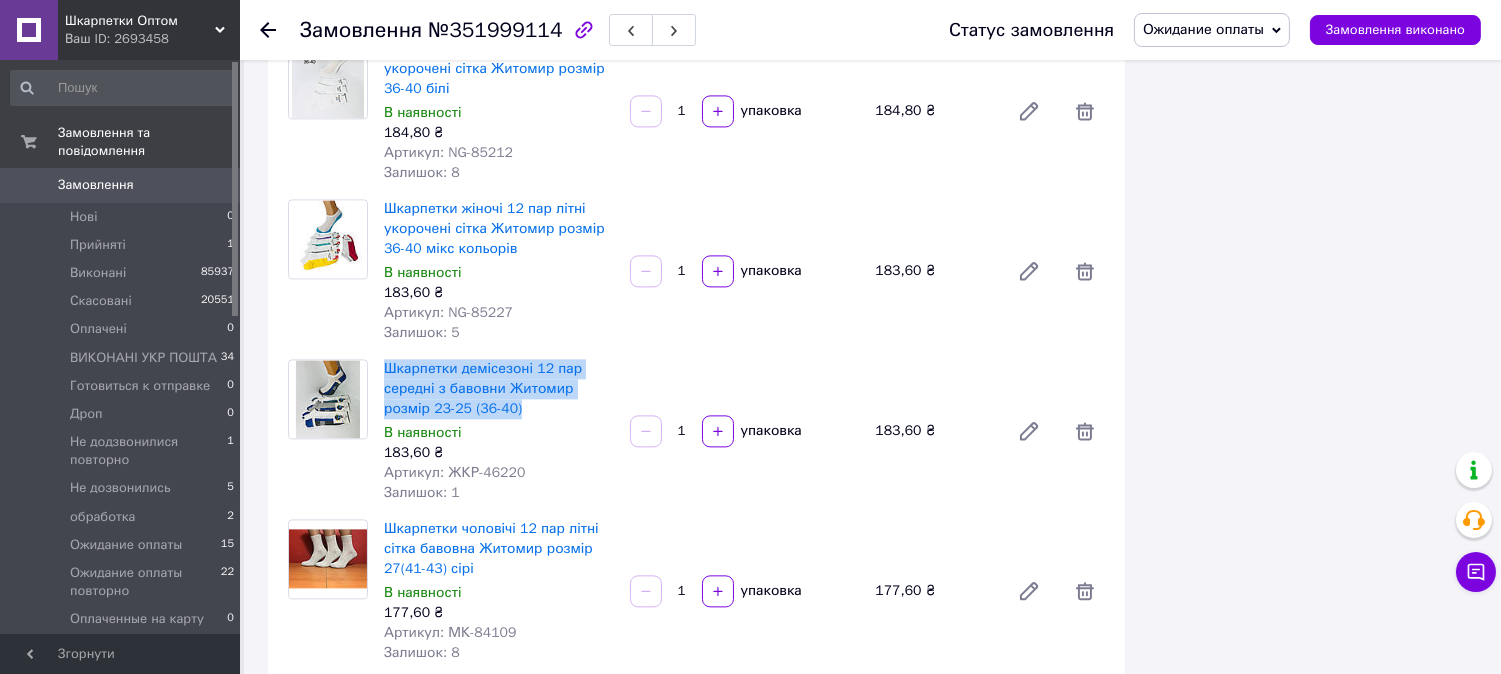 drag, startPoint x: 377, startPoint y: 287, endPoint x: 498, endPoint y: 324, distance: 126.53063 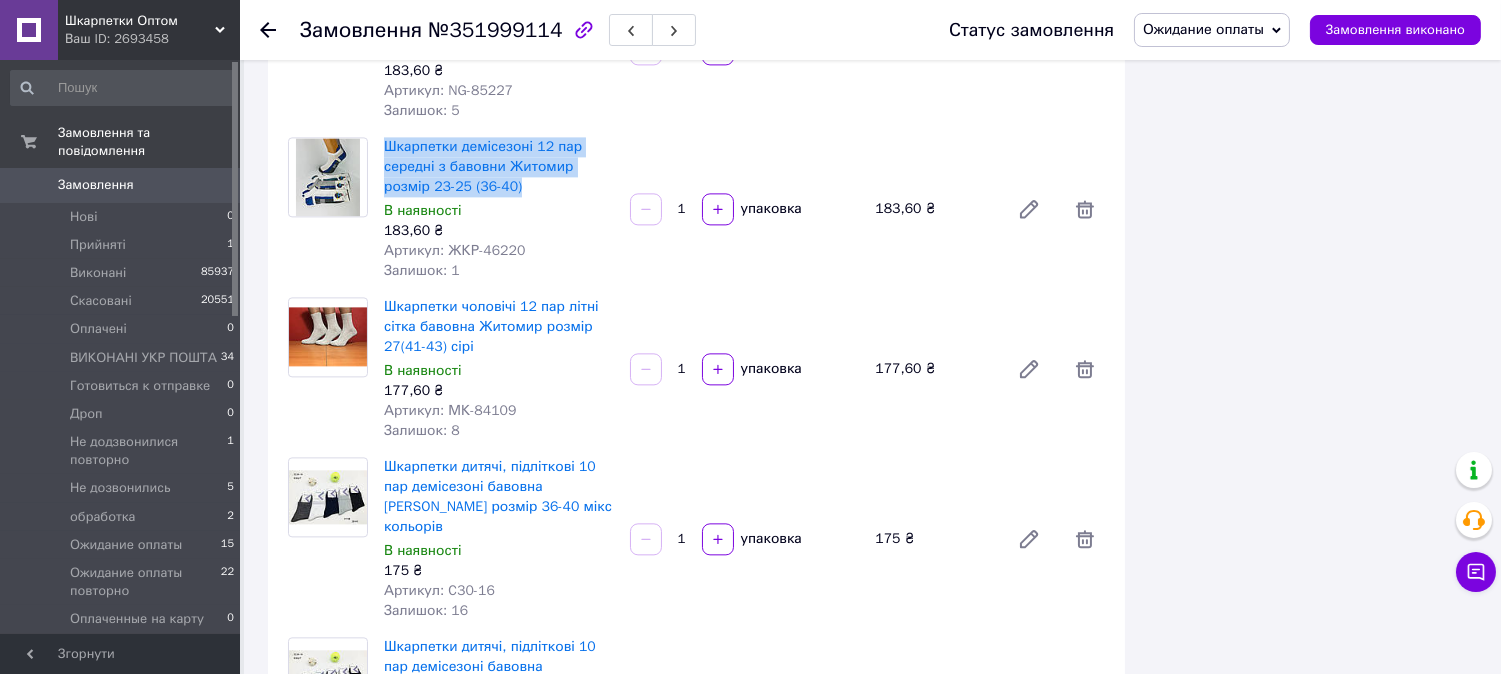 scroll, scrollTop: 8111, scrollLeft: 0, axis: vertical 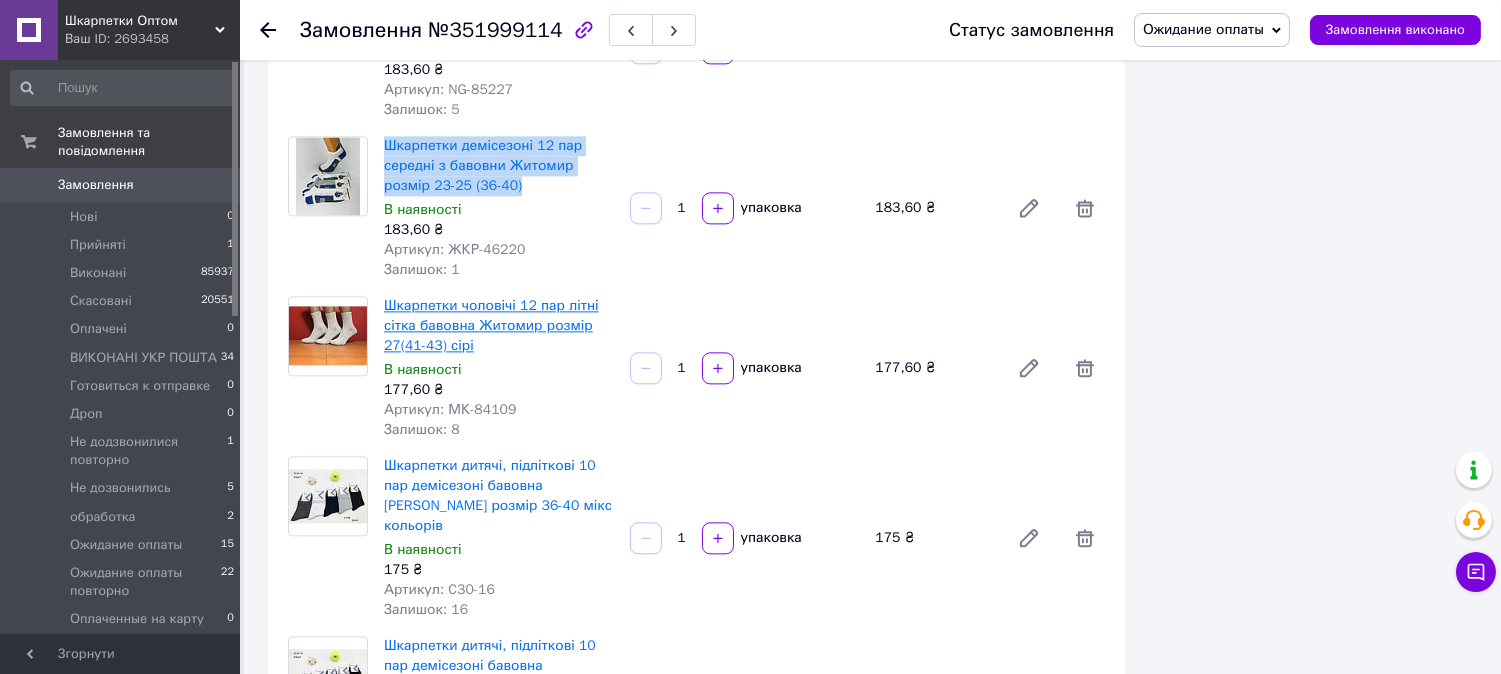 click on "Шкарпетки чоловічі 12 пар літні сітка бавовна Житомир розмір 27(41-43) сірі" at bounding box center (491, 325) 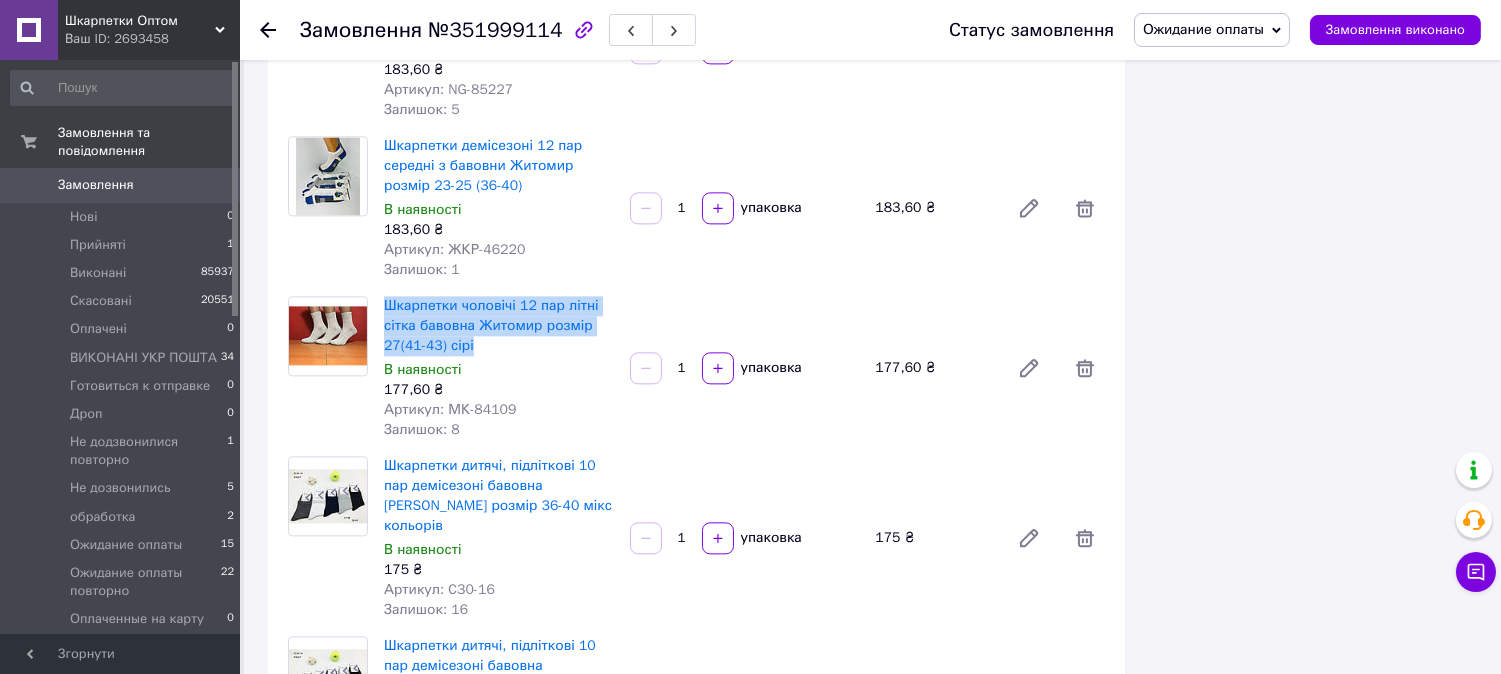 drag, startPoint x: 377, startPoint y: 228, endPoint x: 476, endPoint y: 257, distance: 103.16007 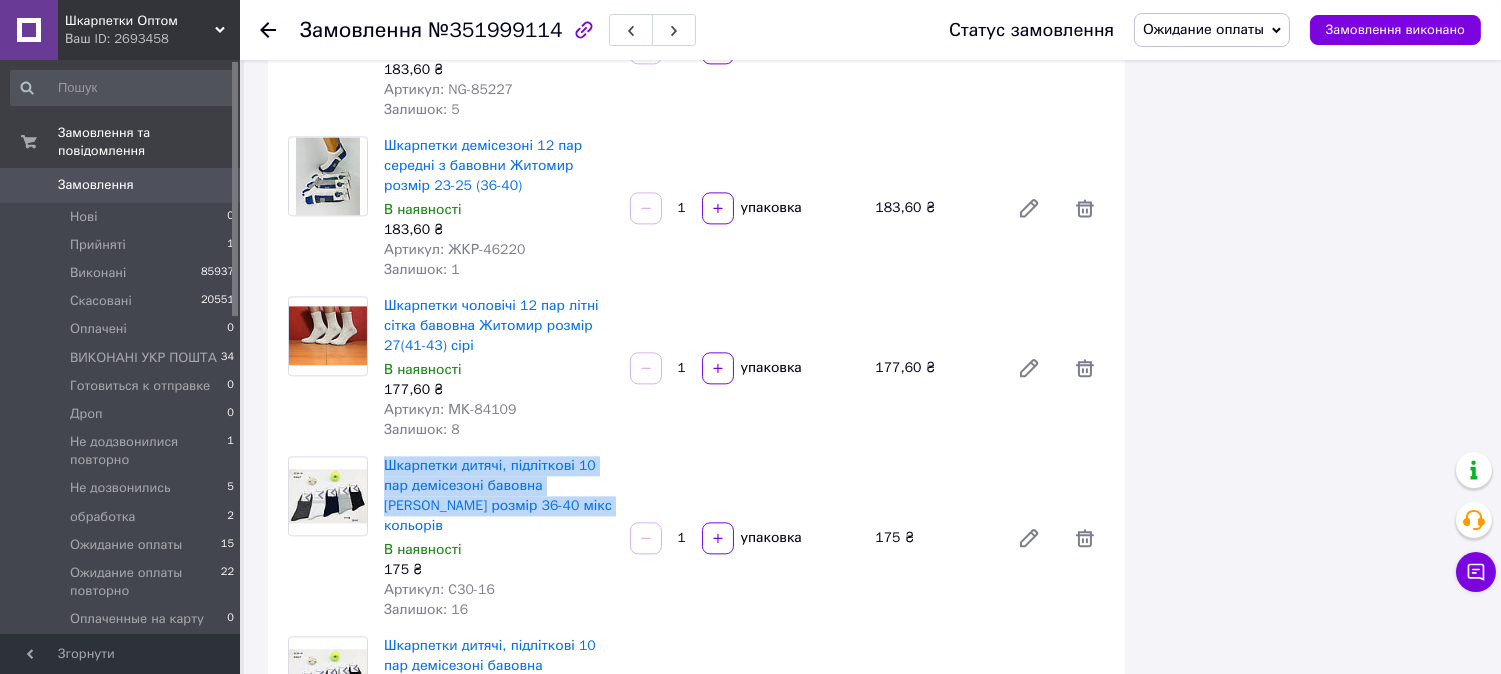 drag, startPoint x: 382, startPoint y: 387, endPoint x: 562, endPoint y: 424, distance: 183.76343 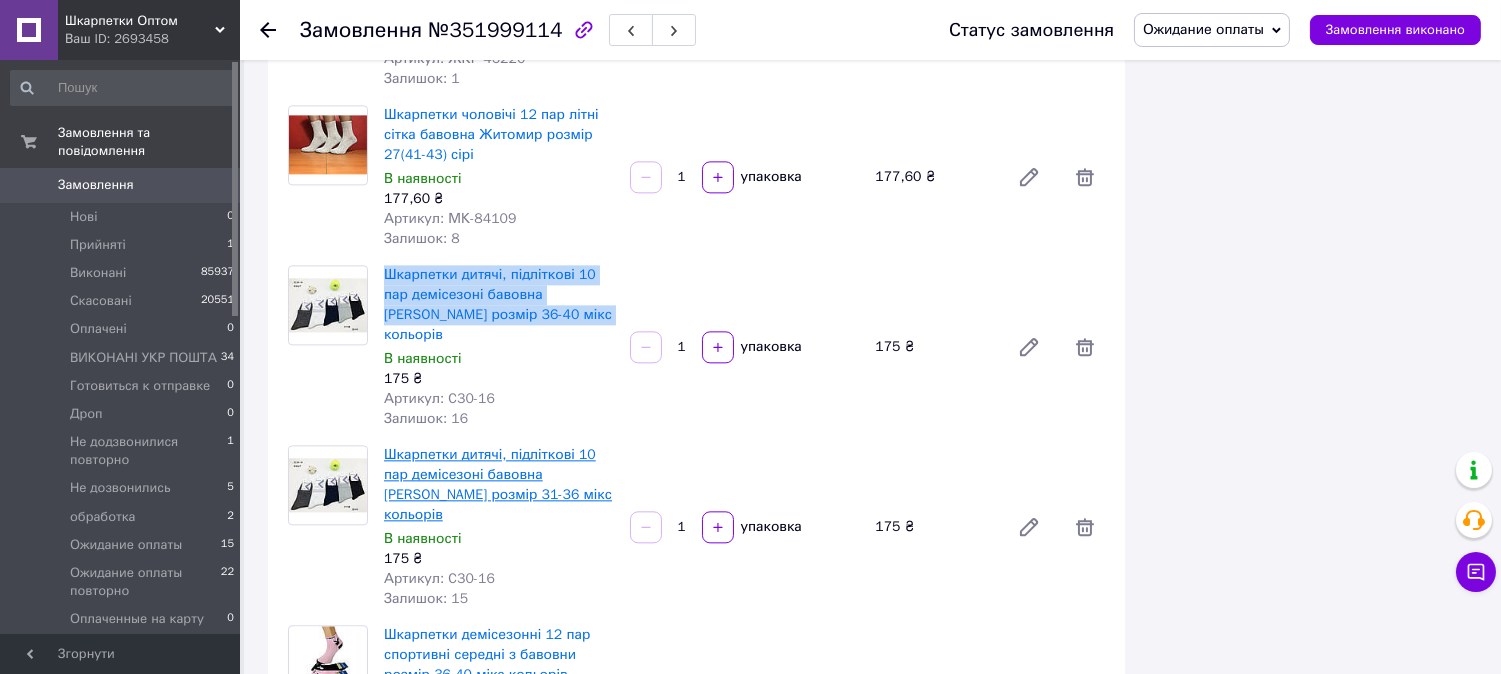 scroll, scrollTop: 8333, scrollLeft: 0, axis: vertical 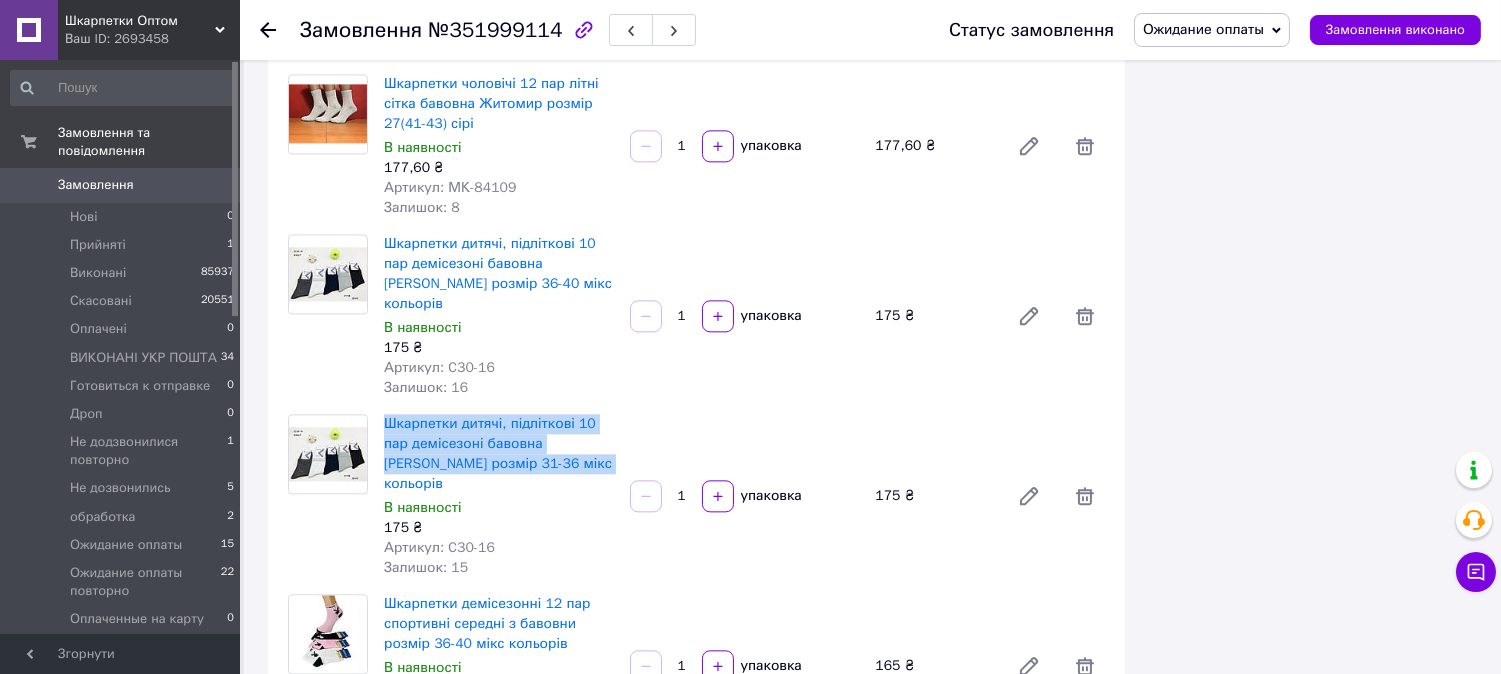 drag, startPoint x: 380, startPoint y: 322, endPoint x: 567, endPoint y: 358, distance: 190.43372 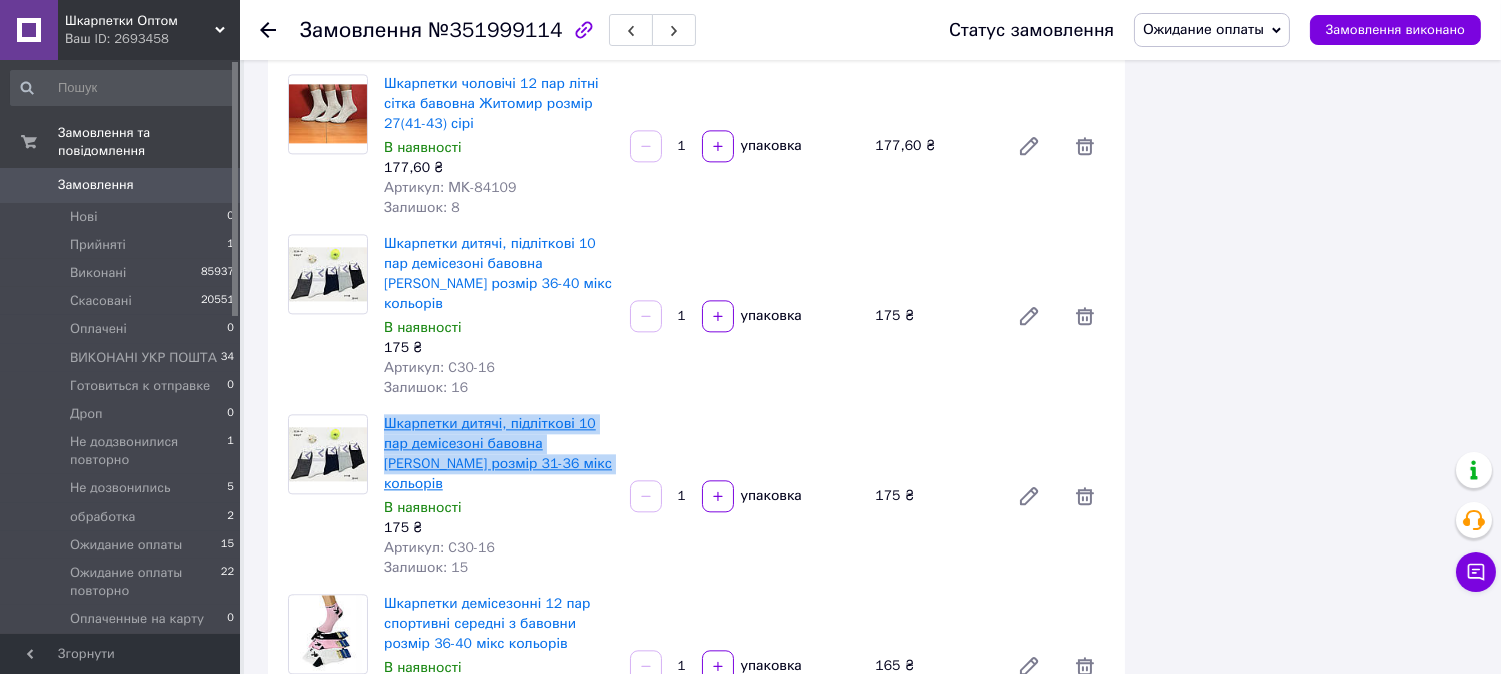 scroll, scrollTop: 8555, scrollLeft: 0, axis: vertical 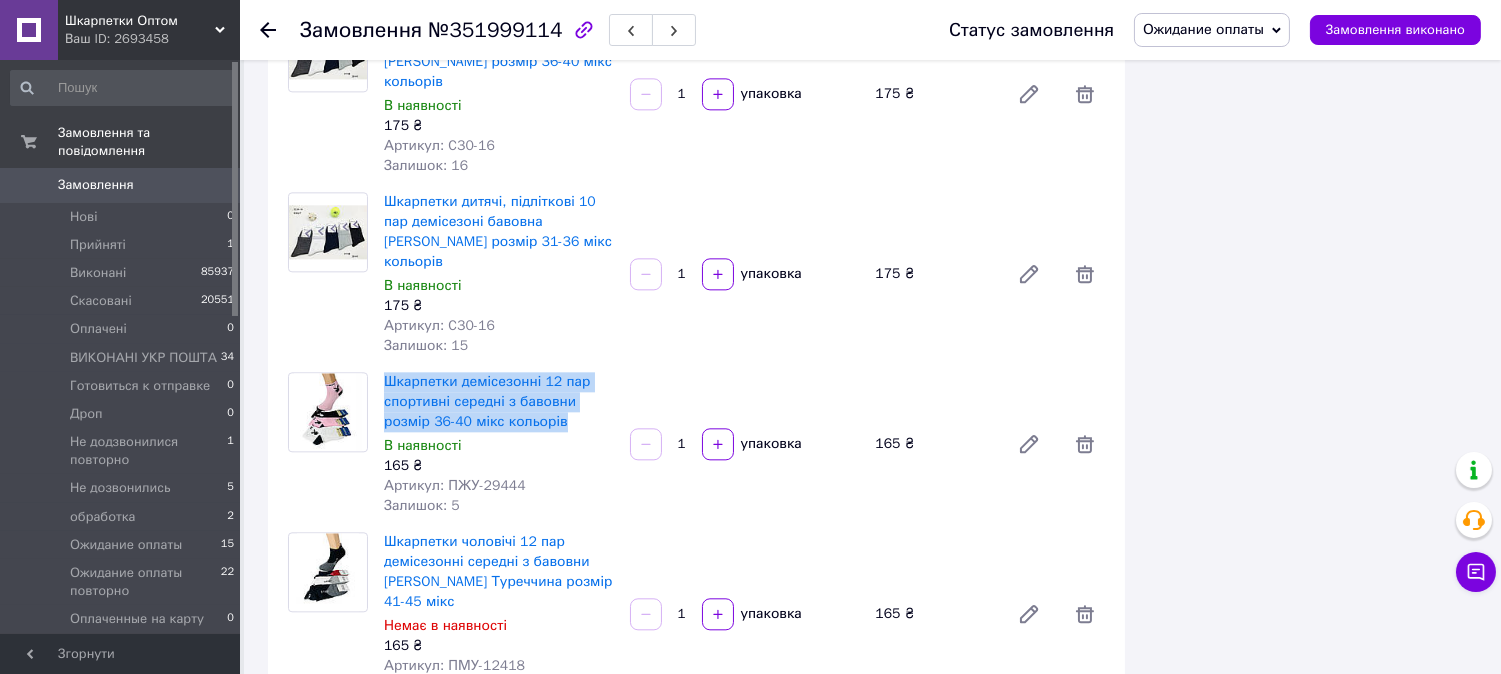 drag, startPoint x: 380, startPoint y: 256, endPoint x: 566, endPoint y: 308, distance: 193.13208 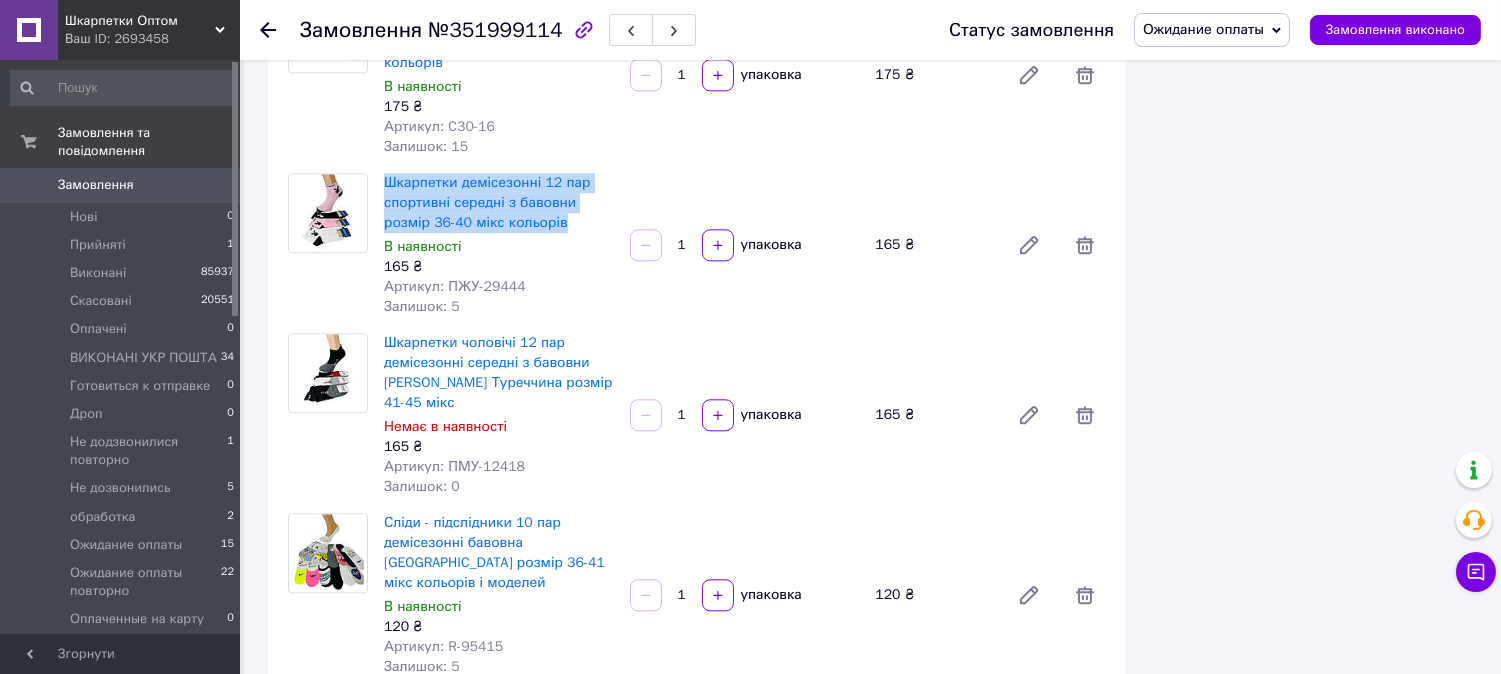scroll, scrollTop: 8777, scrollLeft: 0, axis: vertical 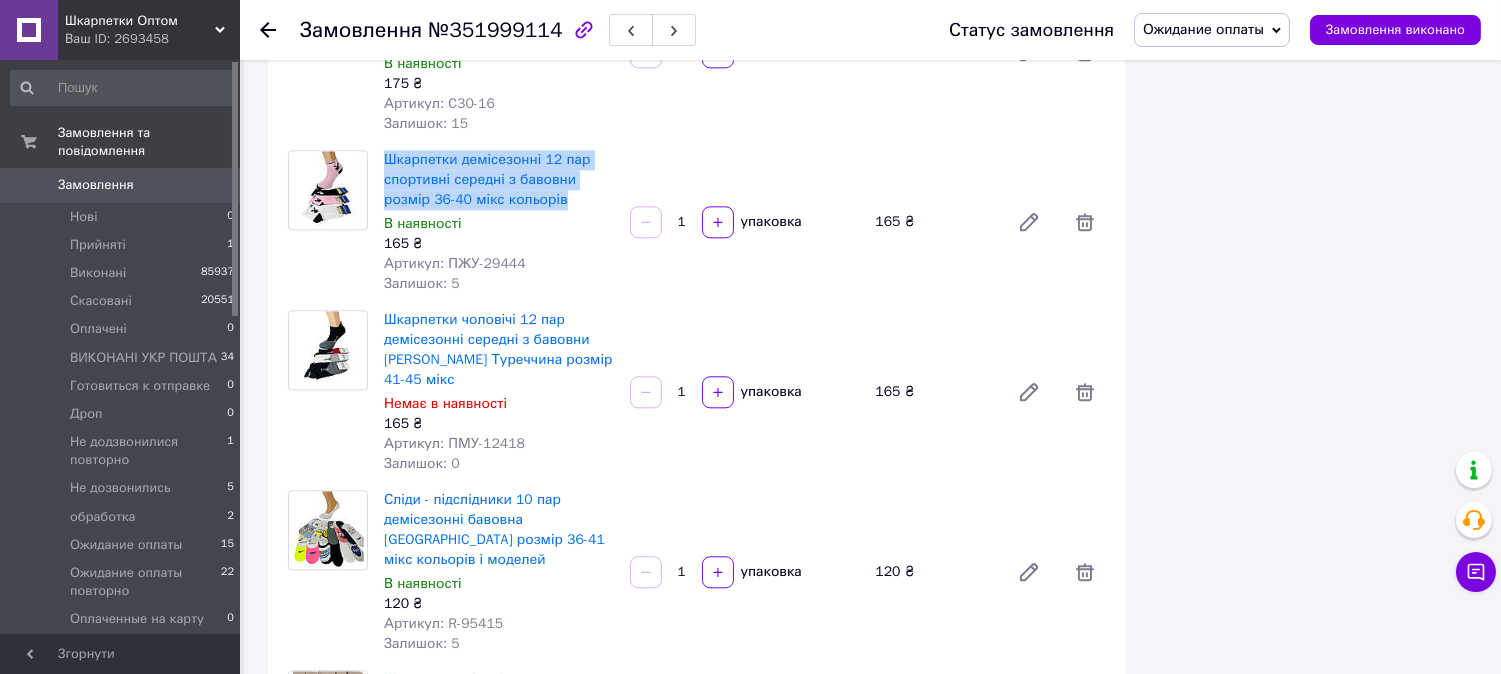drag, startPoint x: 380, startPoint y: 200, endPoint x: 521, endPoint y: 251, distance: 149.93999 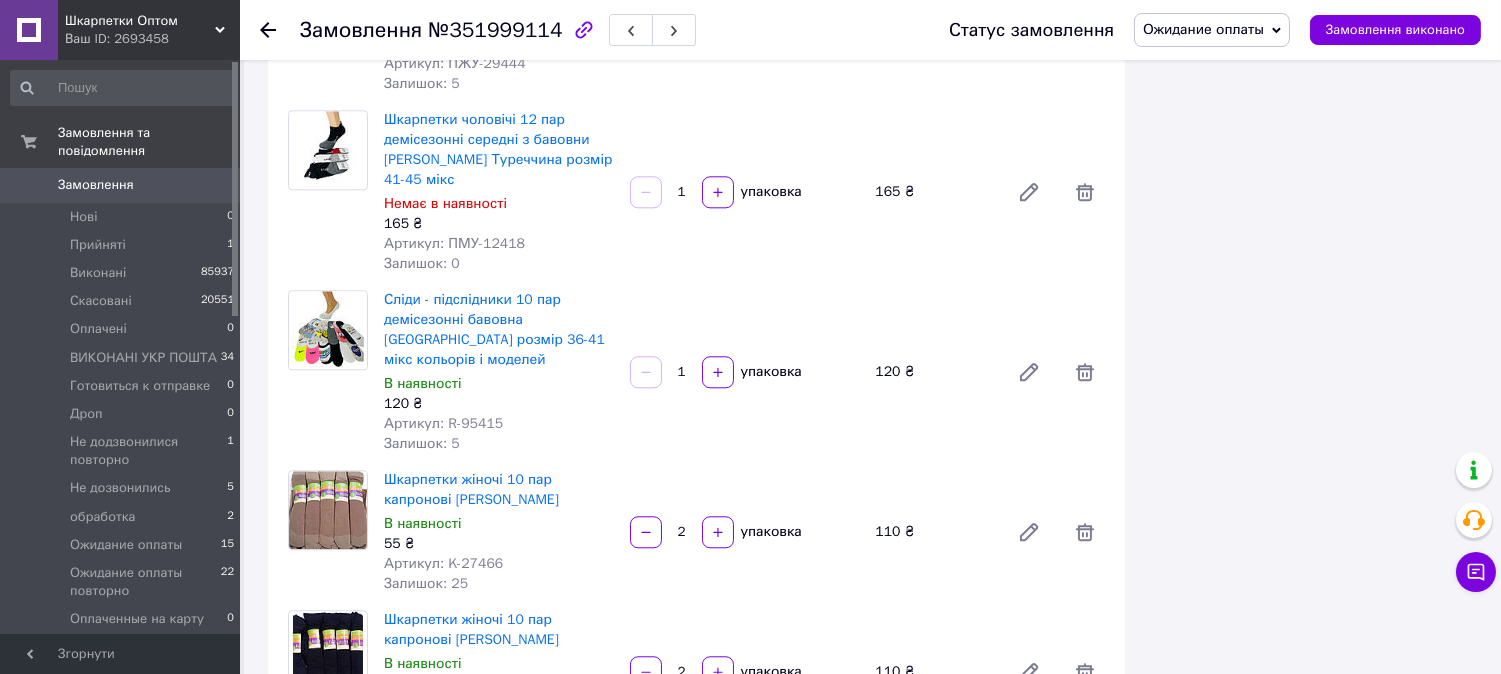 scroll, scrollTop: 9000, scrollLeft: 0, axis: vertical 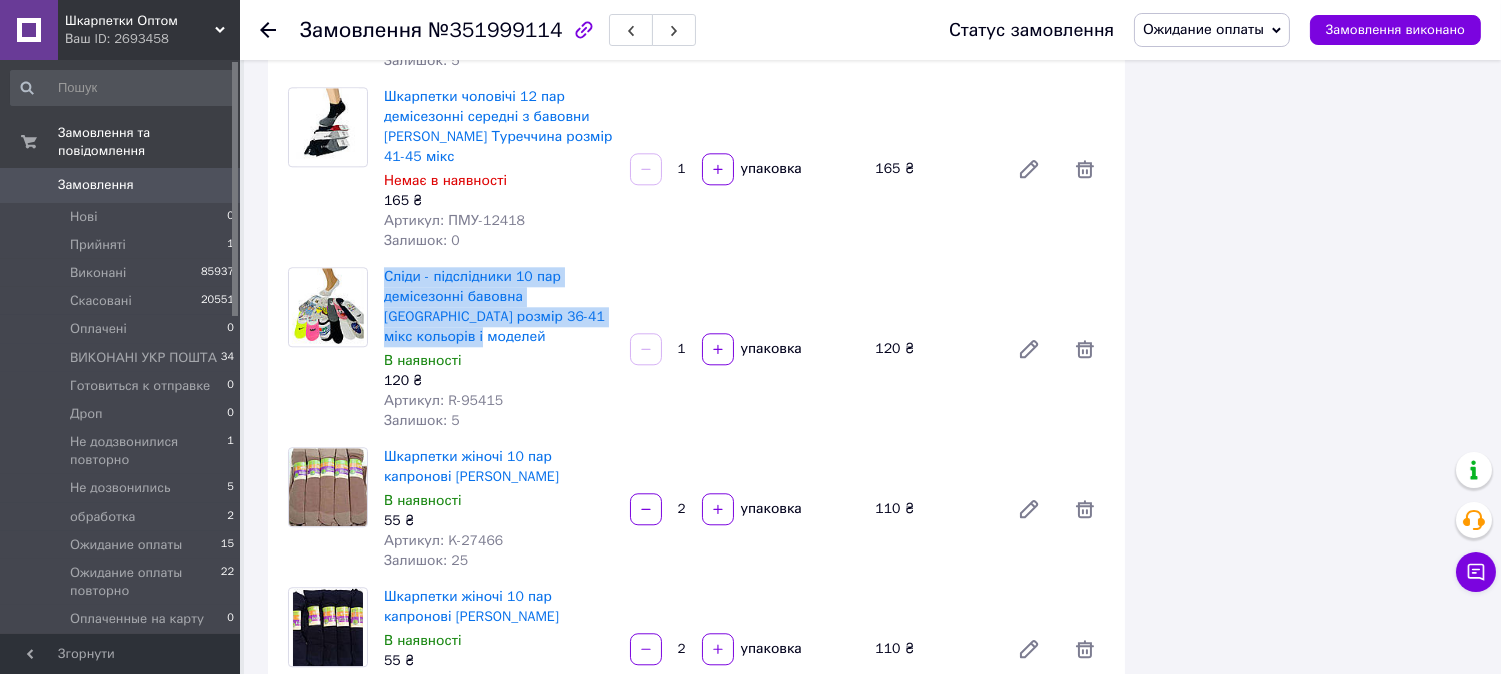 drag, startPoint x: 377, startPoint y: 153, endPoint x: 458, endPoint y: 207, distance: 97.349884 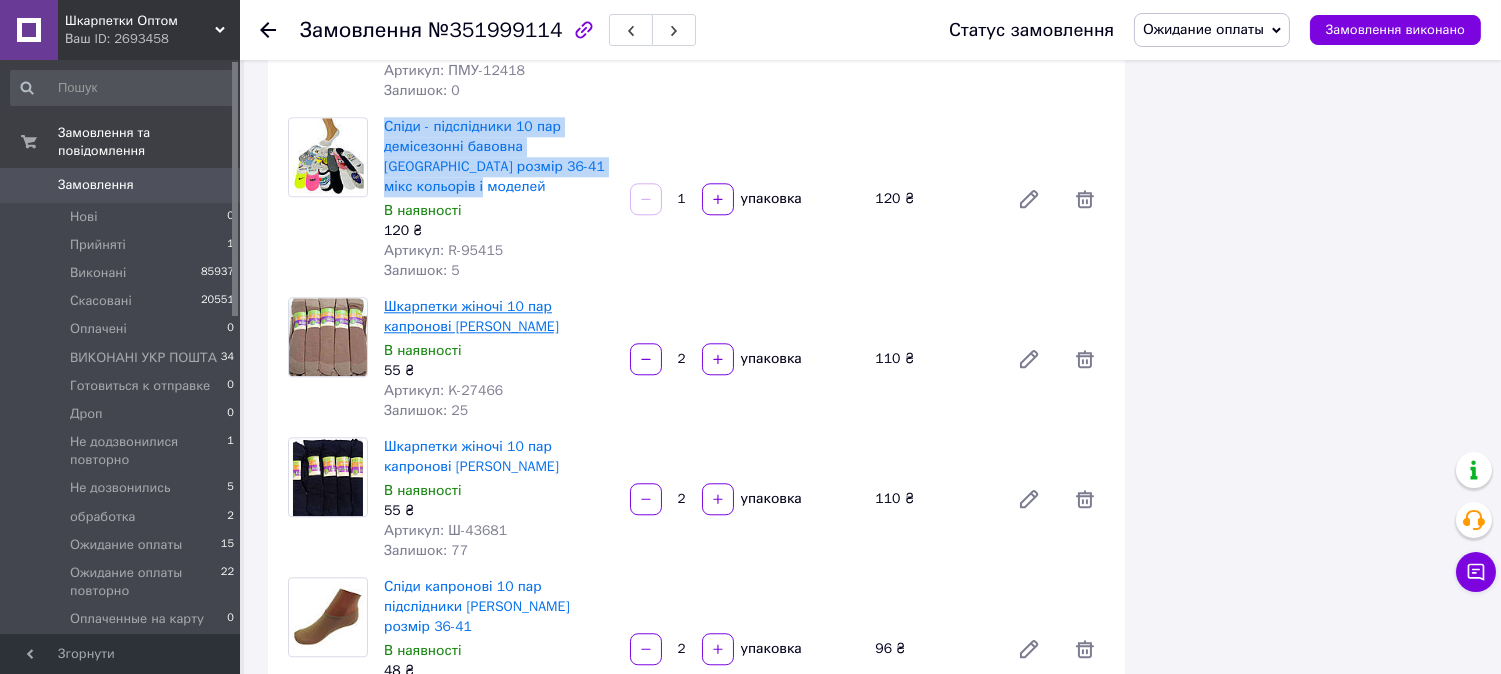scroll, scrollTop: 9111, scrollLeft: 0, axis: vertical 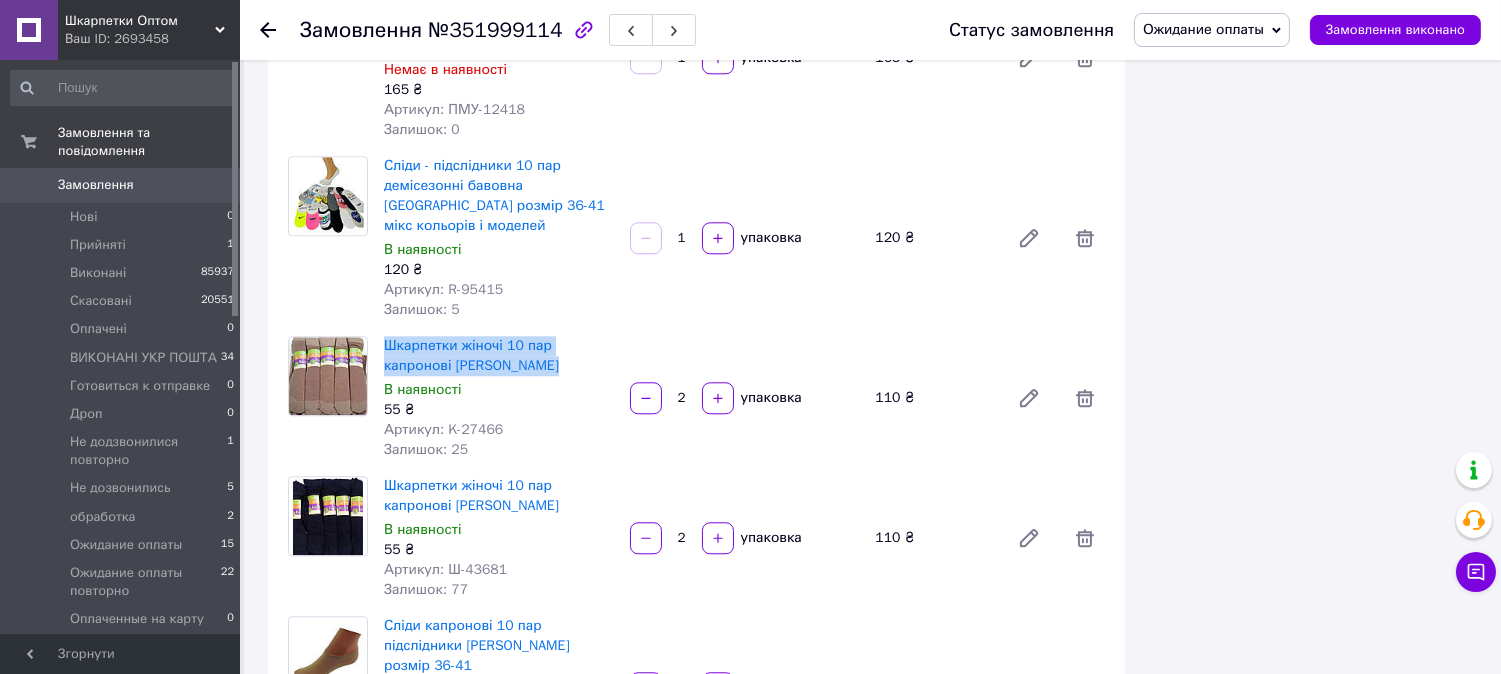drag, startPoint x: 381, startPoint y: 223, endPoint x: 551, endPoint y: 241, distance: 170.95029 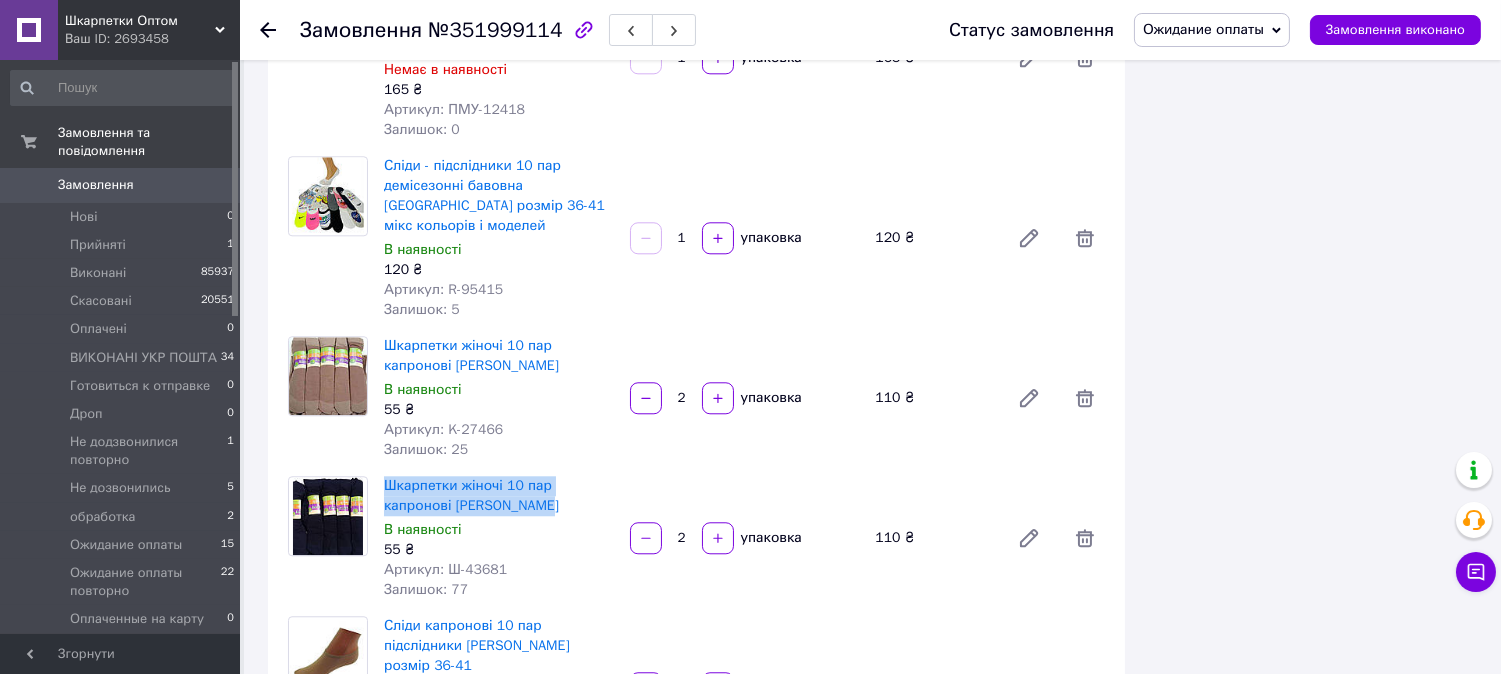 drag, startPoint x: 382, startPoint y: 362, endPoint x: 563, endPoint y: 388, distance: 182.85786 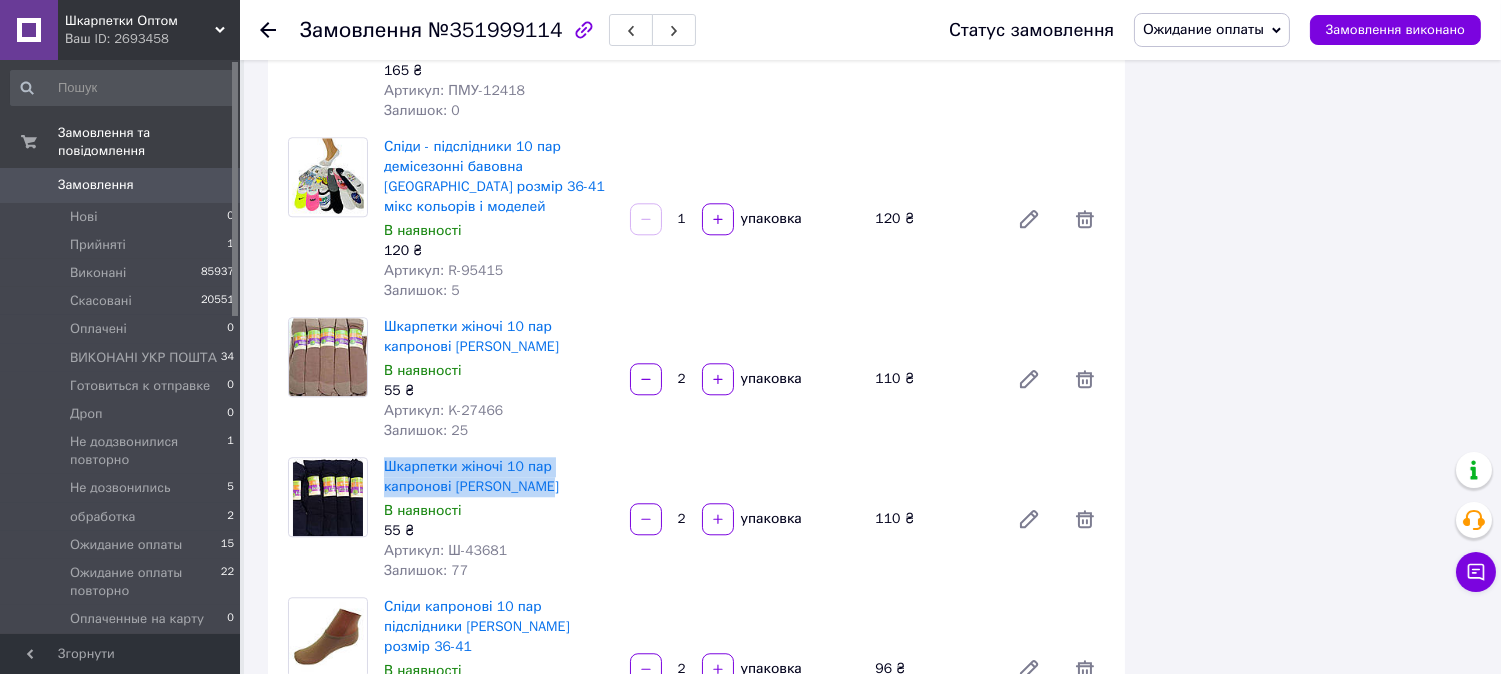 scroll, scrollTop: 9444, scrollLeft: 0, axis: vertical 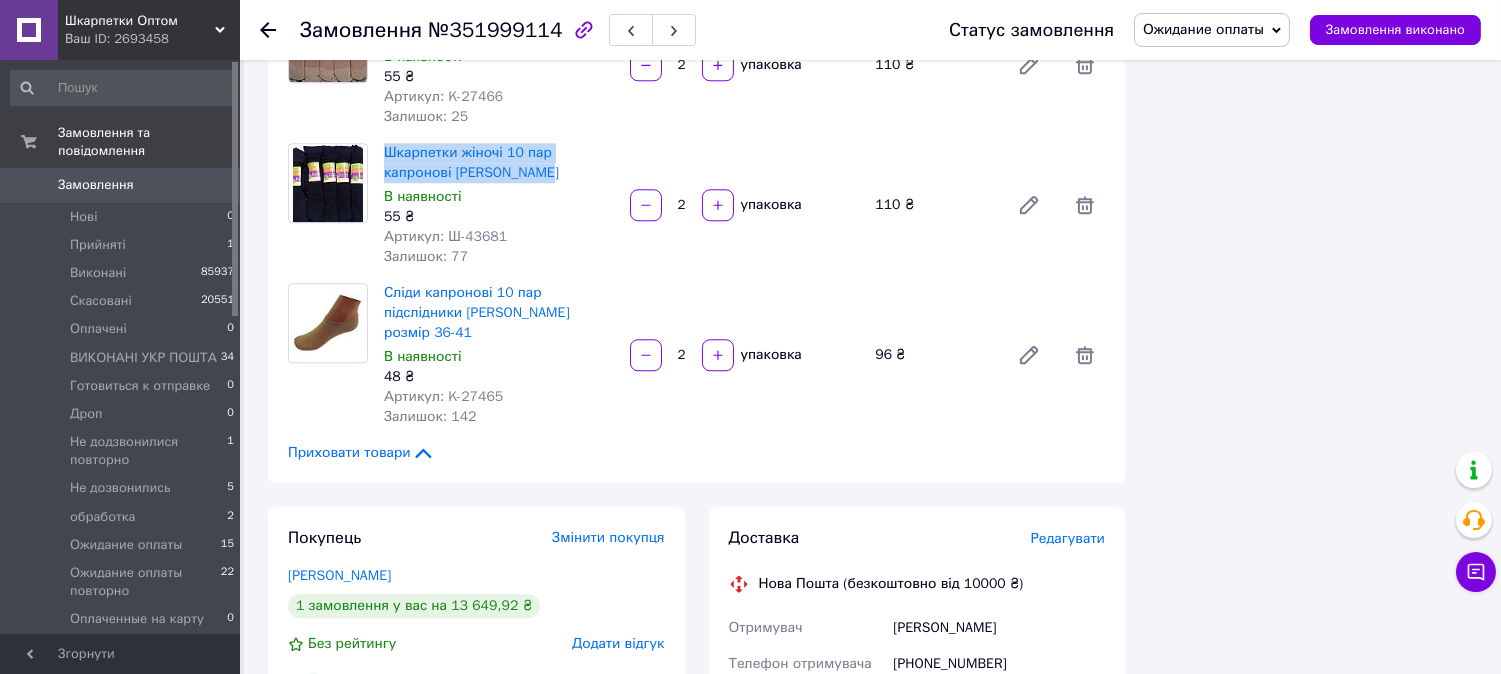 drag, startPoint x: 375, startPoint y: 168, endPoint x: 485, endPoint y: 204, distance: 115.74109 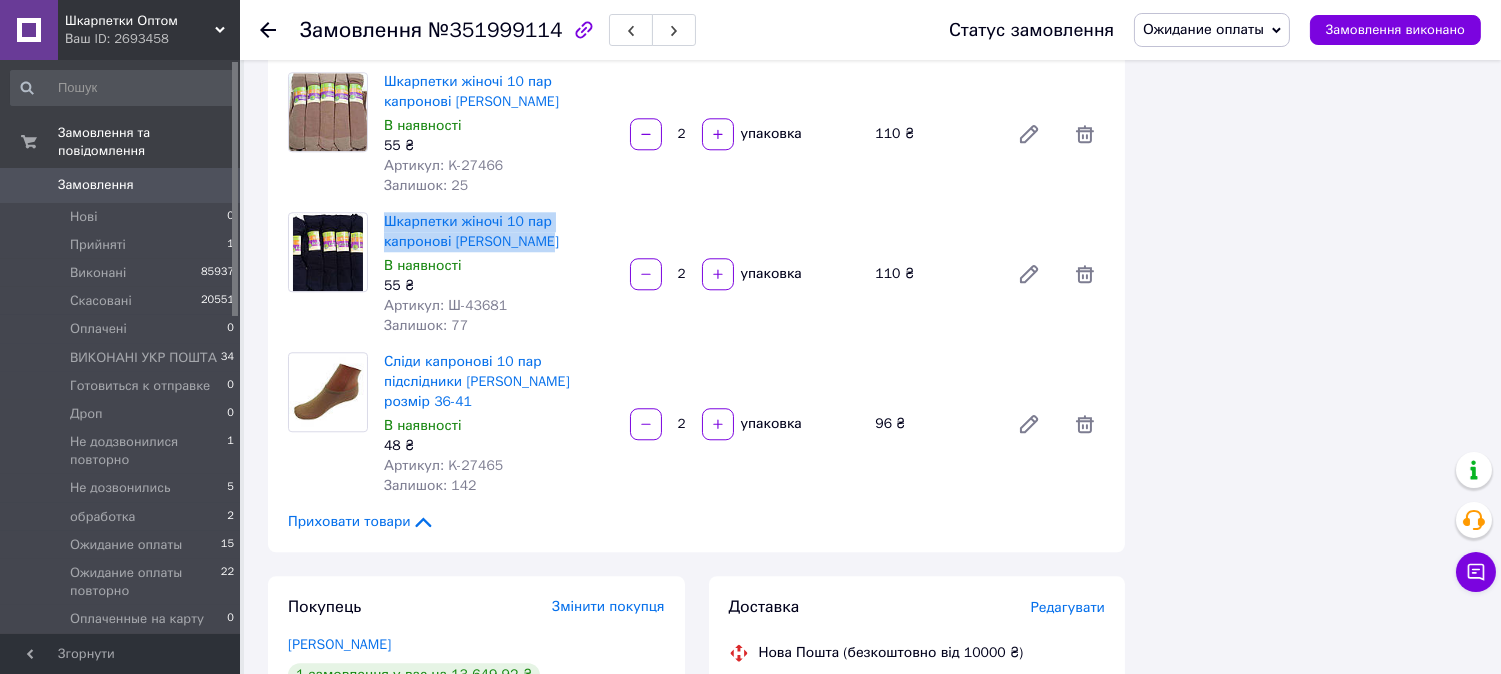 scroll, scrollTop: 9666, scrollLeft: 0, axis: vertical 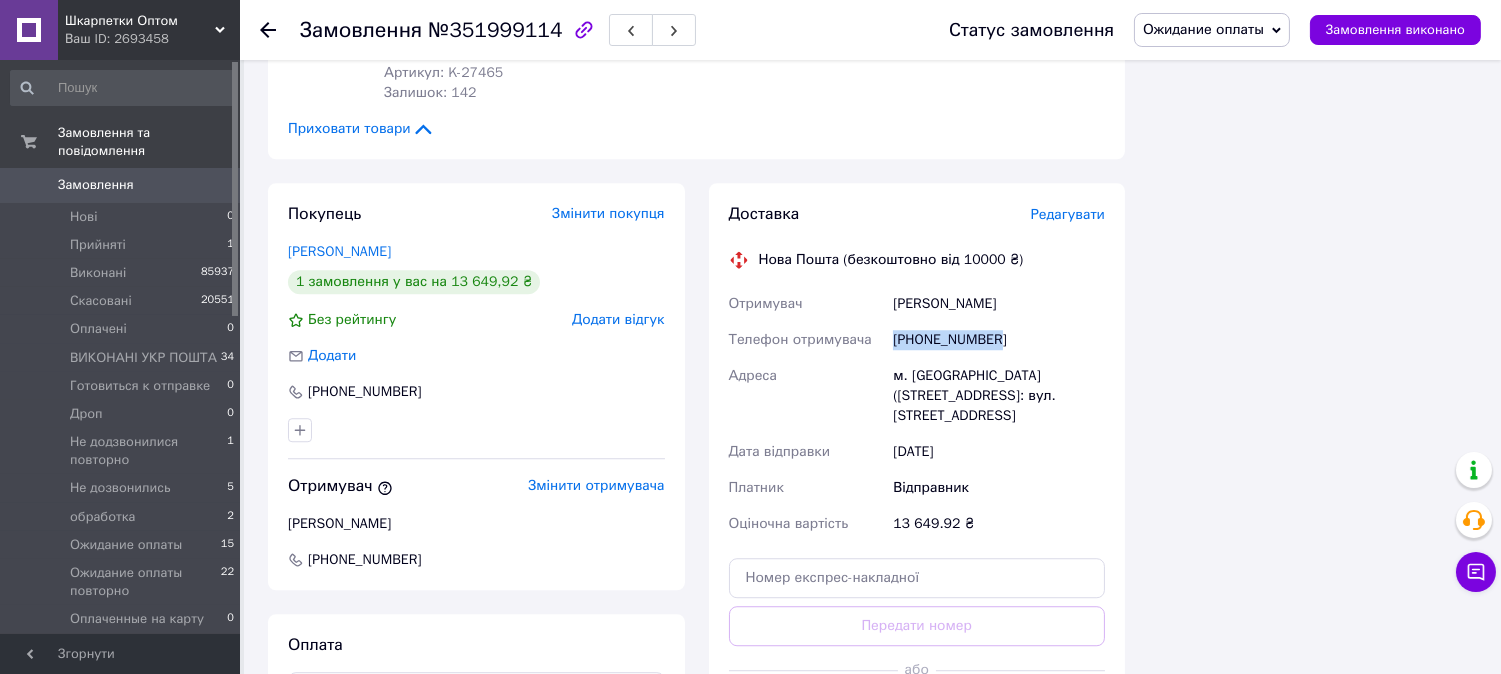 drag, startPoint x: 994, startPoint y: 217, endPoint x: 893, endPoint y: 222, distance: 101.12369 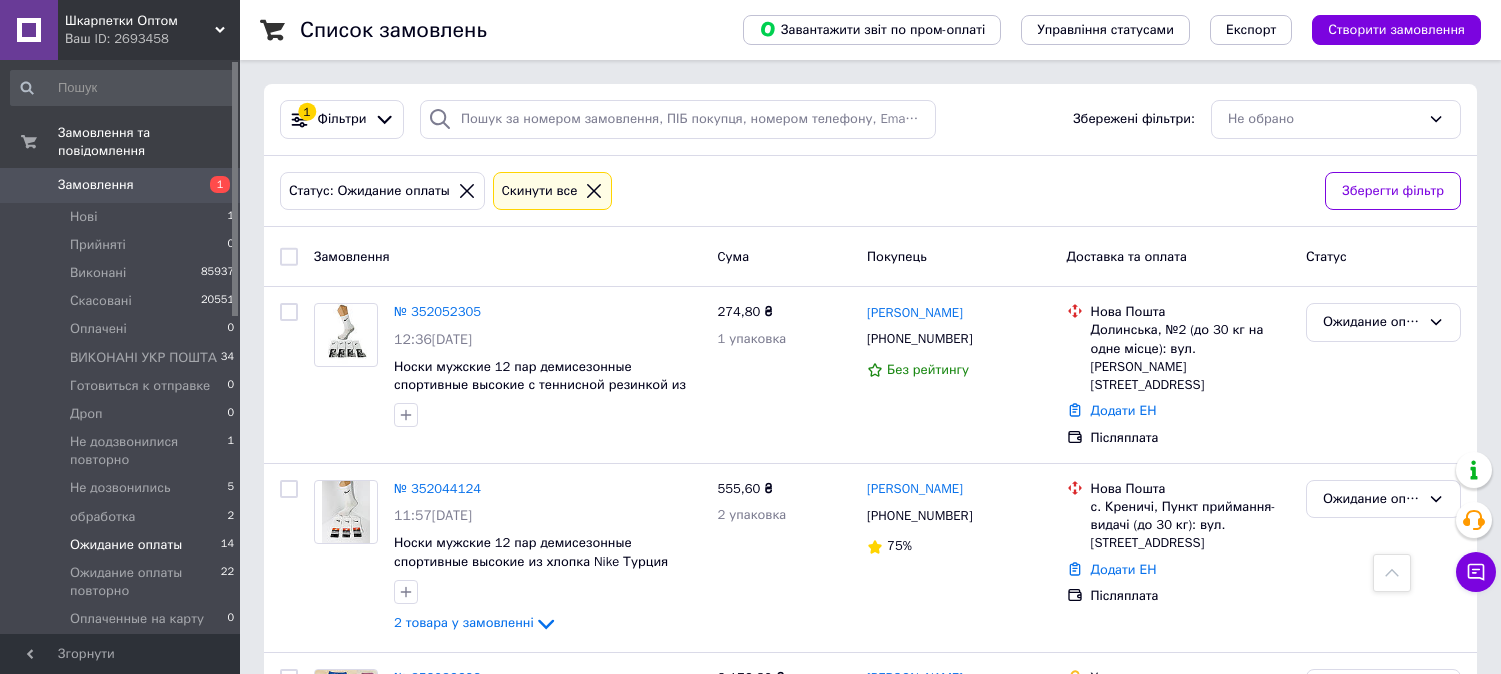 scroll, scrollTop: 666, scrollLeft: 0, axis: vertical 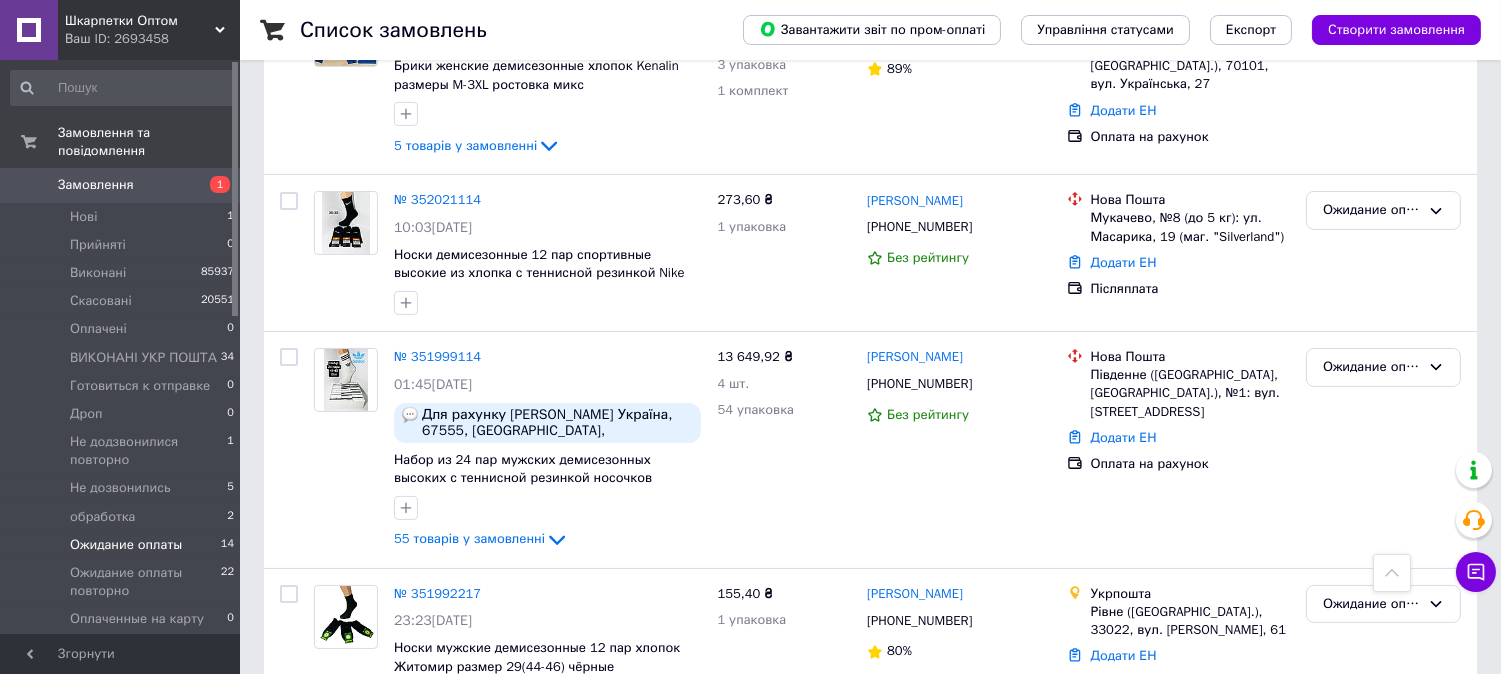 click on "Ожидание оплаты" at bounding box center (126, 545) 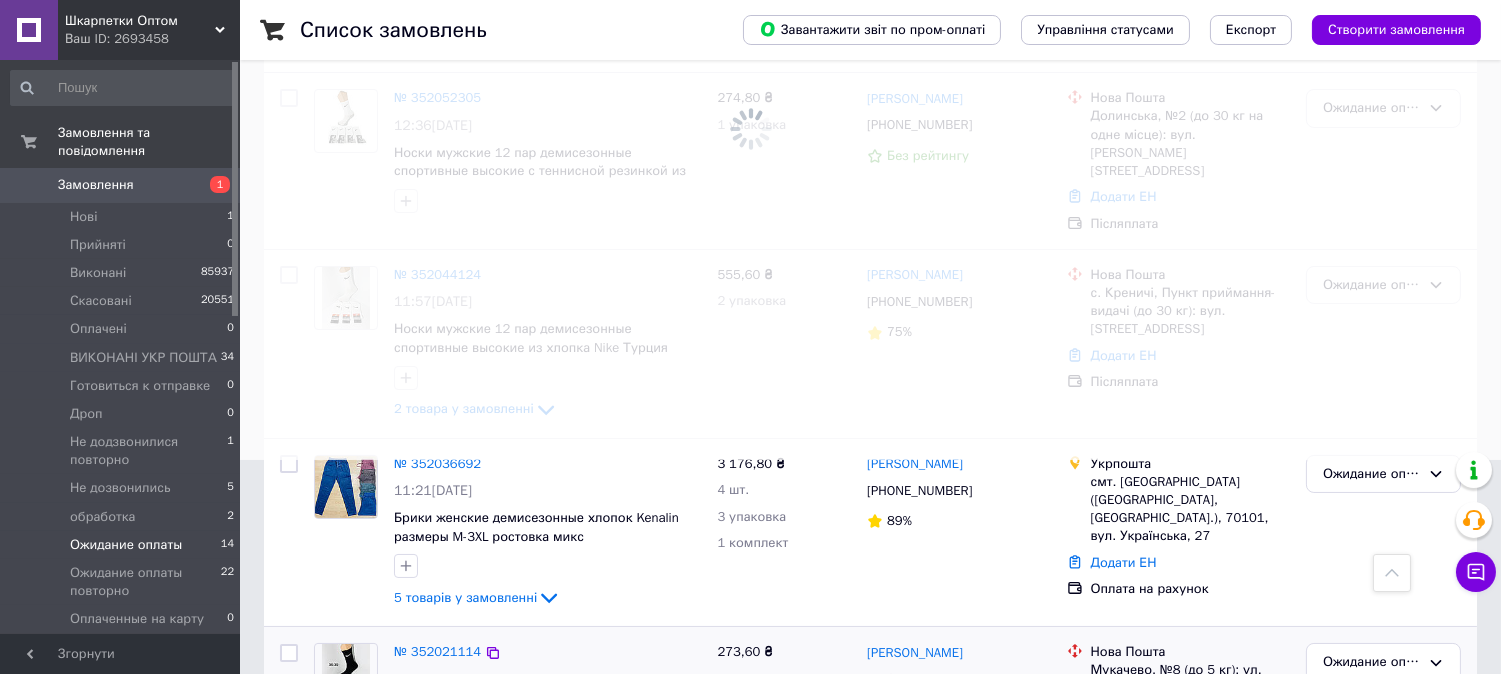 scroll, scrollTop: 0, scrollLeft: 0, axis: both 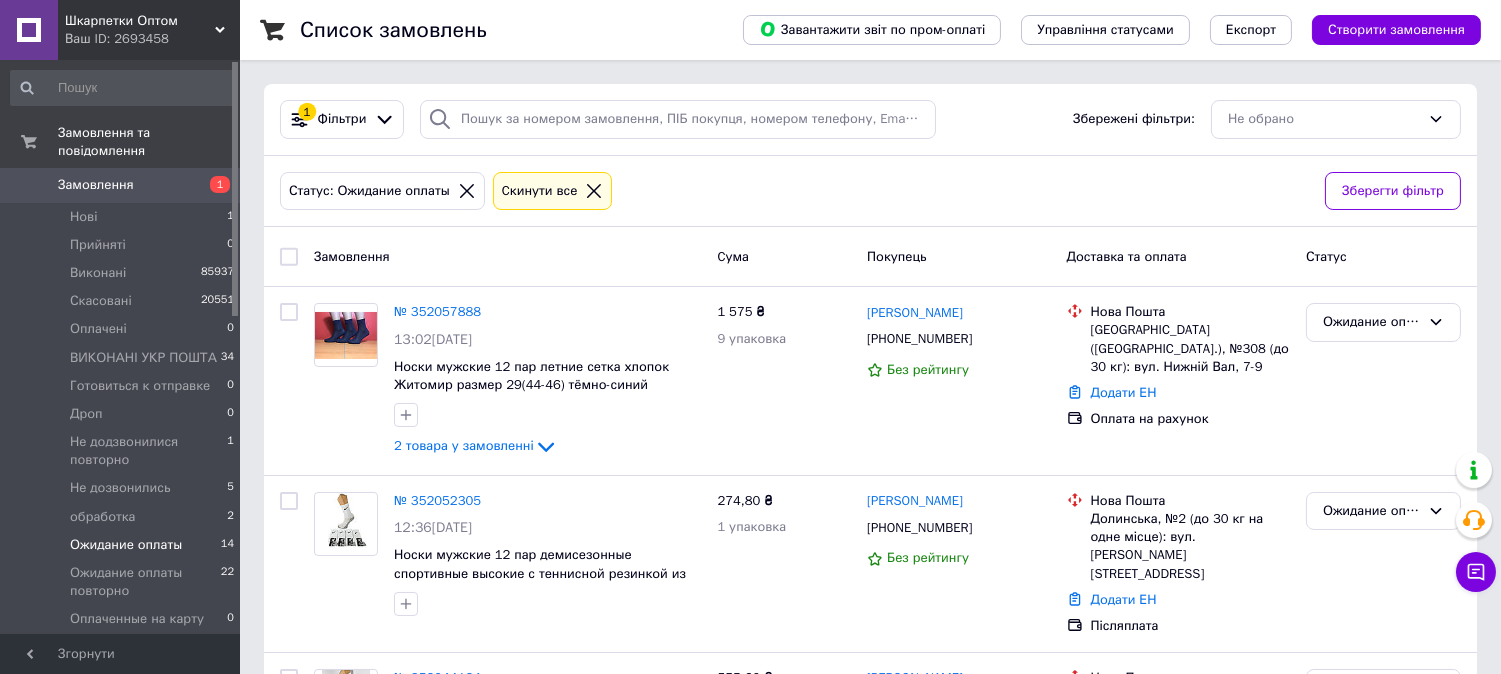 click 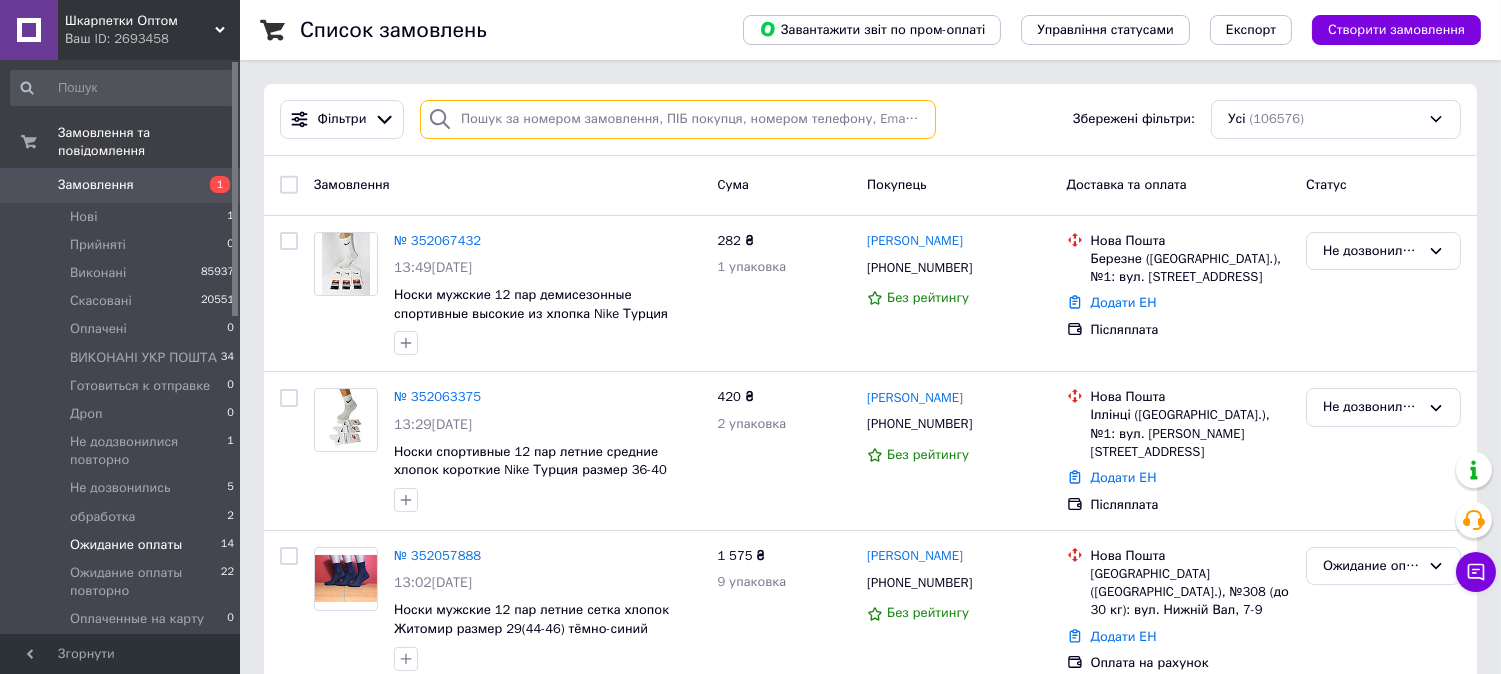 click at bounding box center (678, 119) 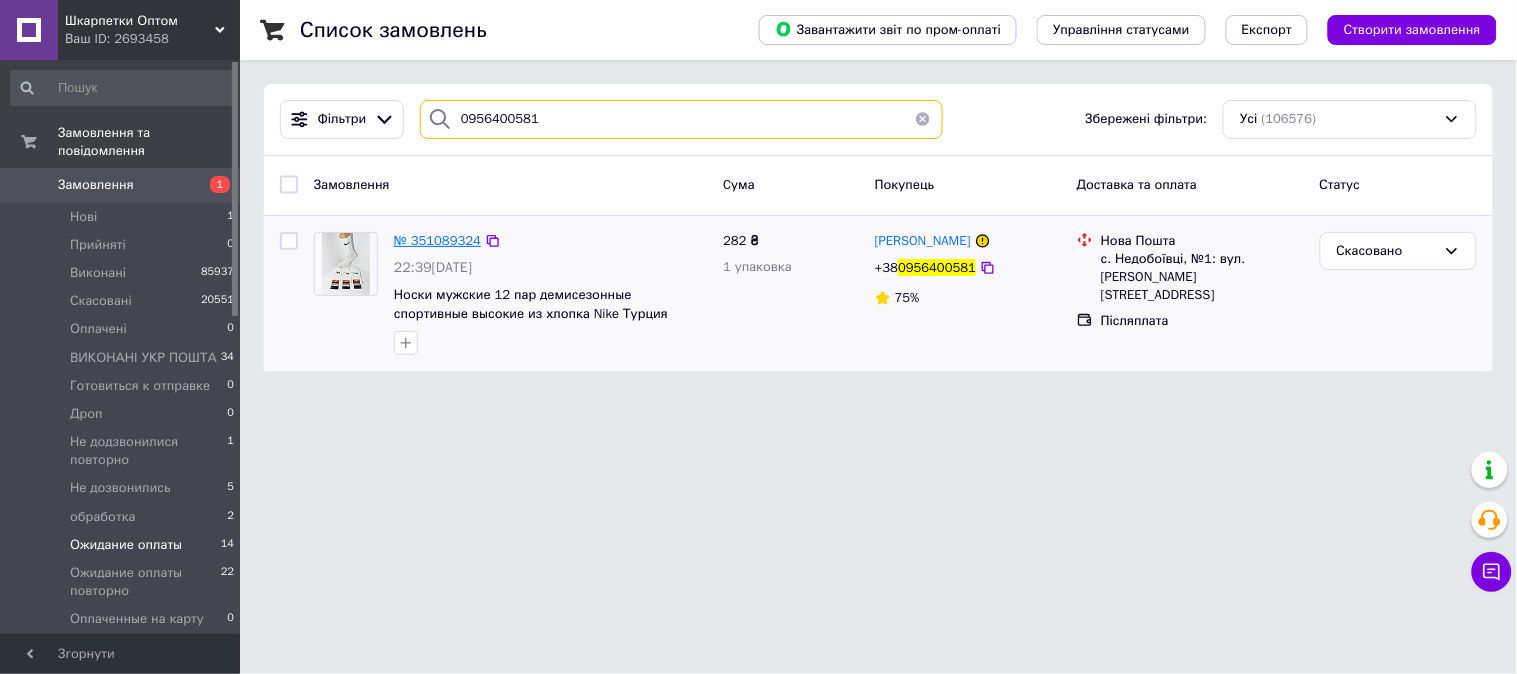 type on "0956400581" 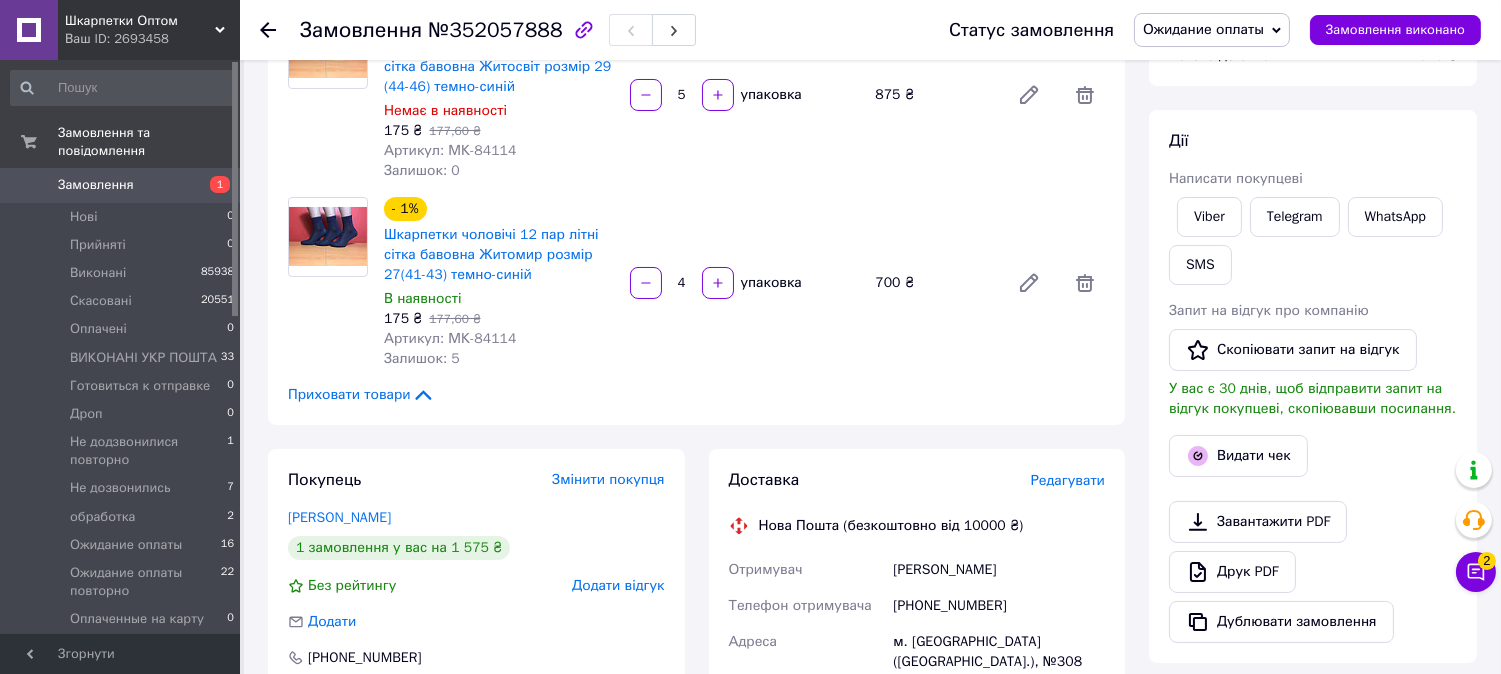 scroll, scrollTop: 0, scrollLeft: 0, axis: both 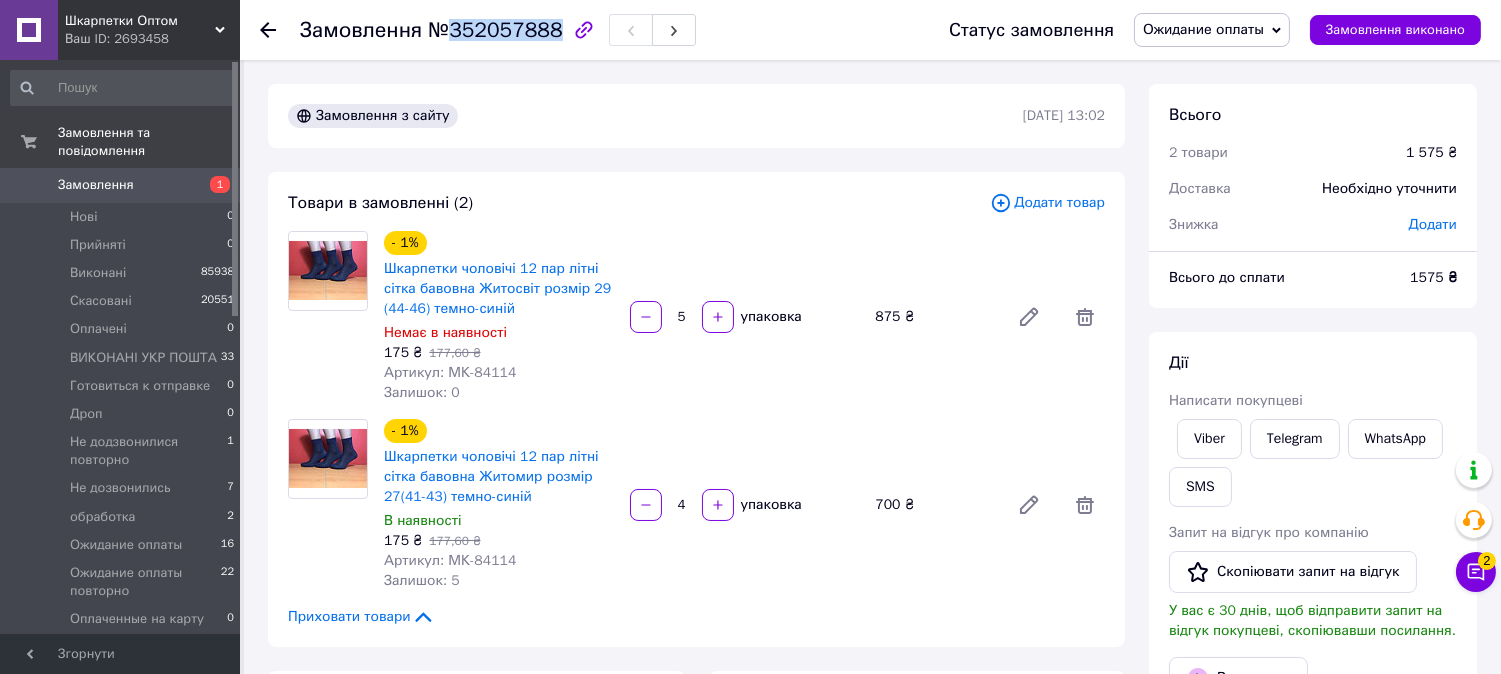 drag, startPoint x: 446, startPoint y: 30, endPoint x: 546, endPoint y: 28, distance: 100.02 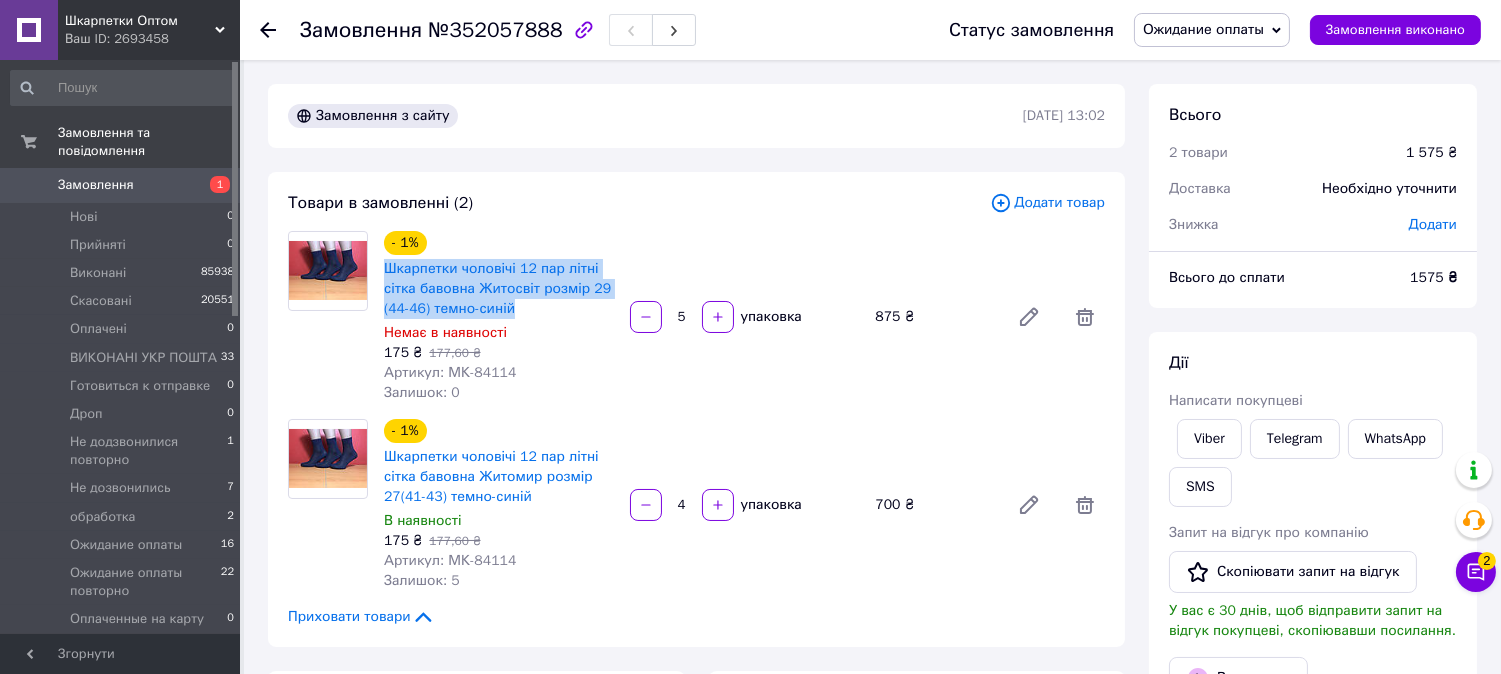 drag, startPoint x: 380, startPoint y: 265, endPoint x: 531, endPoint y: 303, distance: 155.70805 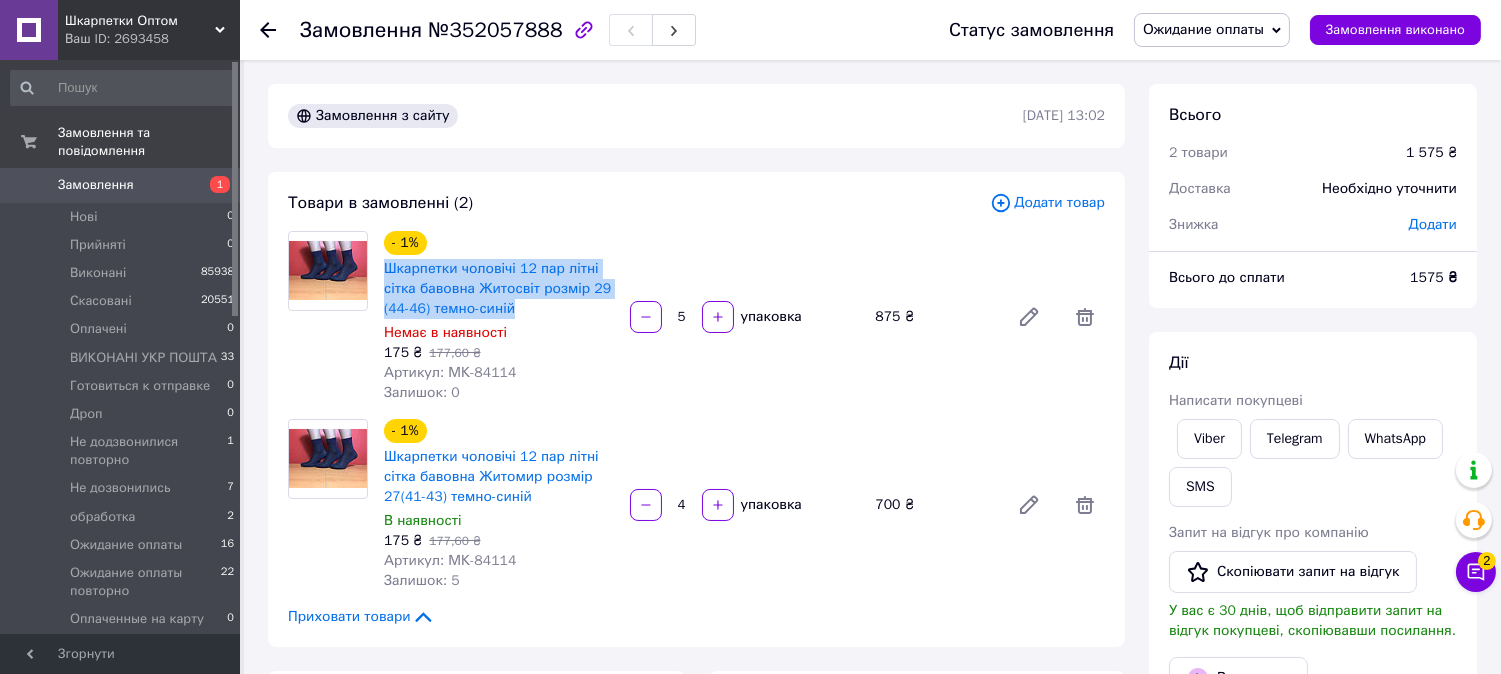 scroll, scrollTop: 222, scrollLeft: 0, axis: vertical 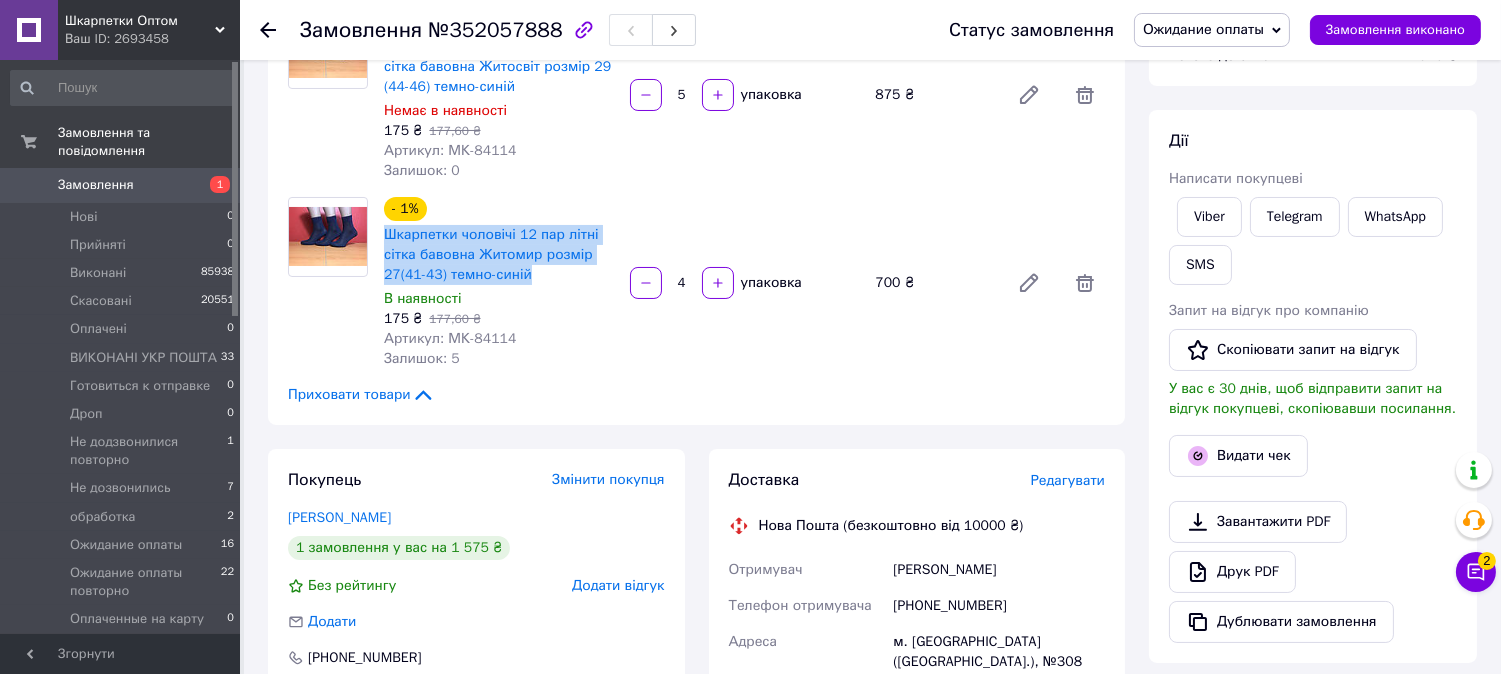 drag, startPoint x: 378, startPoint y: 232, endPoint x: 544, endPoint y: 271, distance: 170.51979 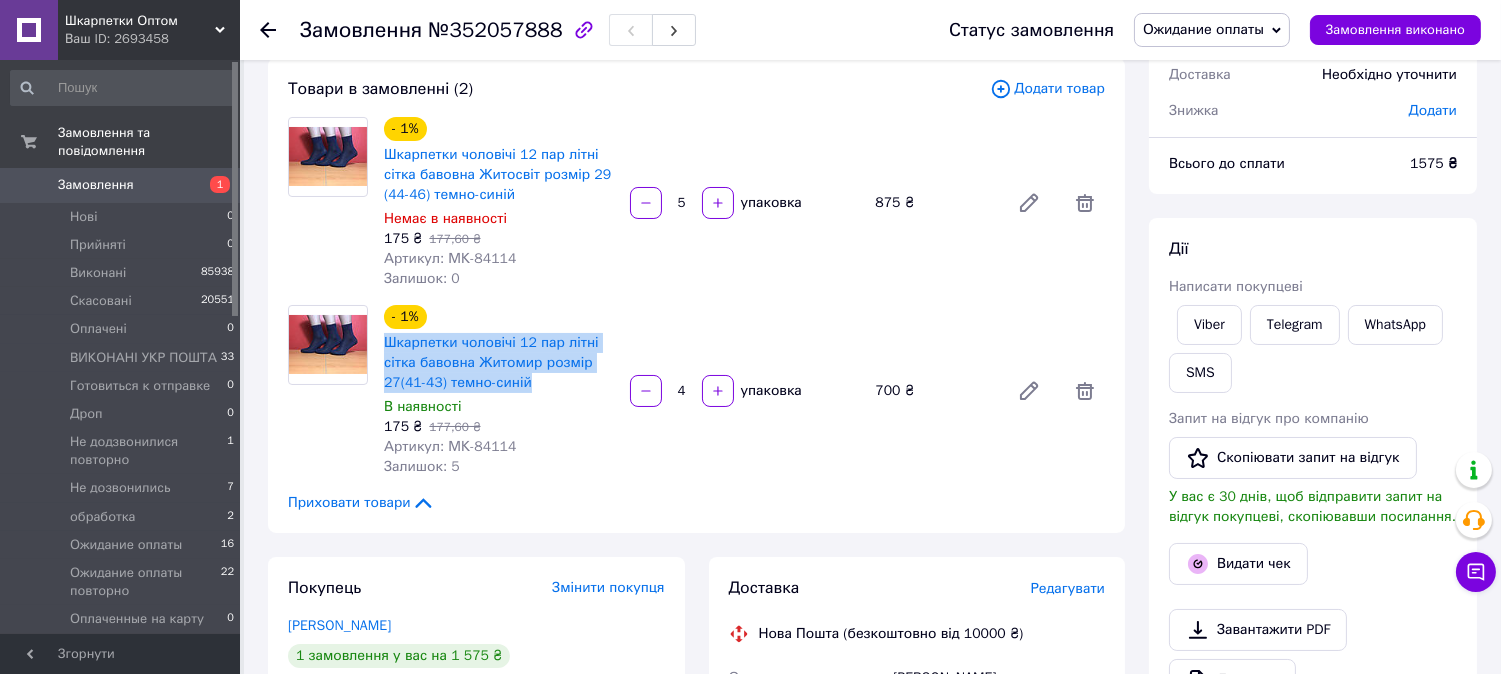 scroll, scrollTop: 0, scrollLeft: 0, axis: both 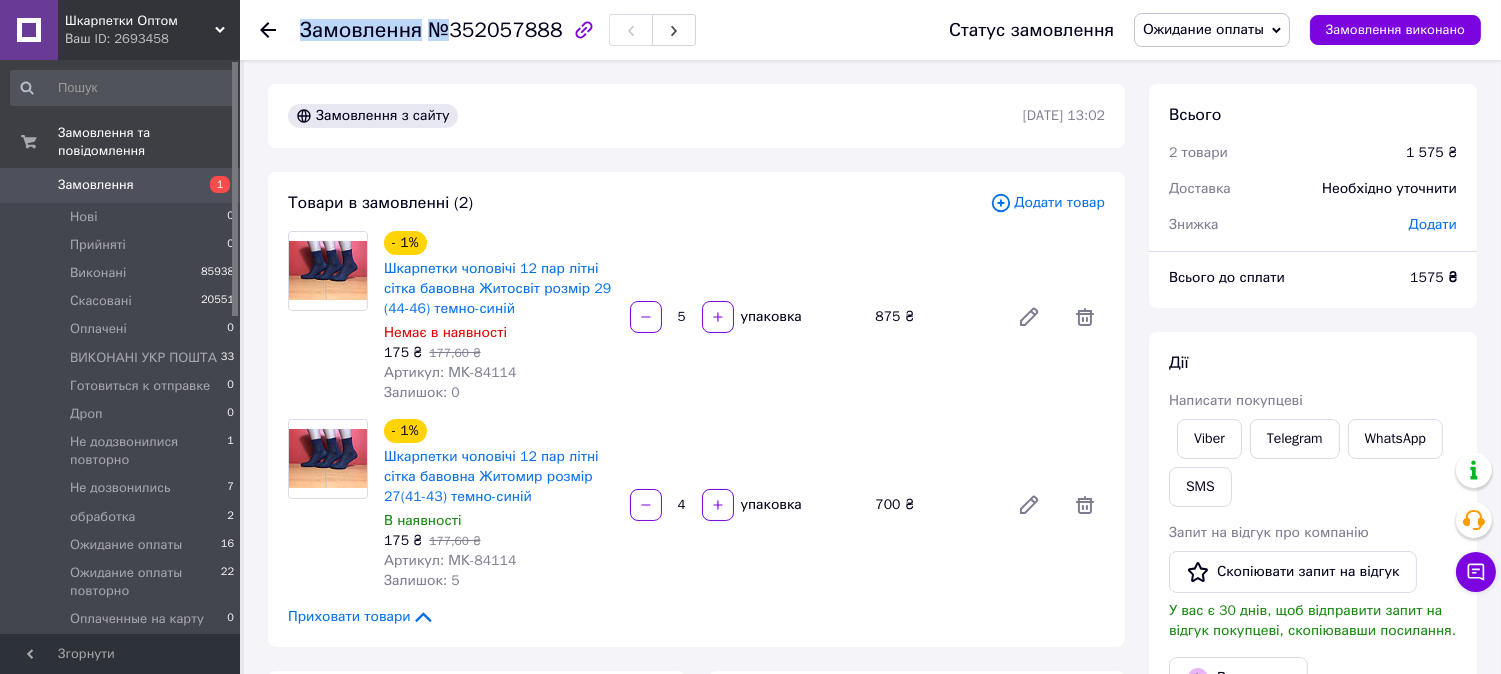 drag, startPoint x: 445, startPoint y: 30, endPoint x: 553, endPoint y: 28, distance: 108.01852 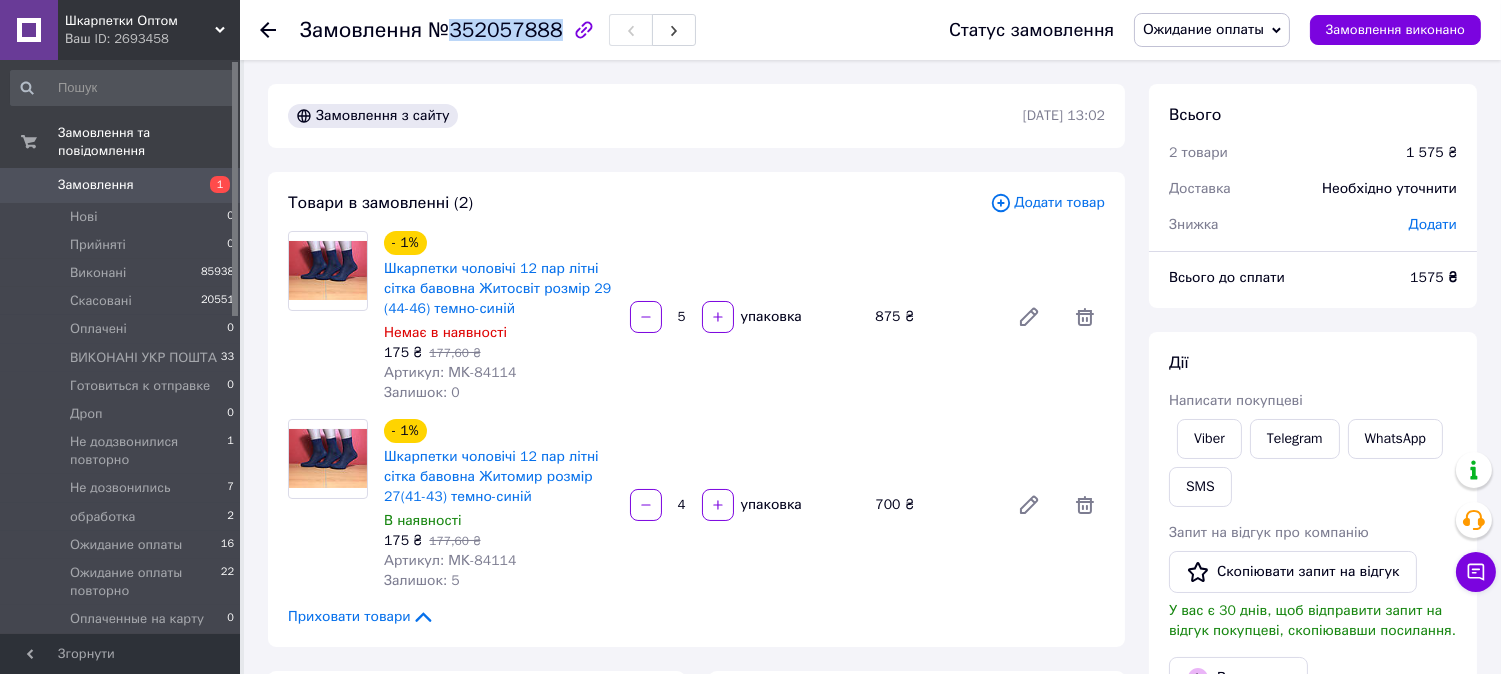 drag, startPoint x: 547, startPoint y: 28, endPoint x: 451, endPoint y: 35, distance: 96.25487 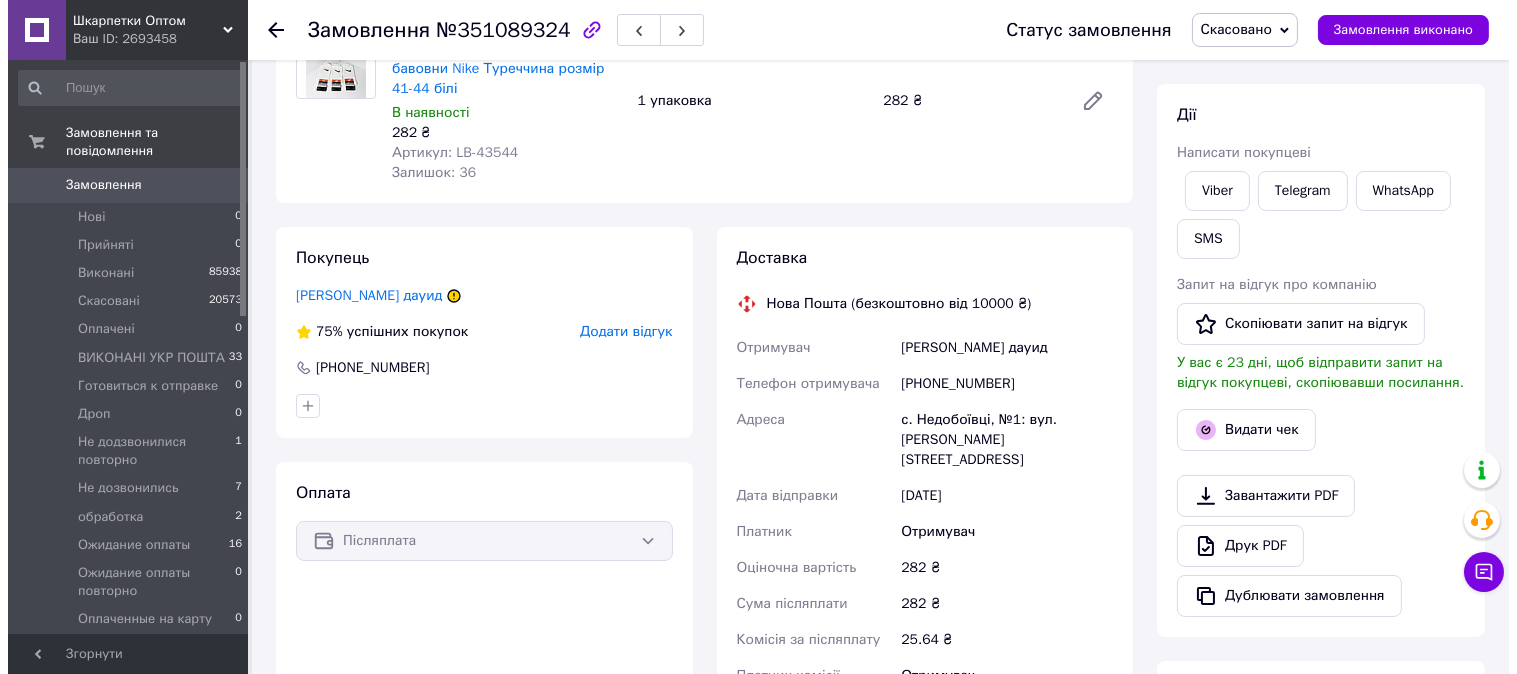 scroll, scrollTop: 222, scrollLeft: 0, axis: vertical 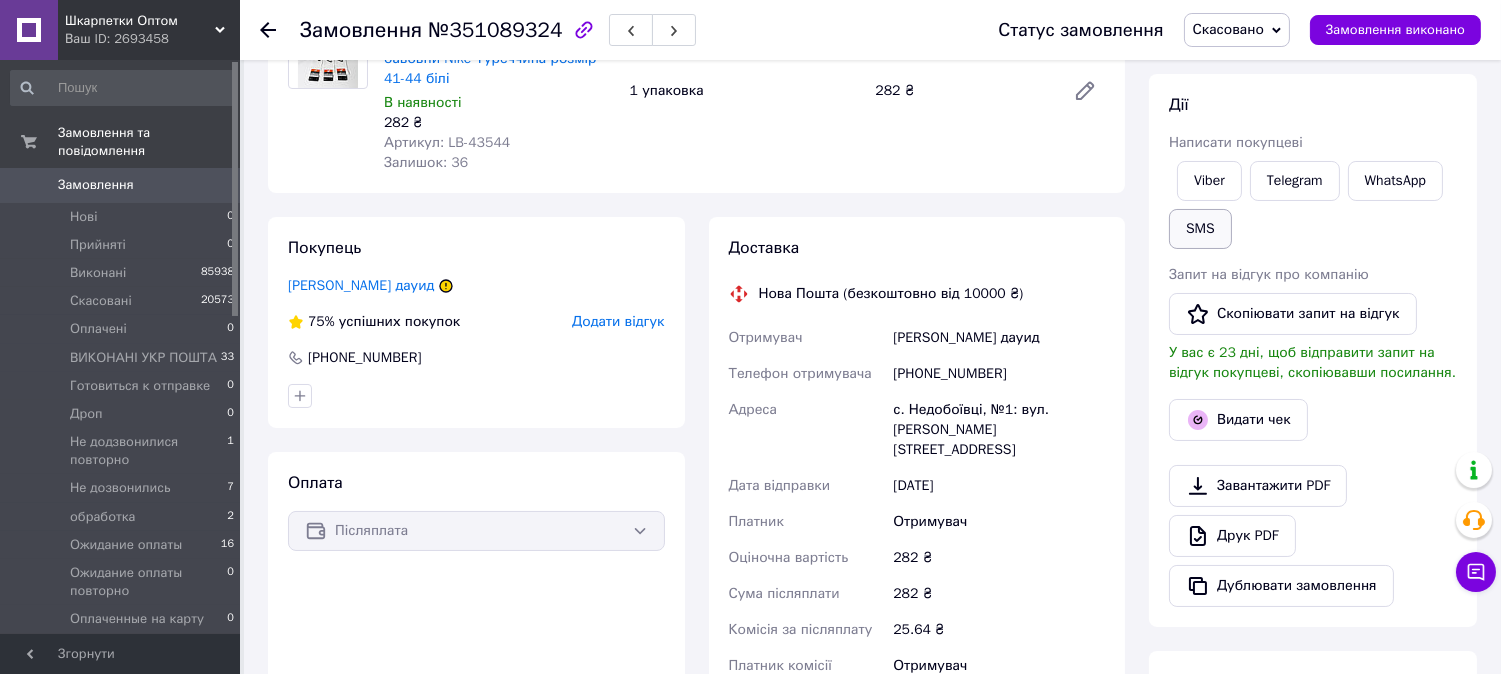 click on "SMS" at bounding box center [1200, 229] 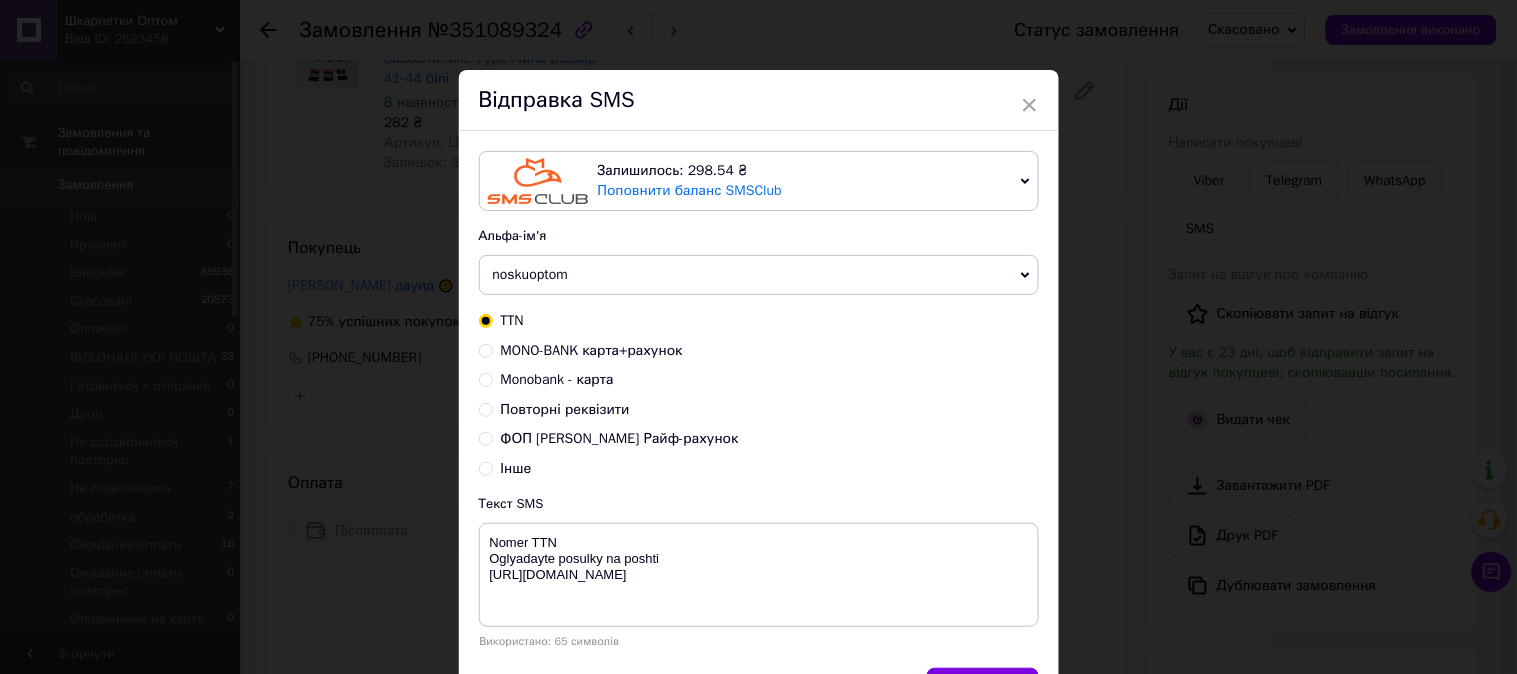 click on "Monobank - карта" at bounding box center (557, 379) 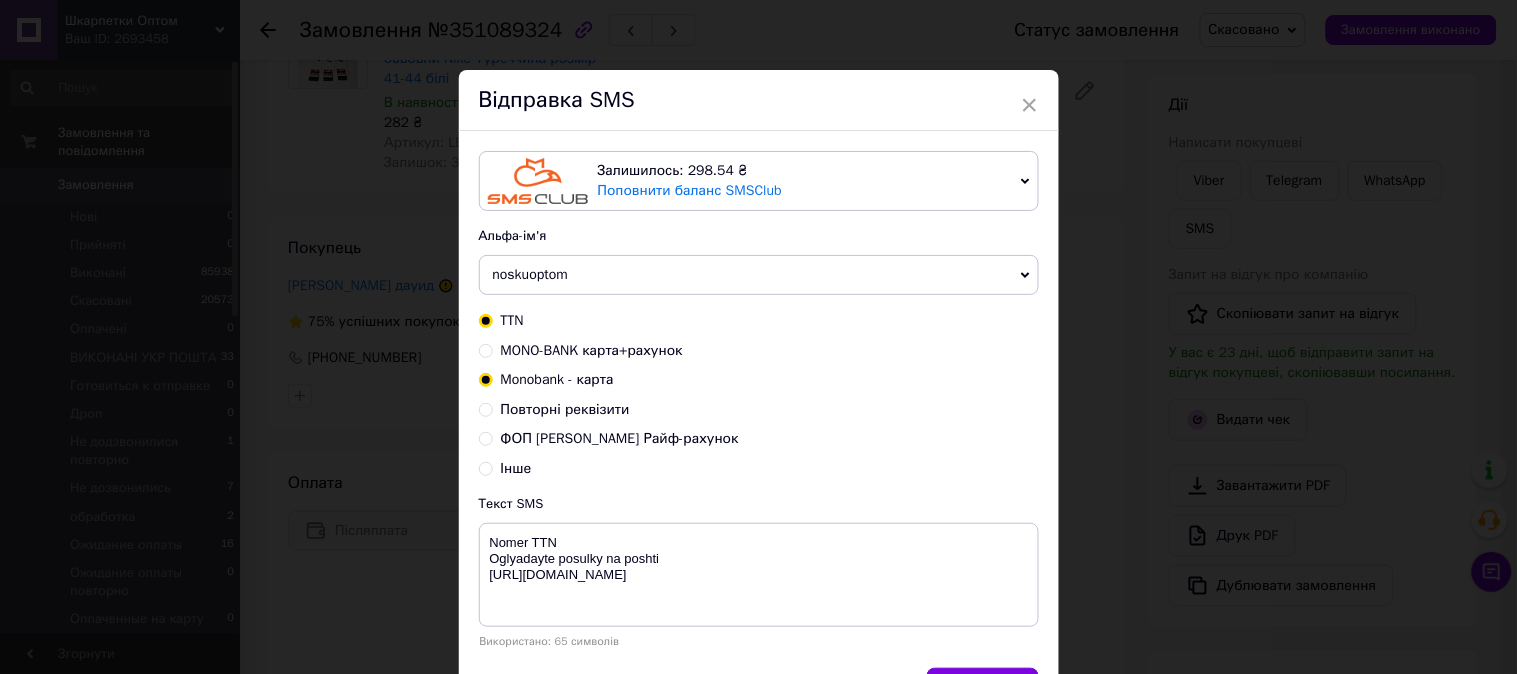 radio on "true" 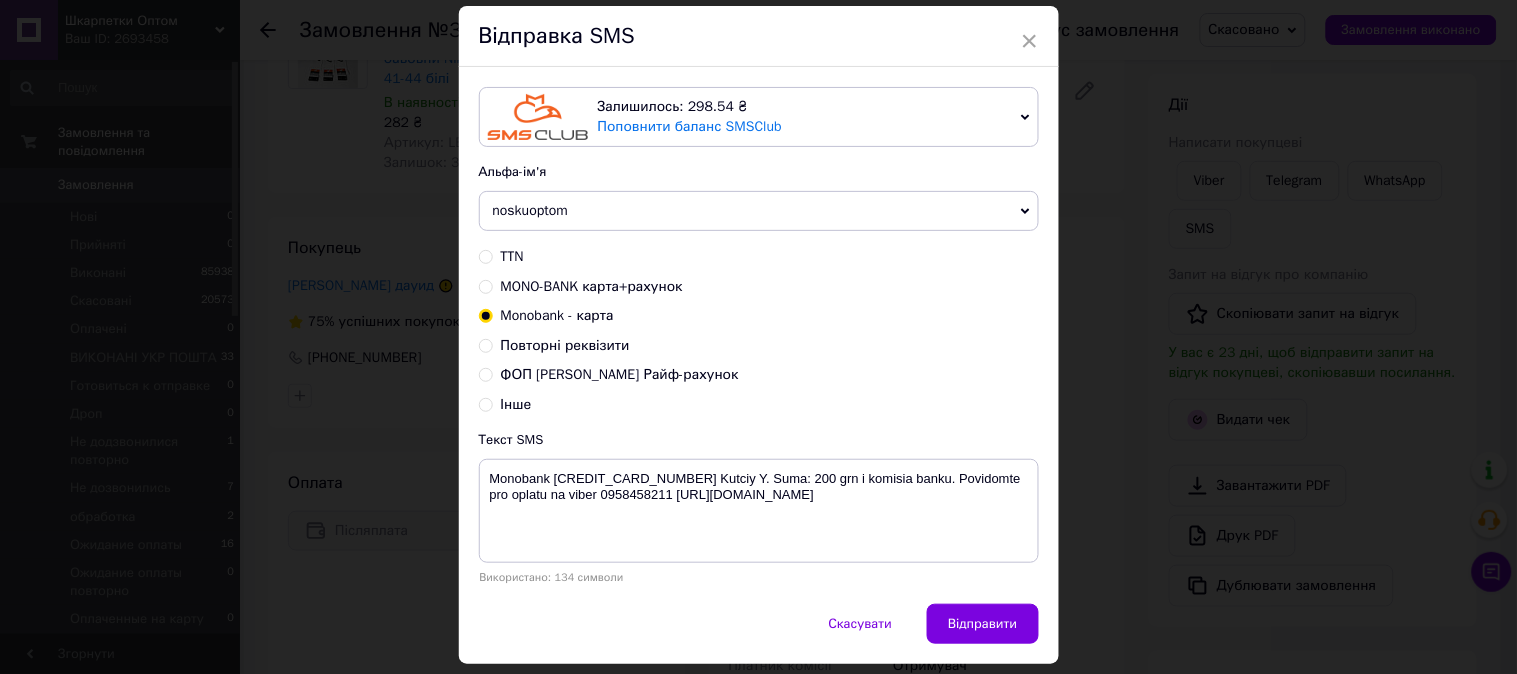 scroll, scrollTop: 124, scrollLeft: 0, axis: vertical 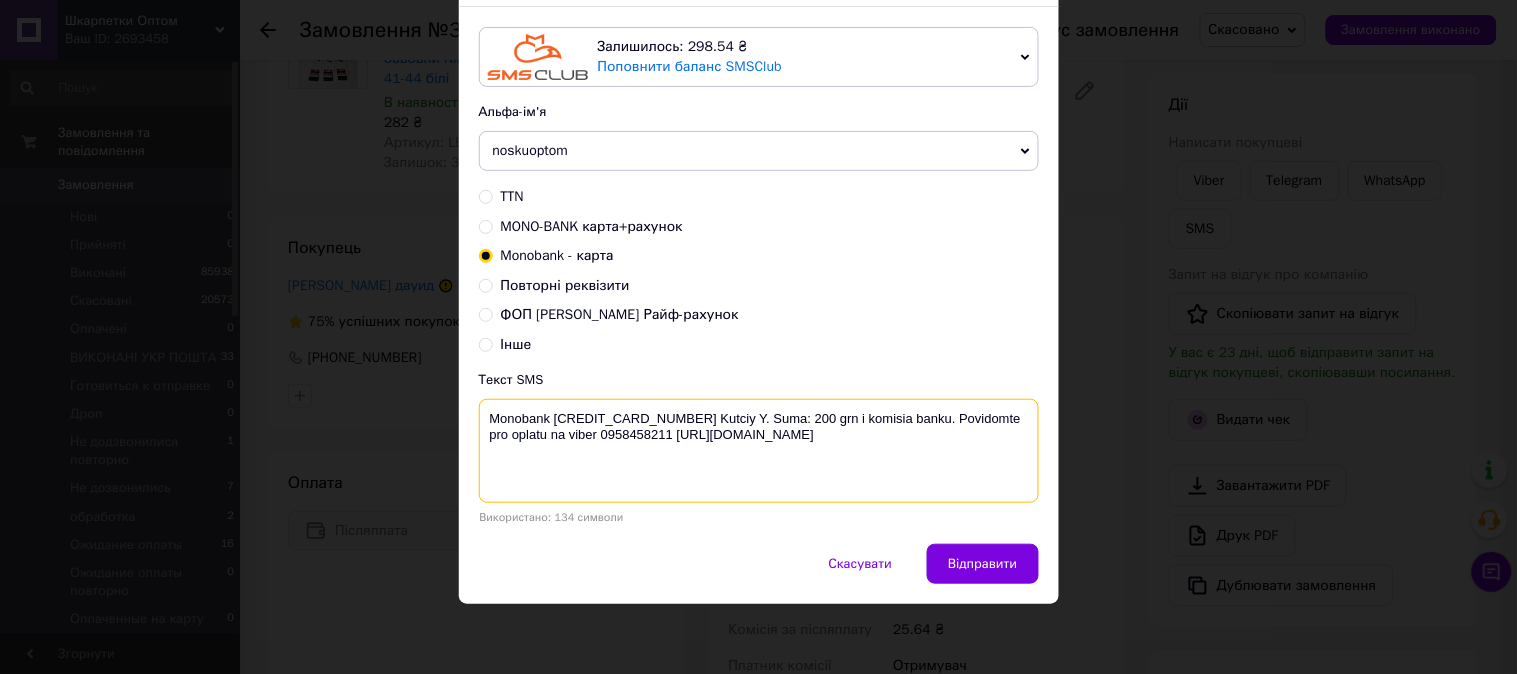 drag, startPoint x: 485, startPoint y: 415, endPoint x: 841, endPoint y: 441, distance: 356.94818 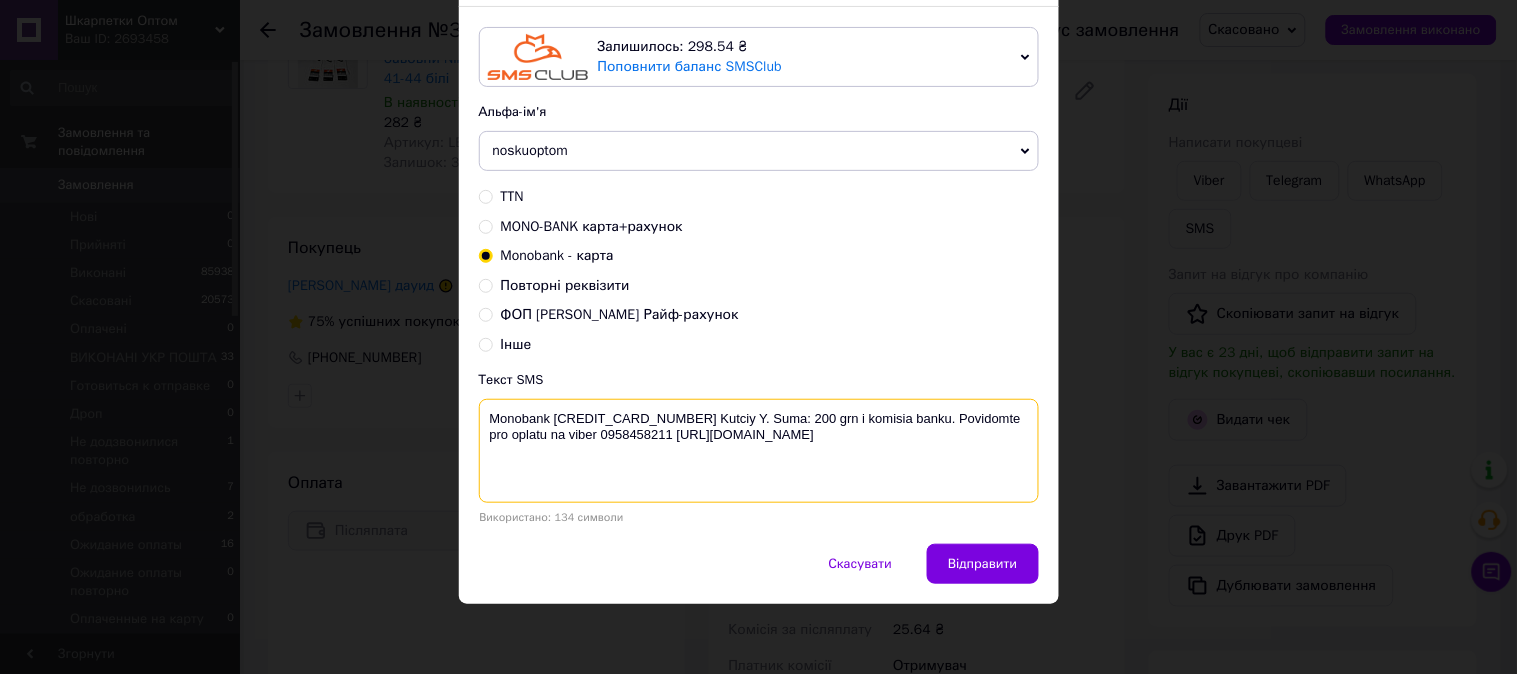 click on "Monobank [CREDIT_CARD_NUMBER] Kutciy Y. Suma: 200 grn i komisia banku. Povidomte pro oplatu na viber 0958458211 [URL][DOMAIN_NAME]" at bounding box center (759, 451) 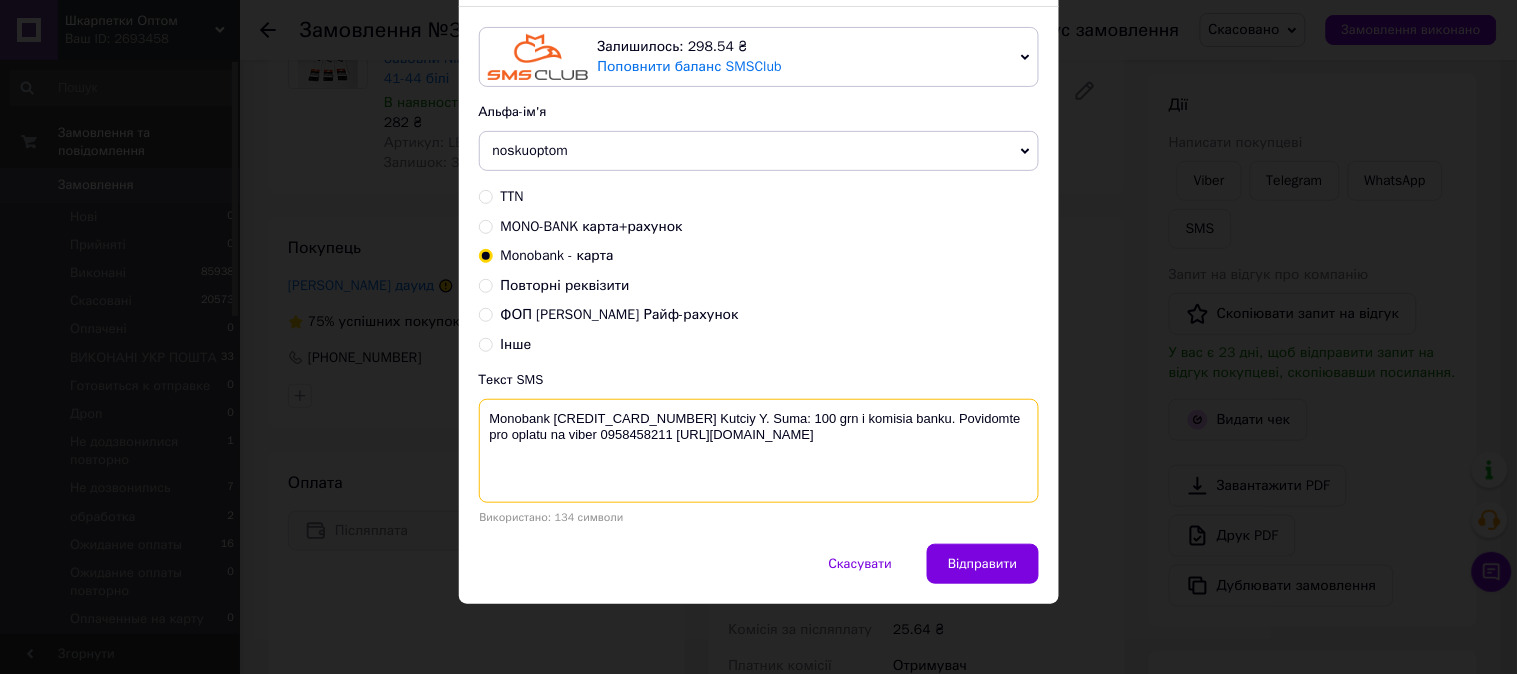 type on "Monobank [CREDIT_CARD_NUMBER] Kutciy Y. Suma: 100 grn i komisia banku. Povidomte pro oplatu na viber 0958458211 [URL][DOMAIN_NAME]" 